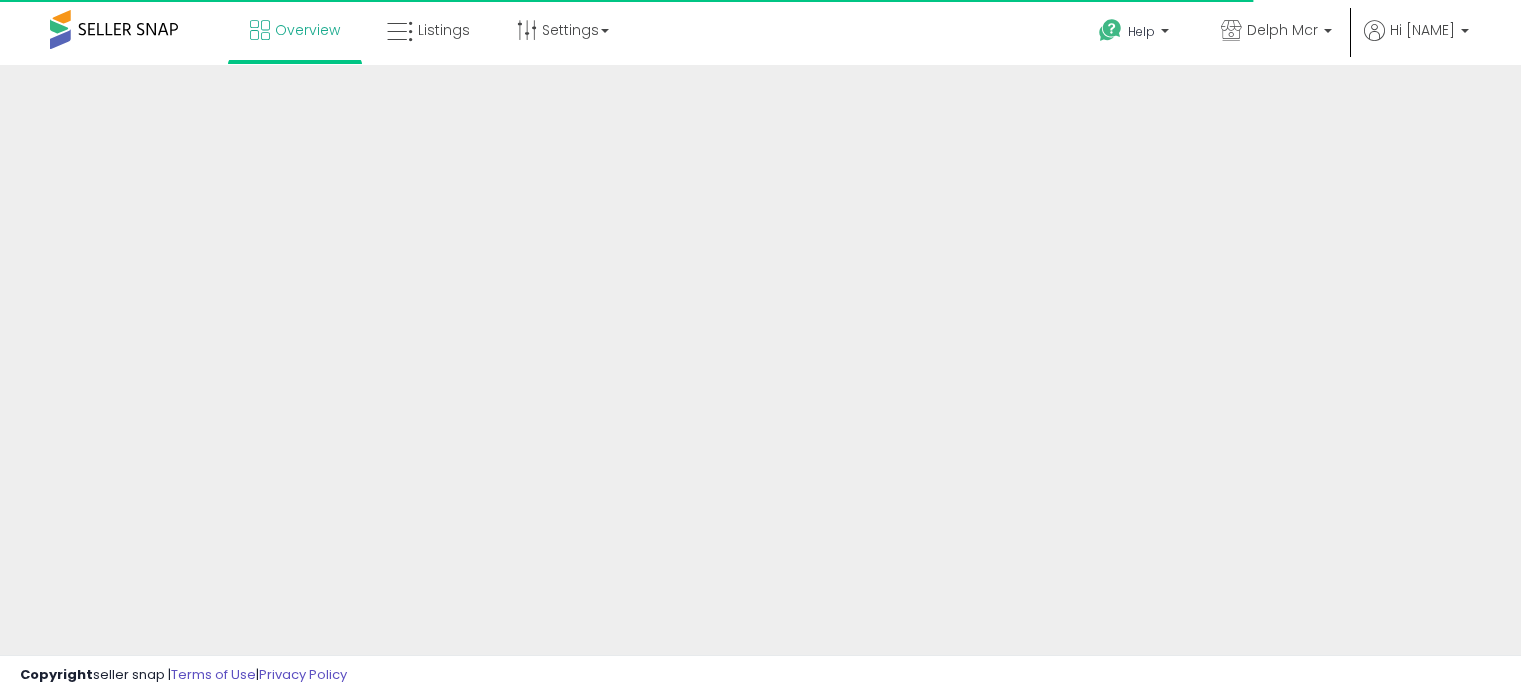 scroll, scrollTop: 0, scrollLeft: 0, axis: both 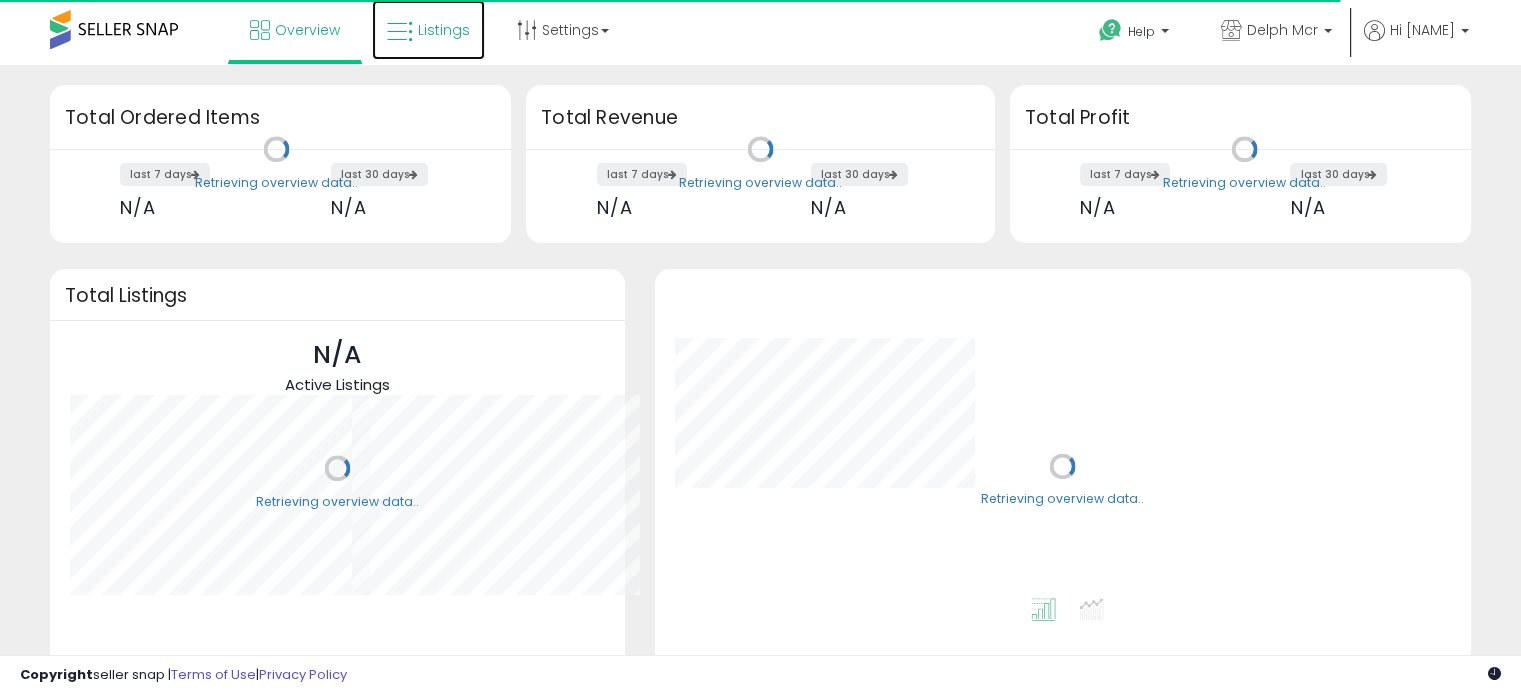 click on "Listings" at bounding box center [428, 30] 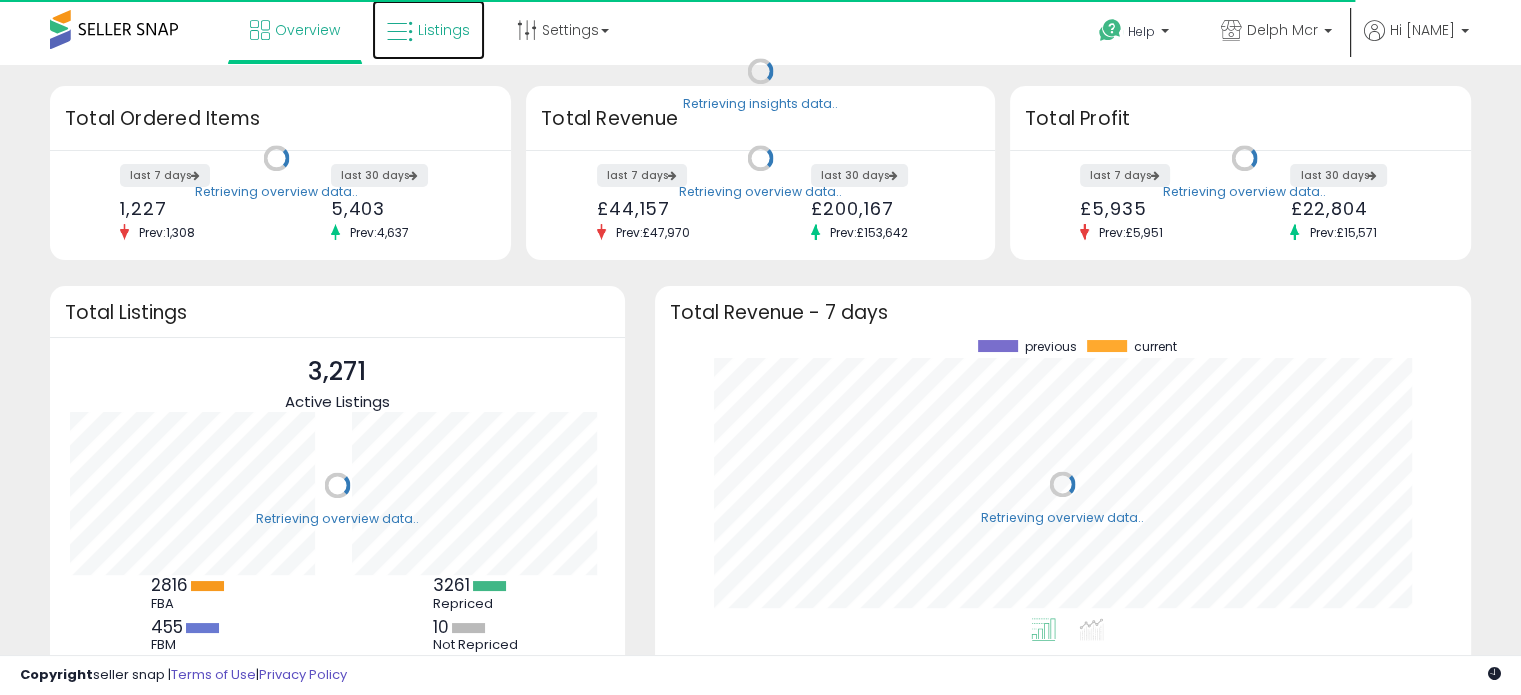 scroll, scrollTop: 999800, scrollLeft: 999725, axis: both 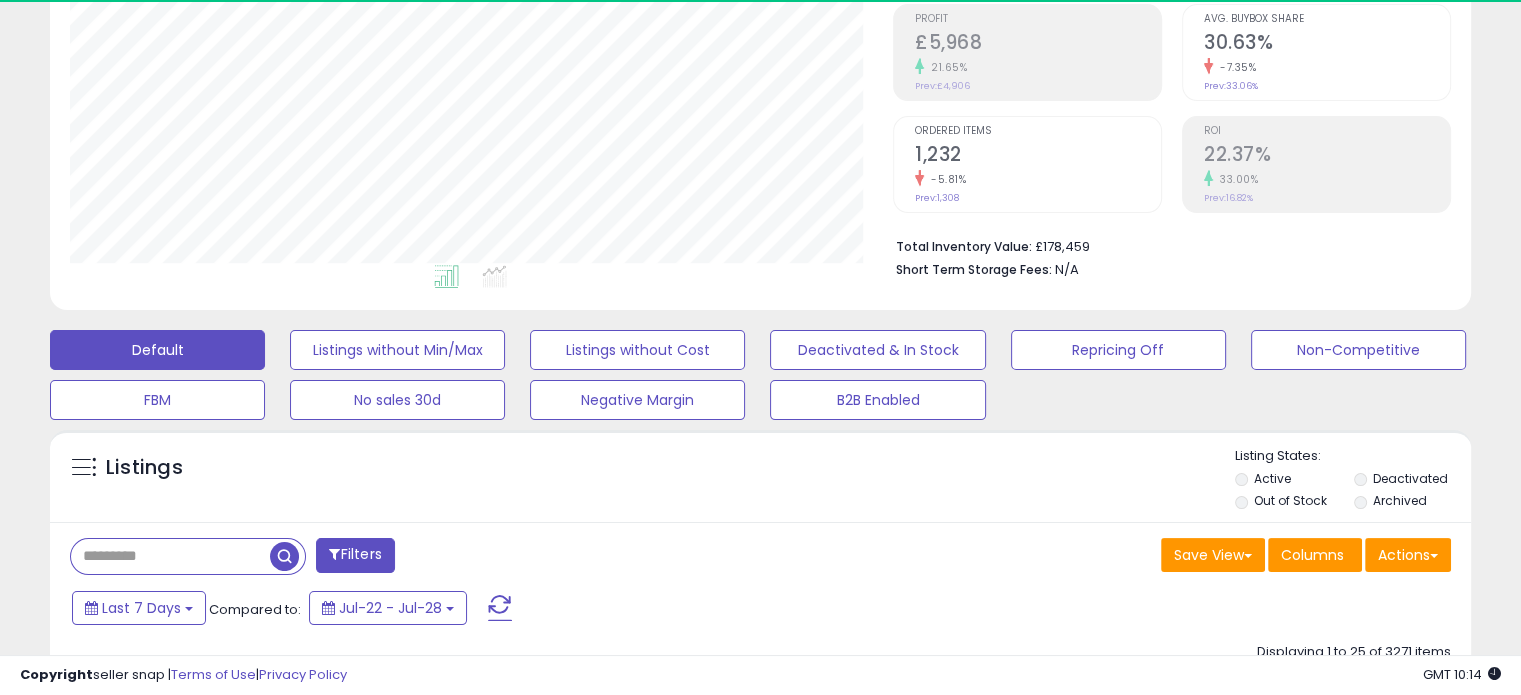 click at bounding box center [170, 556] 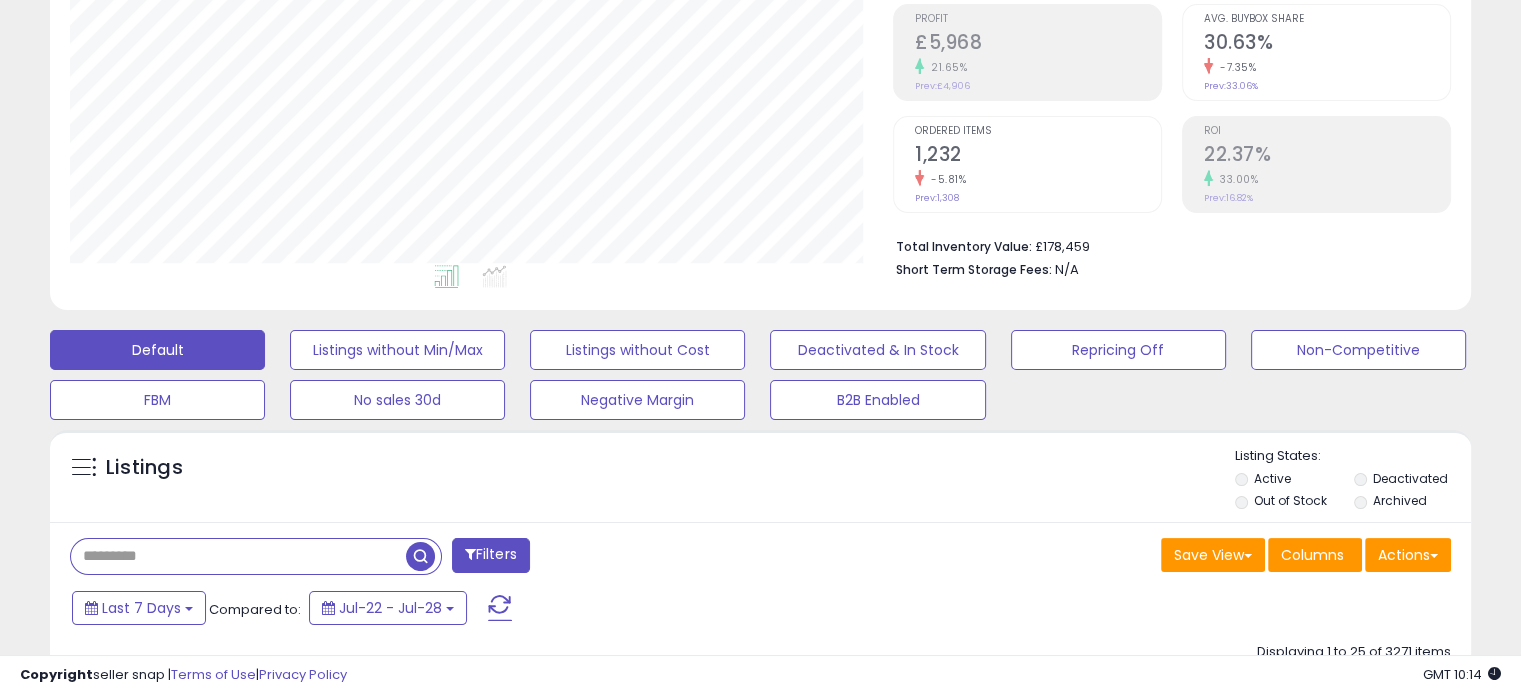 scroll, scrollTop: 999589, scrollLeft: 999176, axis: both 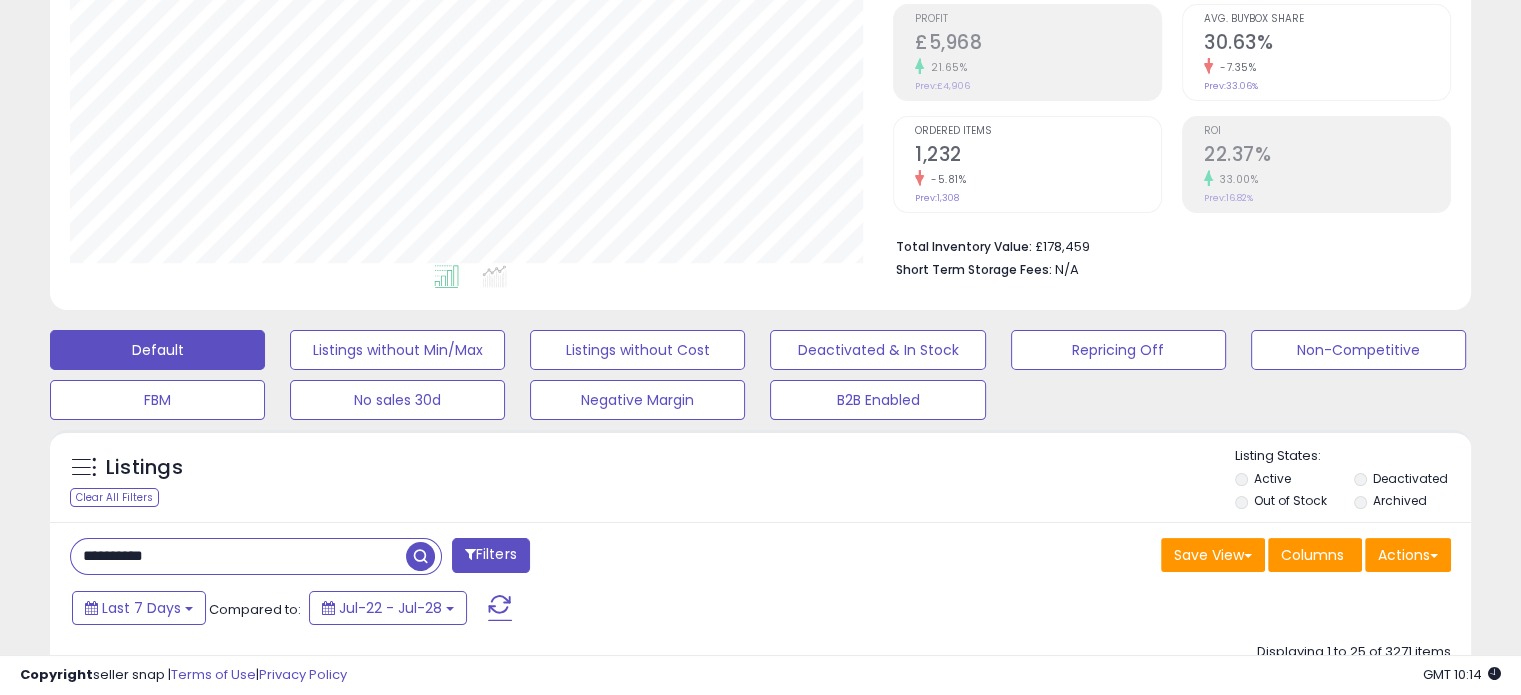 type on "**********" 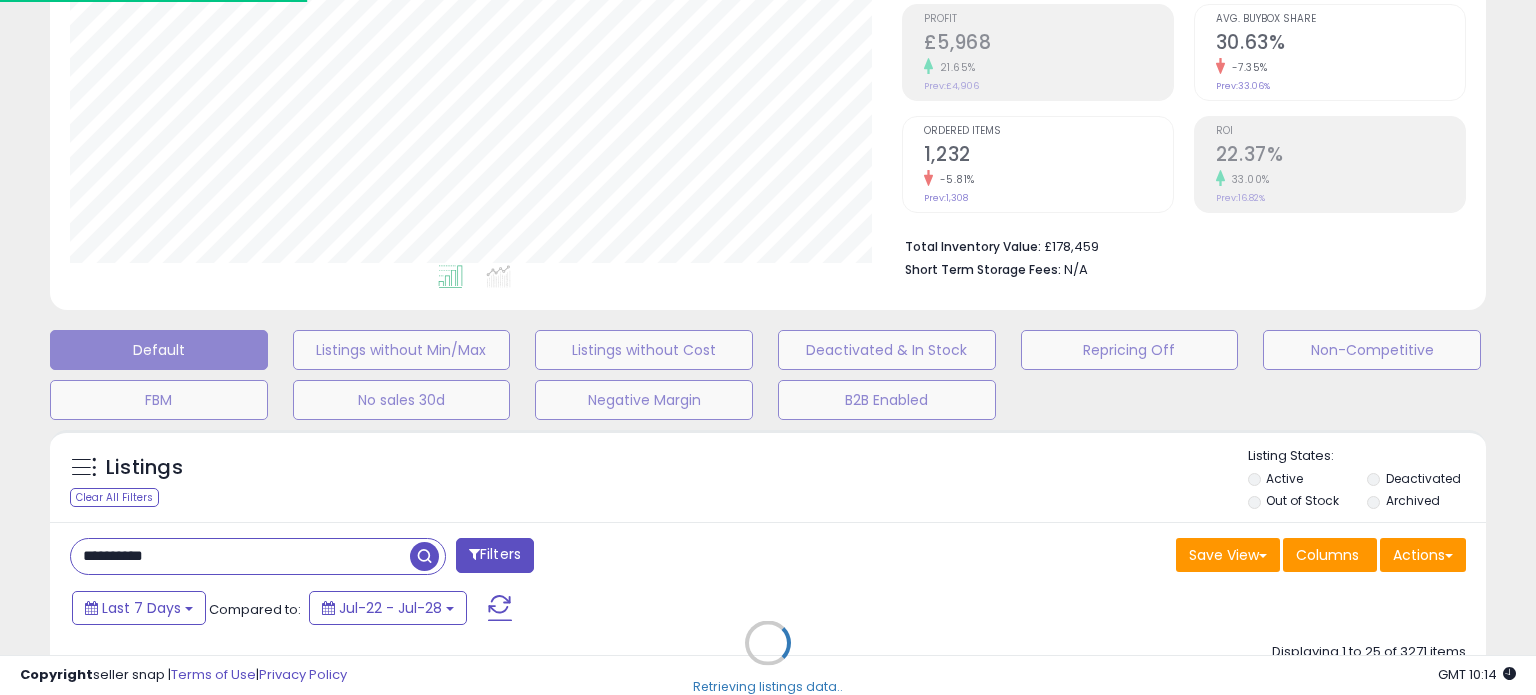 scroll, scrollTop: 999589, scrollLeft: 999168, axis: both 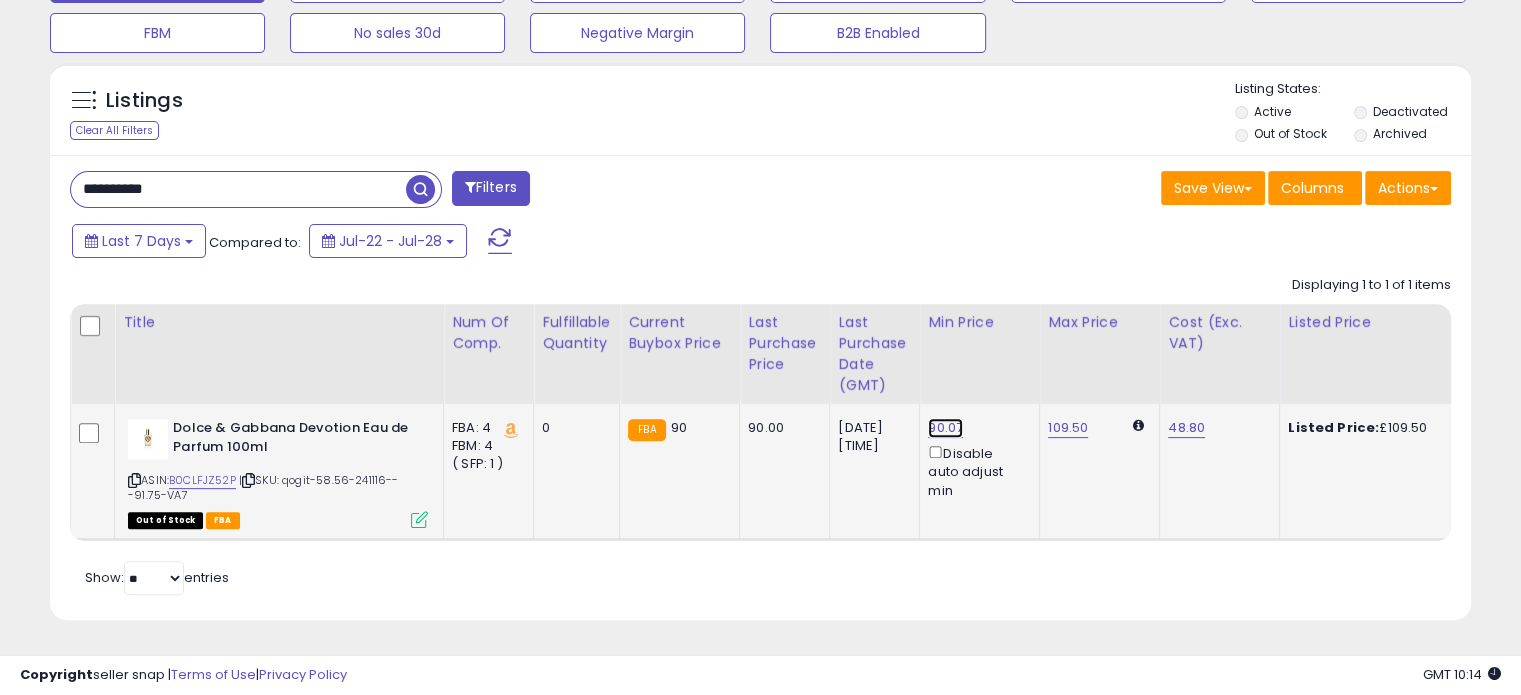 click on "90.07" at bounding box center [945, 428] 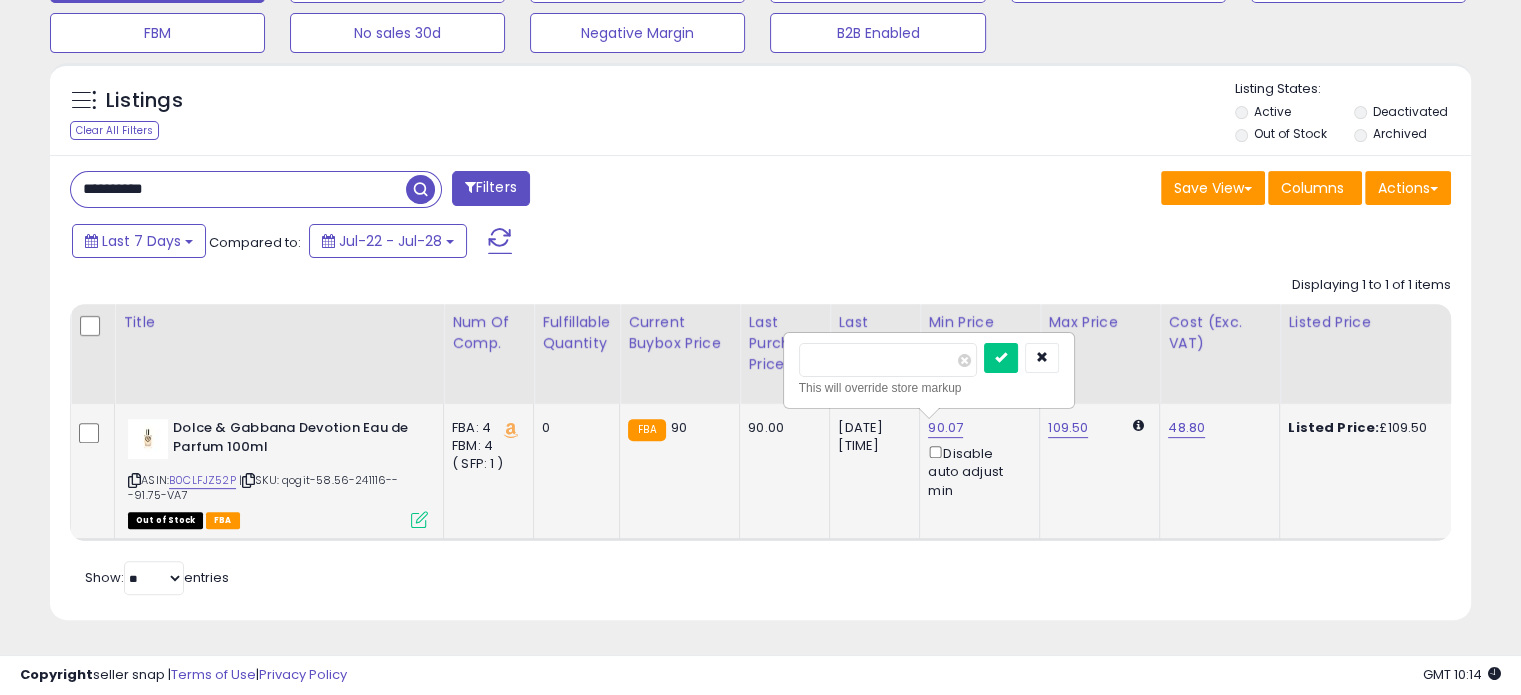 drag, startPoint x: 850, startPoint y: 344, endPoint x: 809, endPoint y: 347, distance: 41.109608 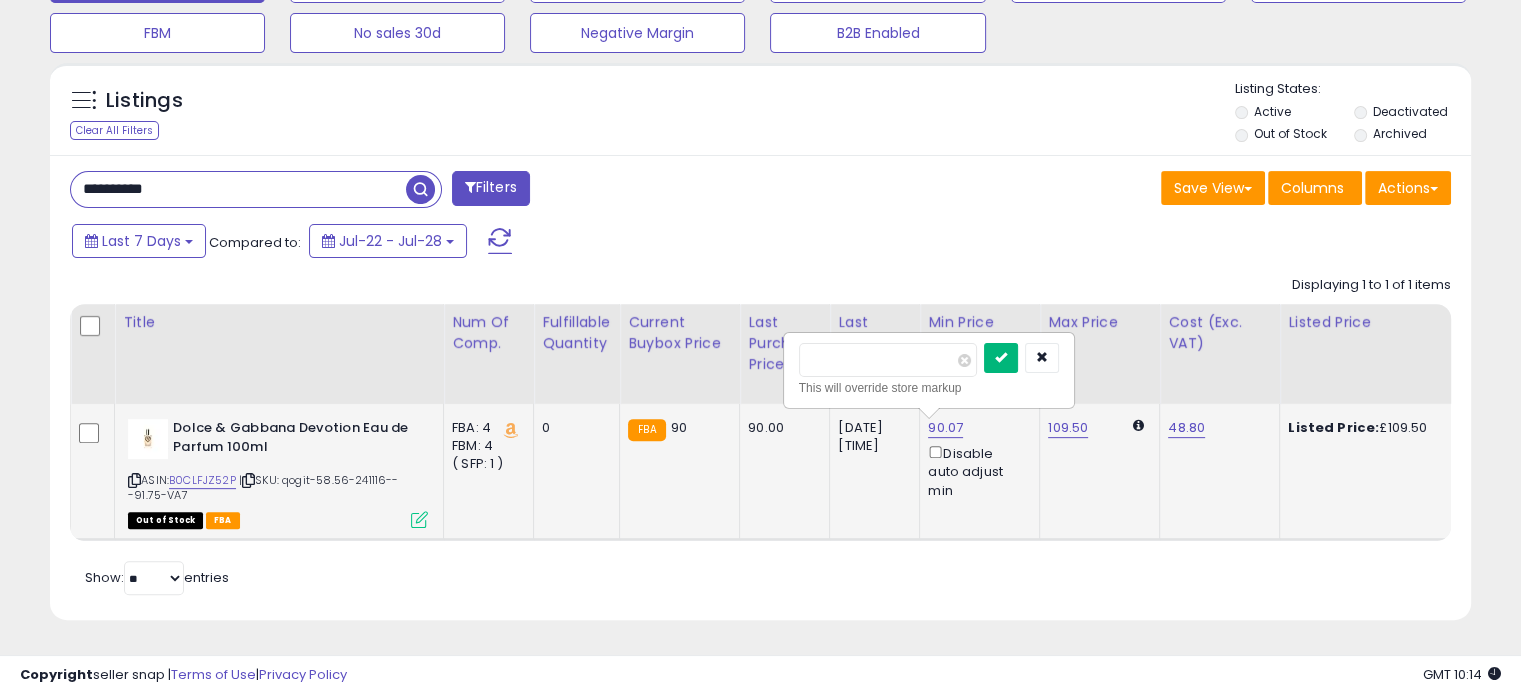 type on "**" 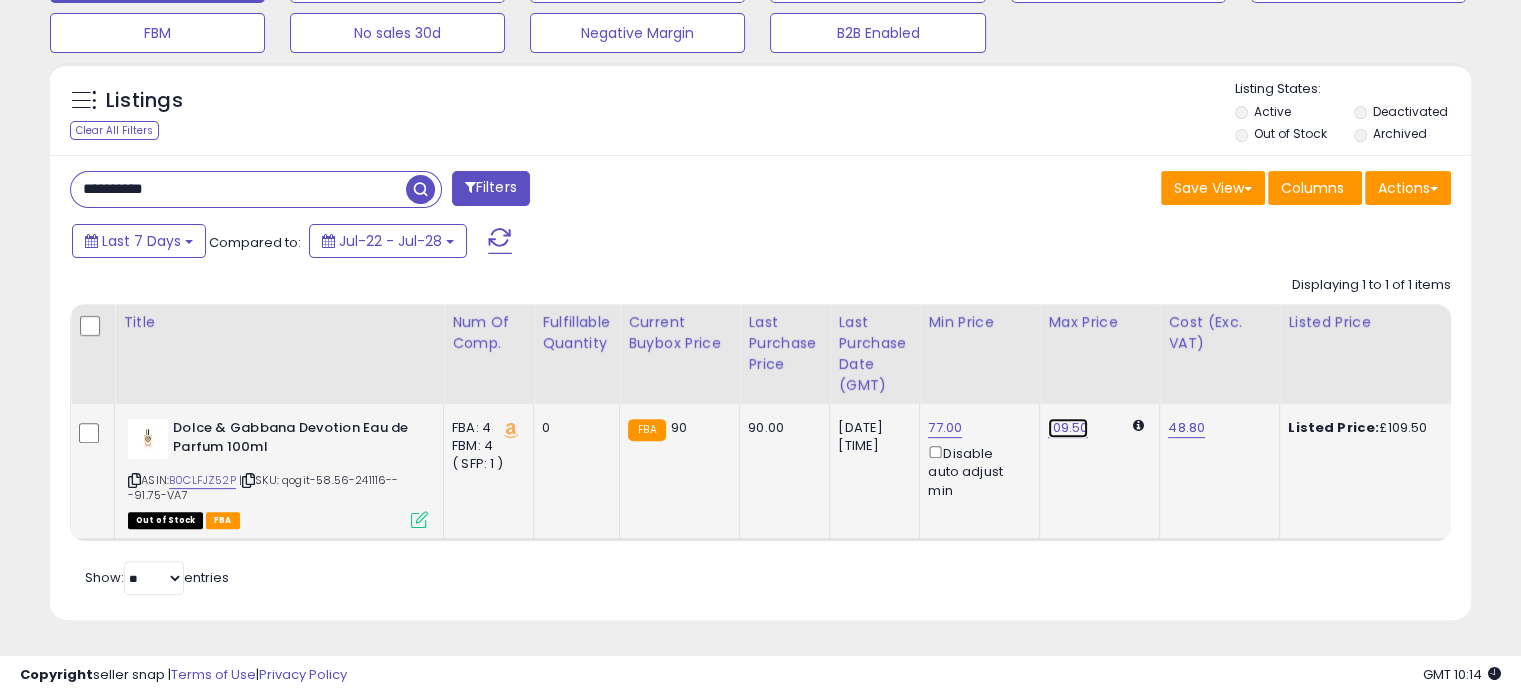 click on "109.50" at bounding box center (1068, 428) 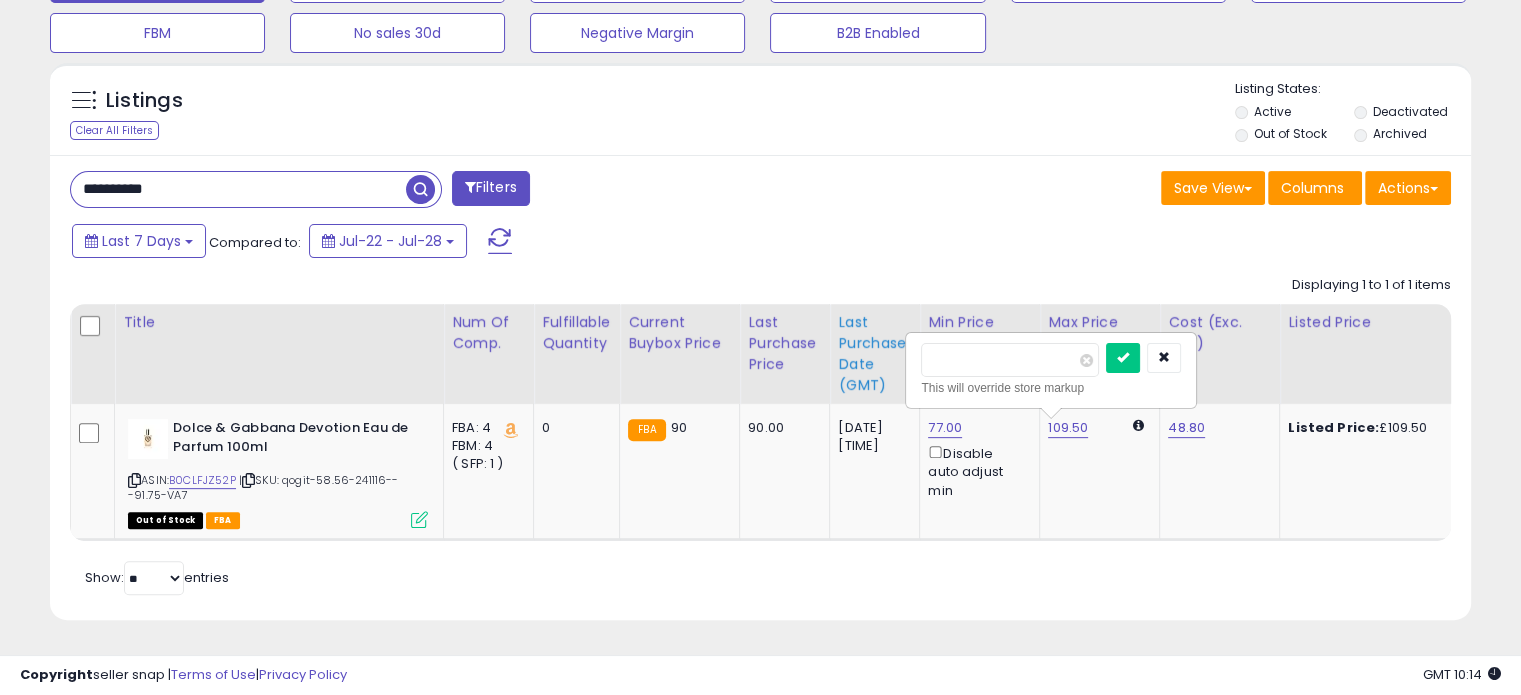 drag, startPoint x: 989, startPoint y: 349, endPoint x: 896, endPoint y: 335, distance: 94.04786 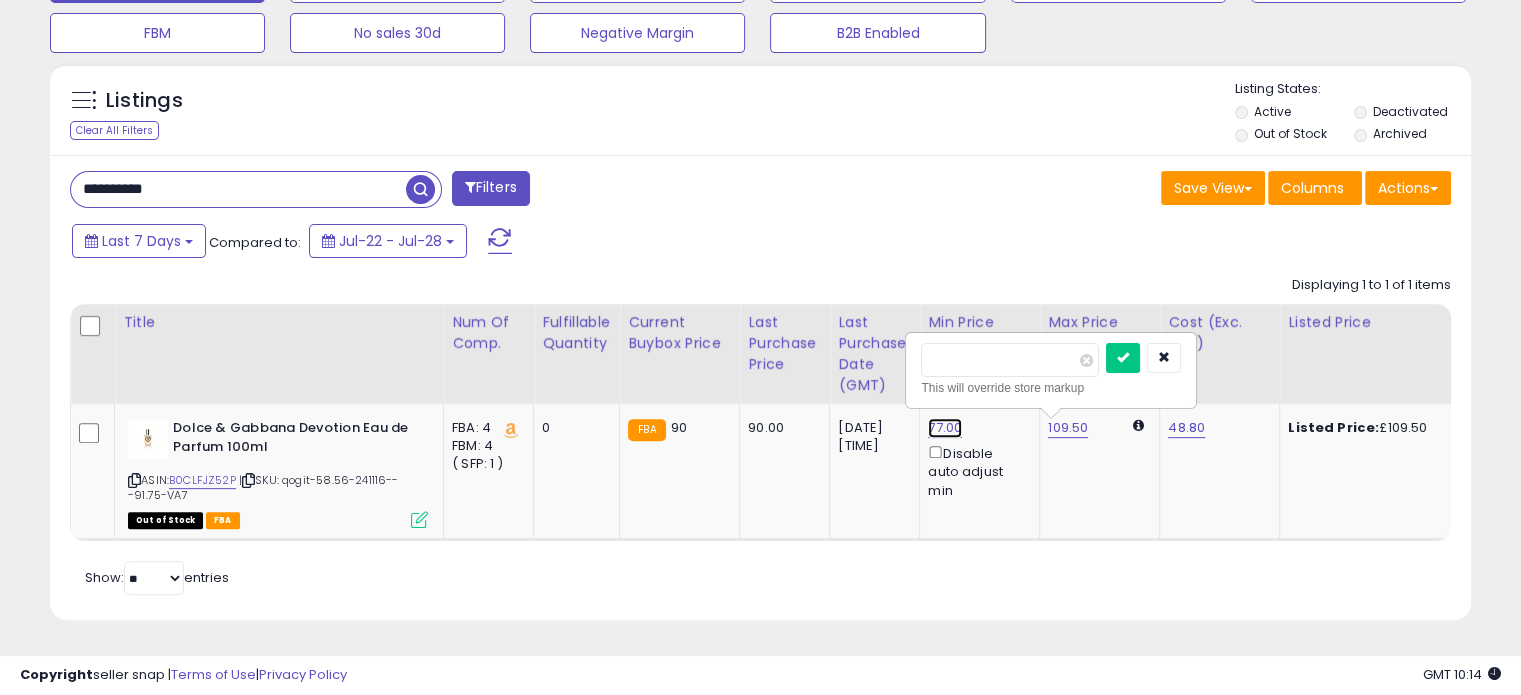 click on "77.00" at bounding box center (945, 428) 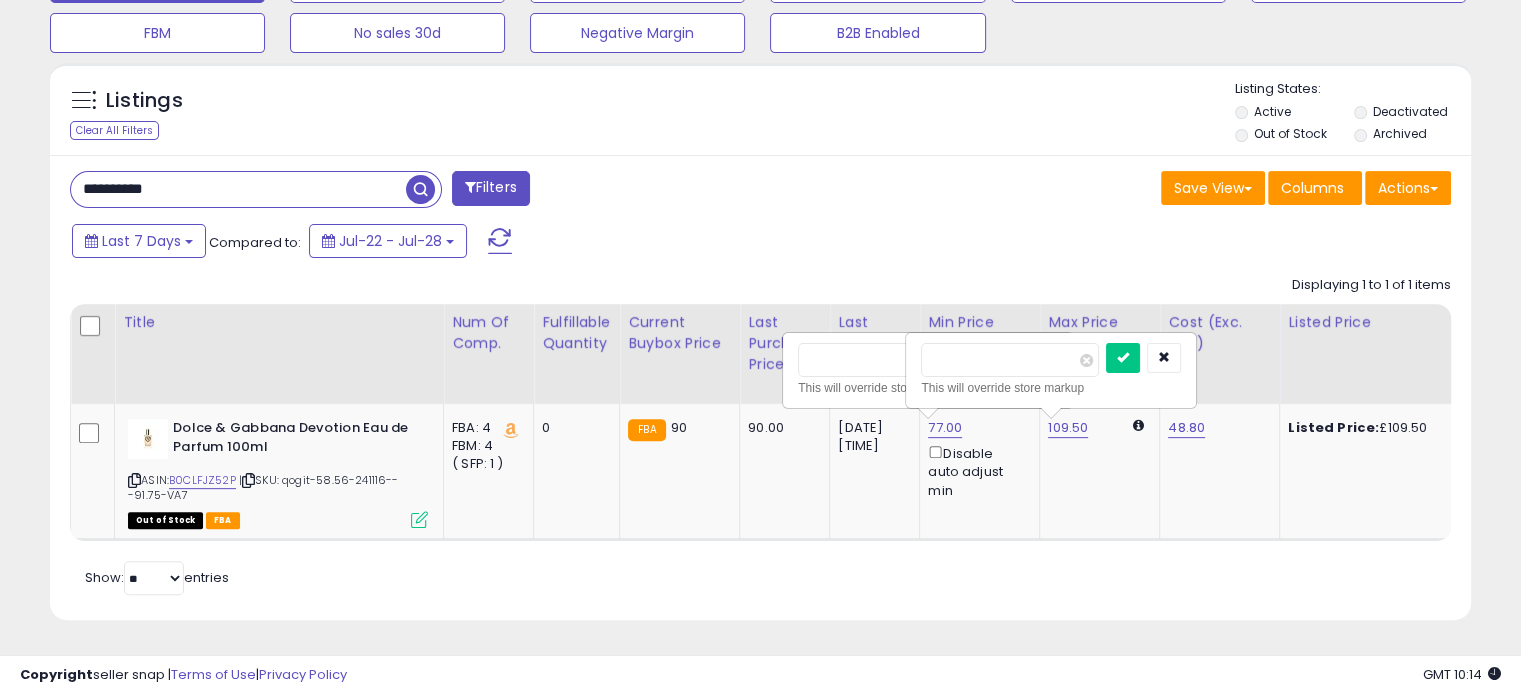 click on "*****" at bounding box center [887, 360] 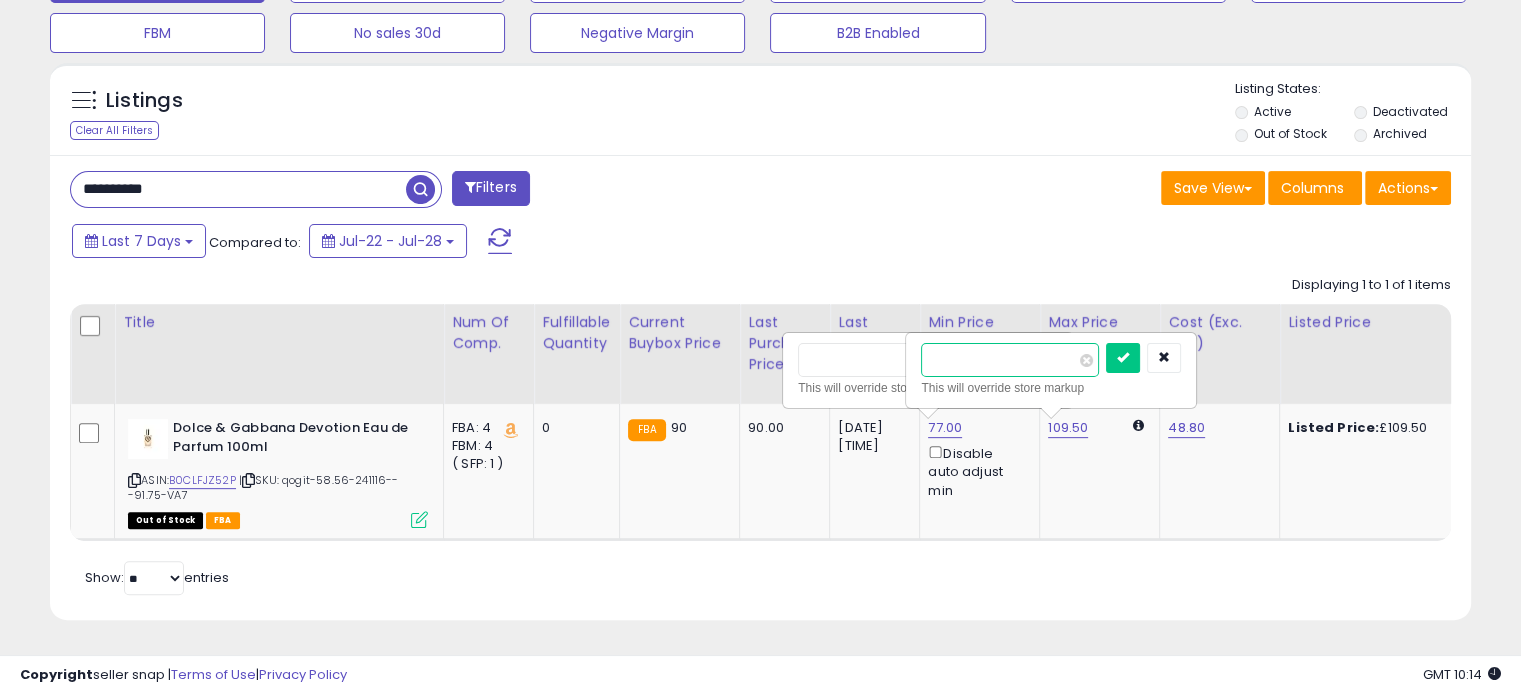 drag, startPoint x: 985, startPoint y: 343, endPoint x: 931, endPoint y: 344, distance: 54.00926 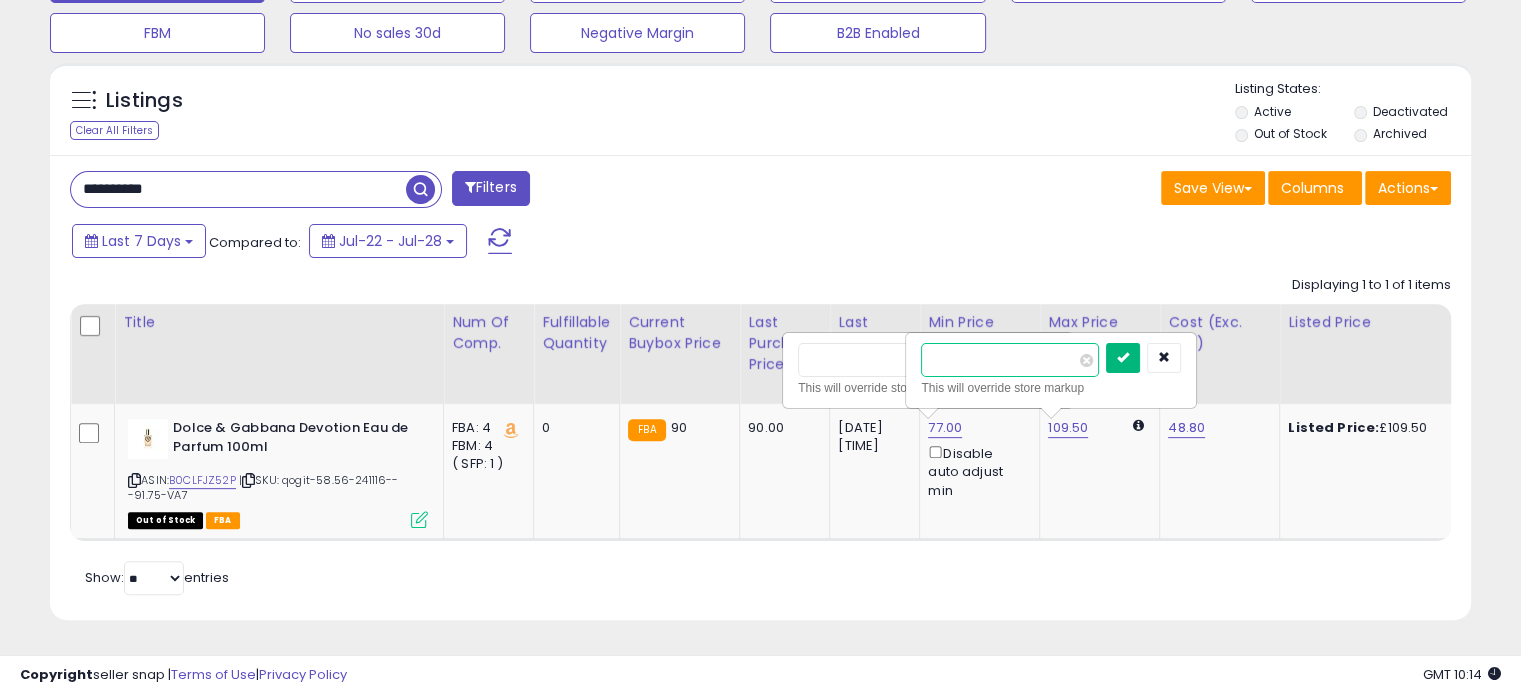 type on "**" 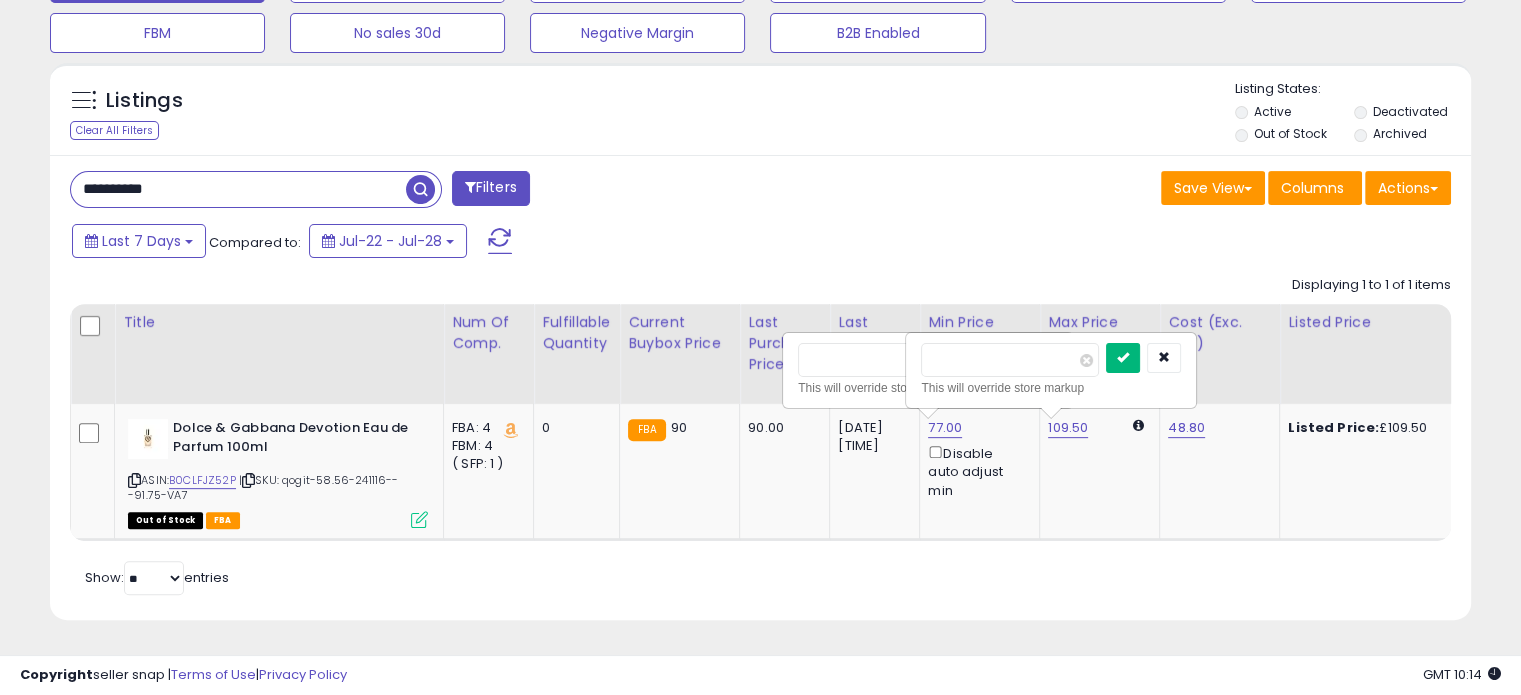click at bounding box center [1123, 357] 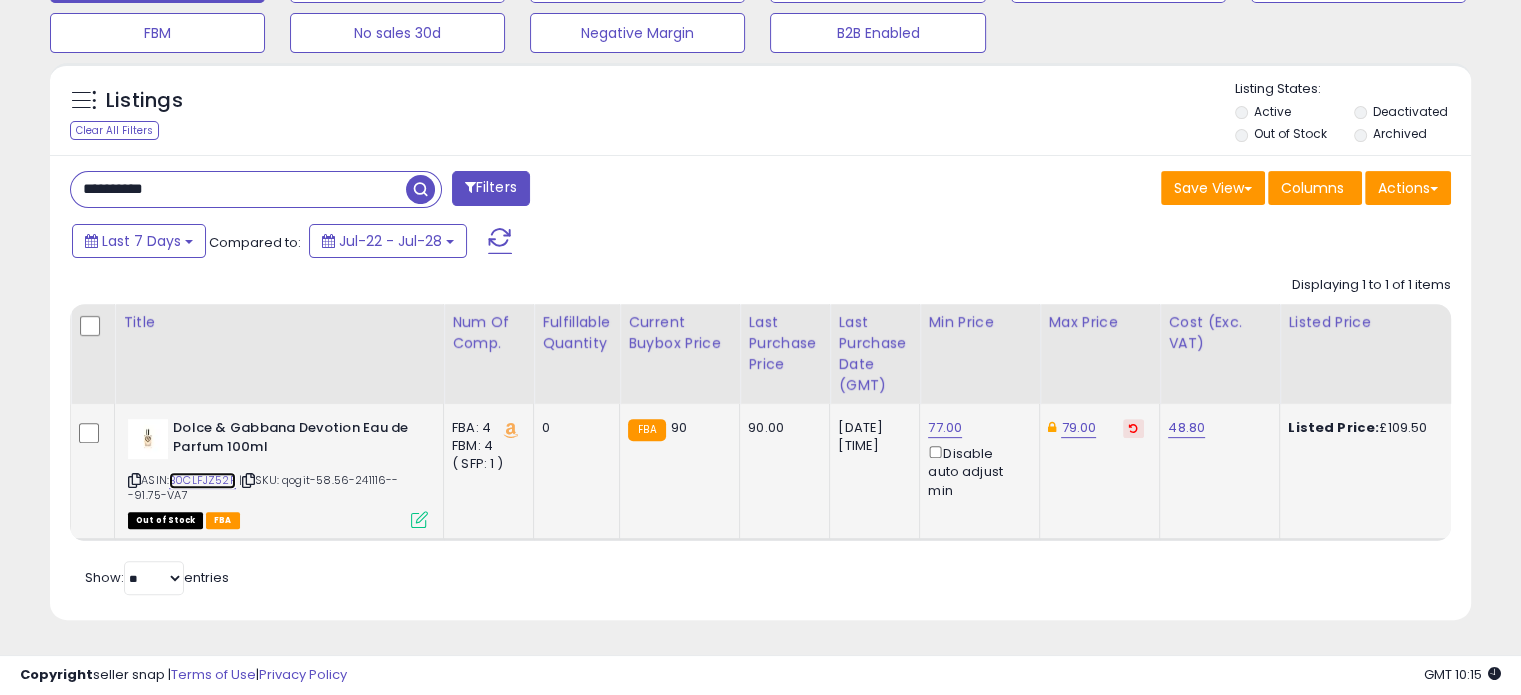 click on "B0CLFJZ52P" at bounding box center [202, 480] 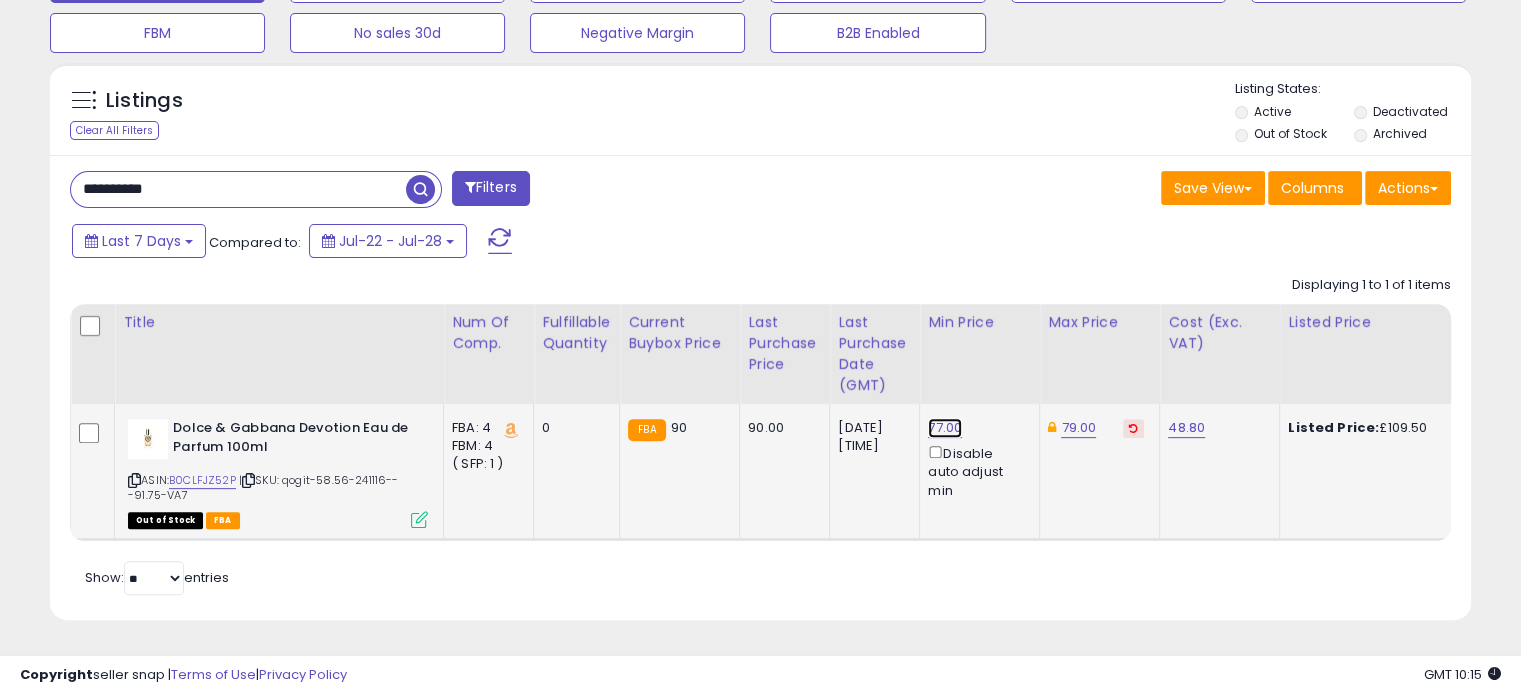 click on "77.00" at bounding box center (945, 428) 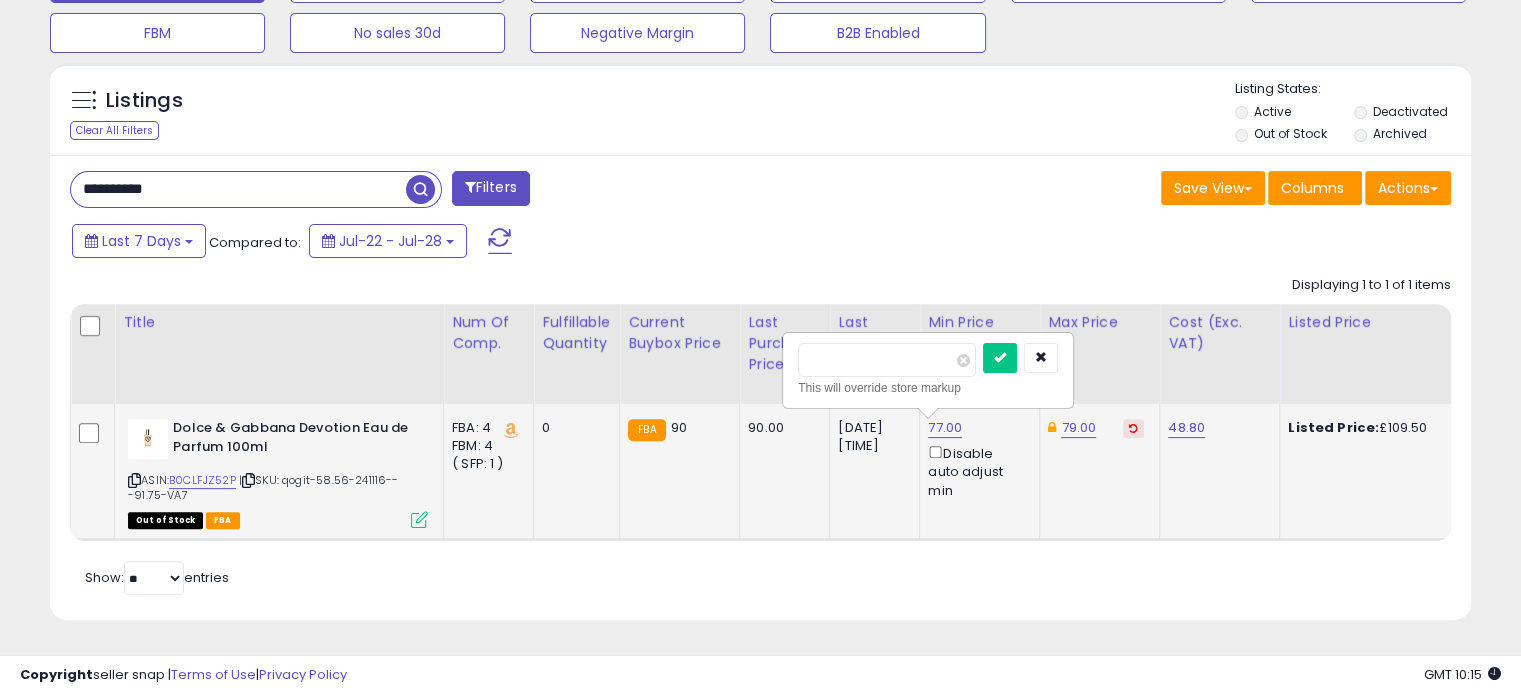 drag, startPoint x: 848, startPoint y: 340, endPoint x: 835, endPoint y: 341, distance: 13.038404 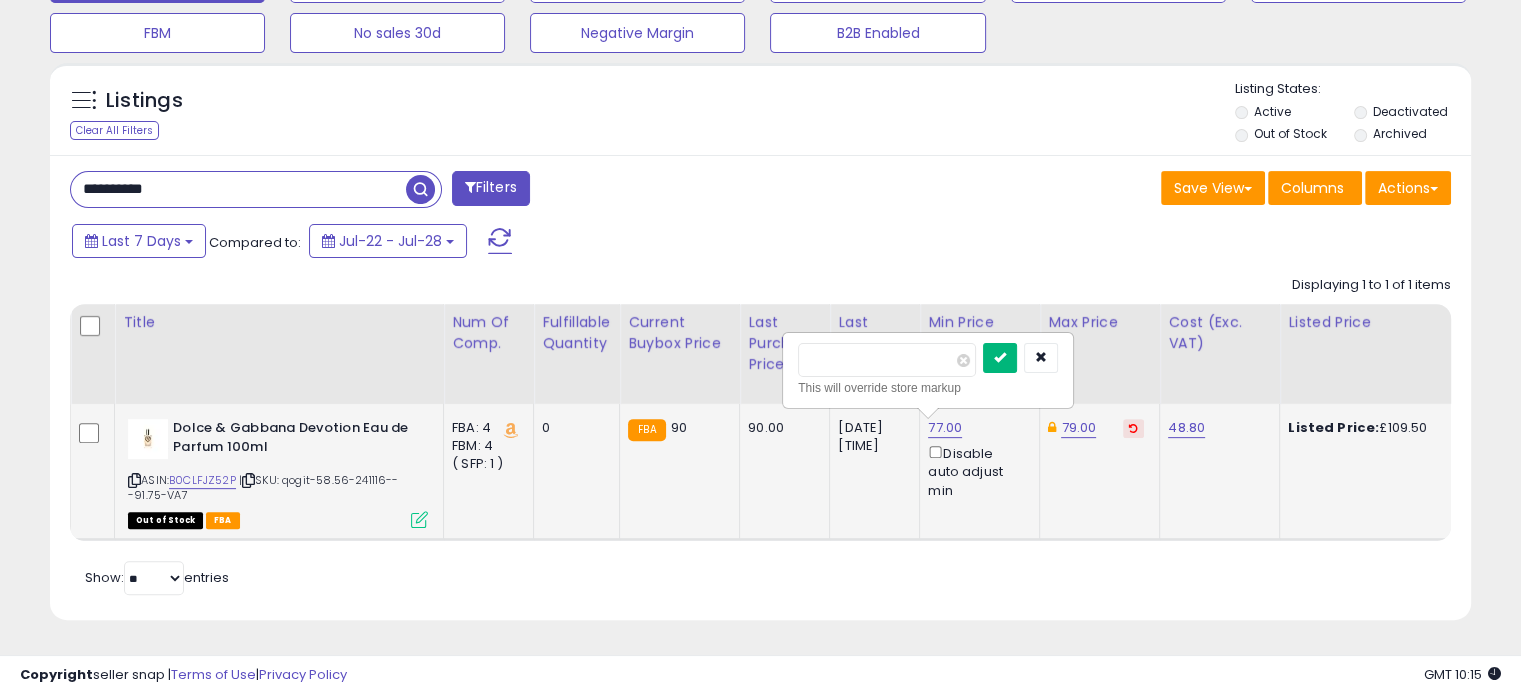 type on "*****" 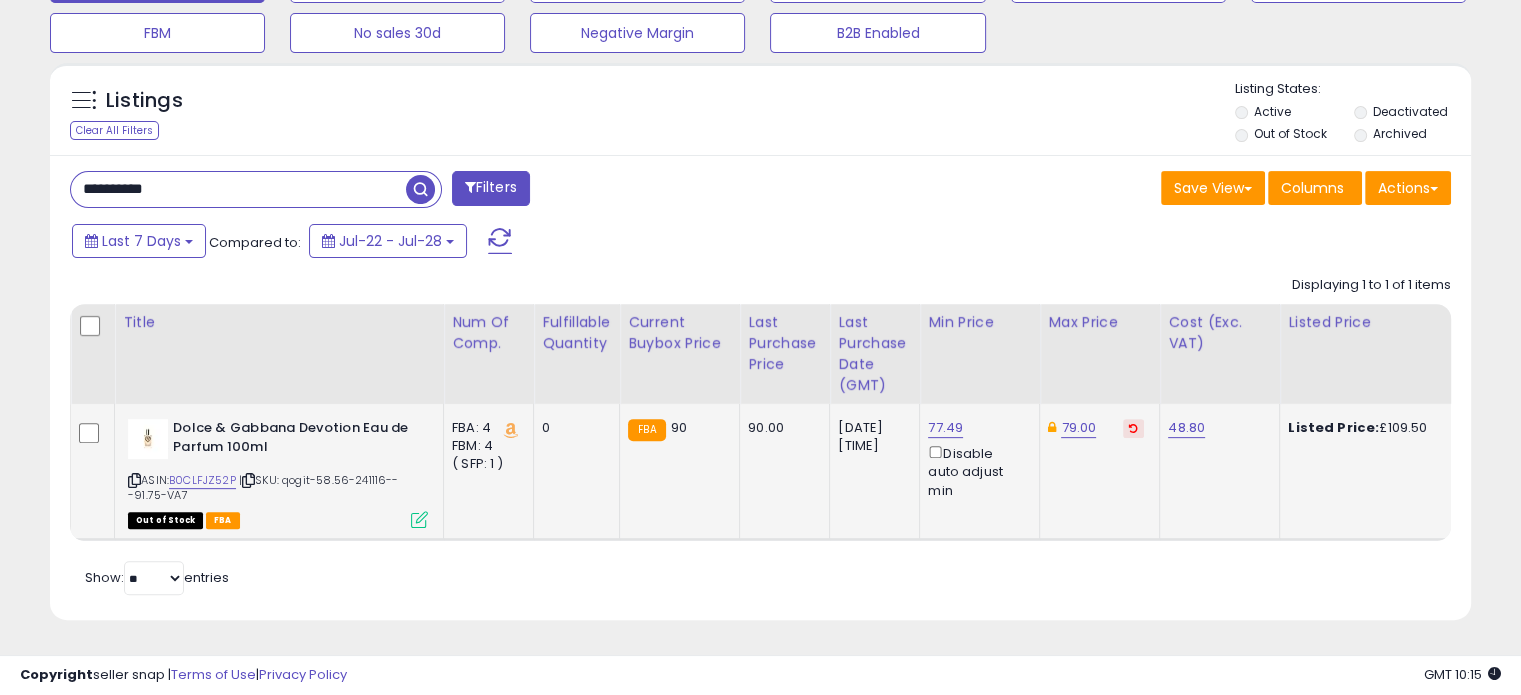 click on "Retrieving listings data..
Displaying 1 to 1 of 1 items
Title
Num of Comp." at bounding box center (760, 433) 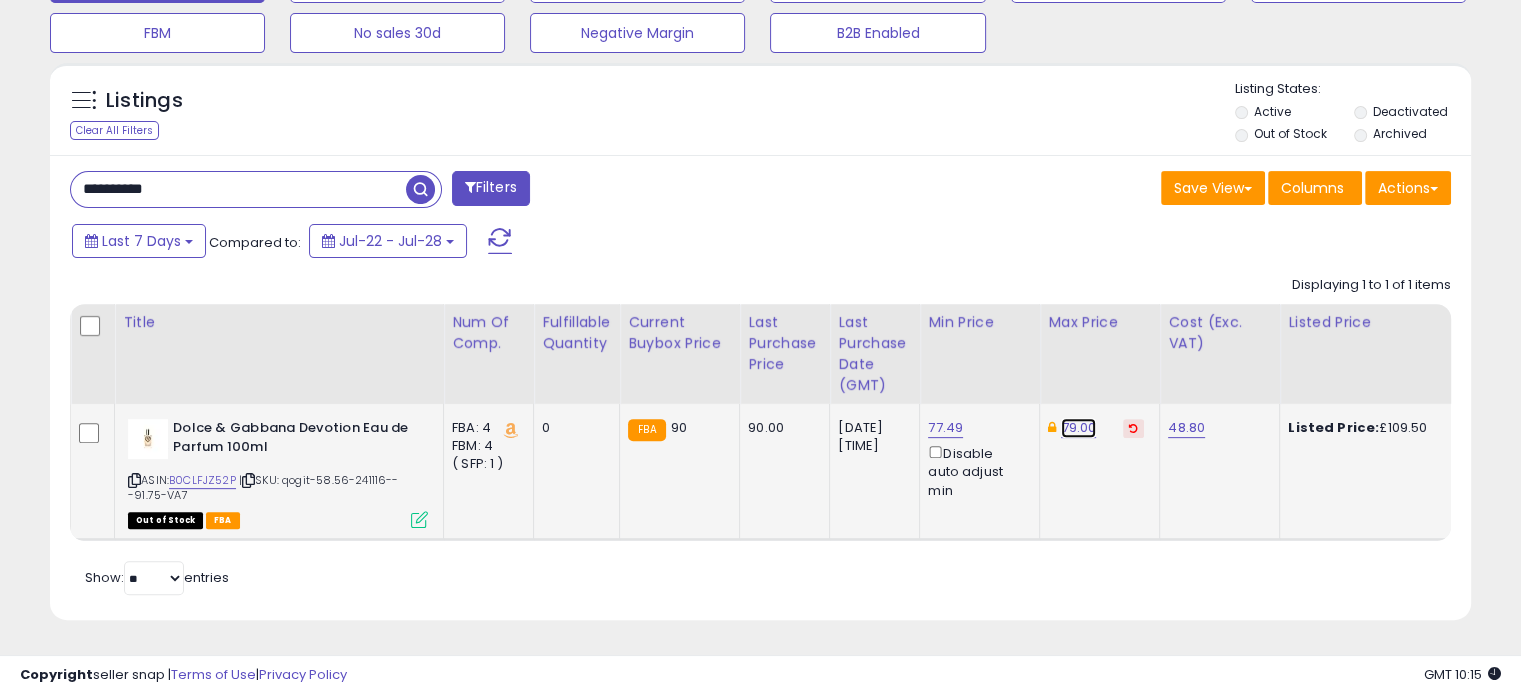 click on "79.00" at bounding box center (1078, 428) 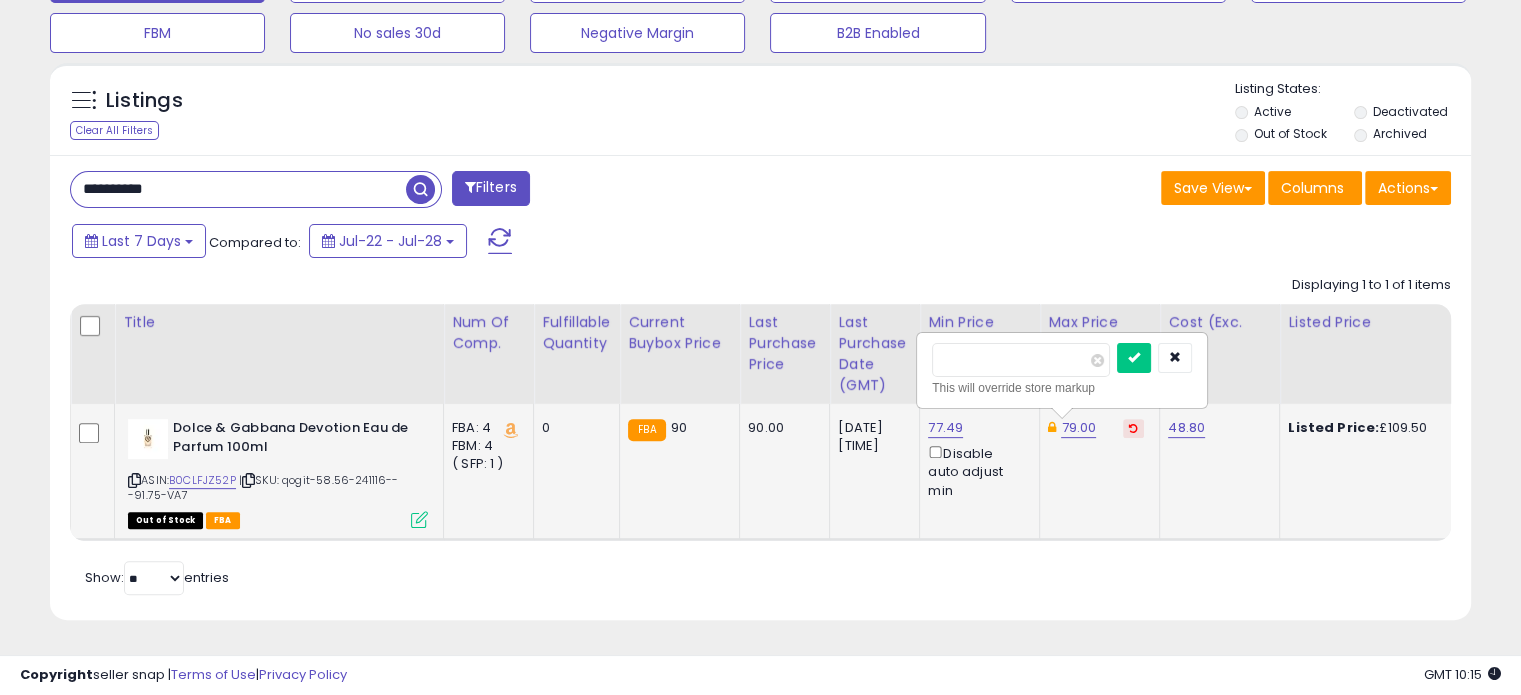 drag, startPoint x: 996, startPoint y: 343, endPoint x: 919, endPoint y: 340, distance: 77.05842 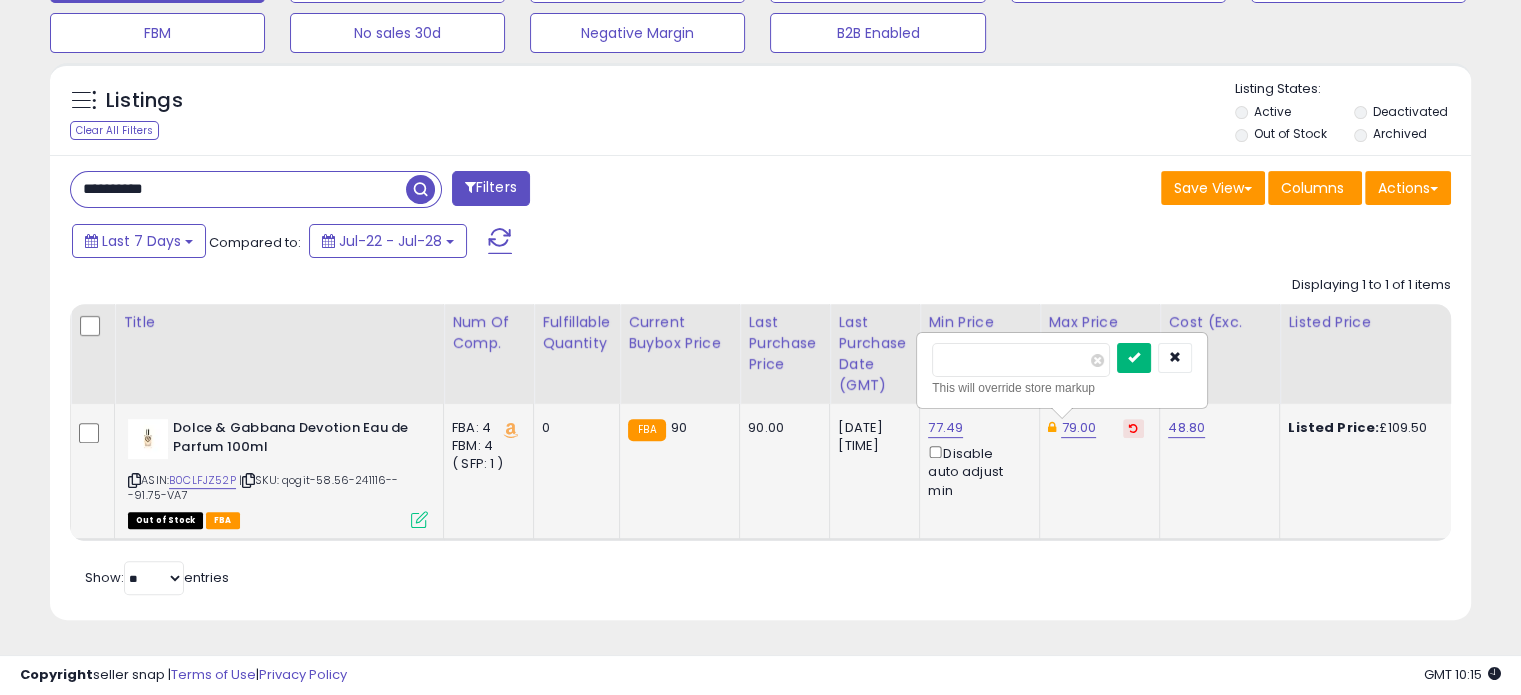 type on "*****" 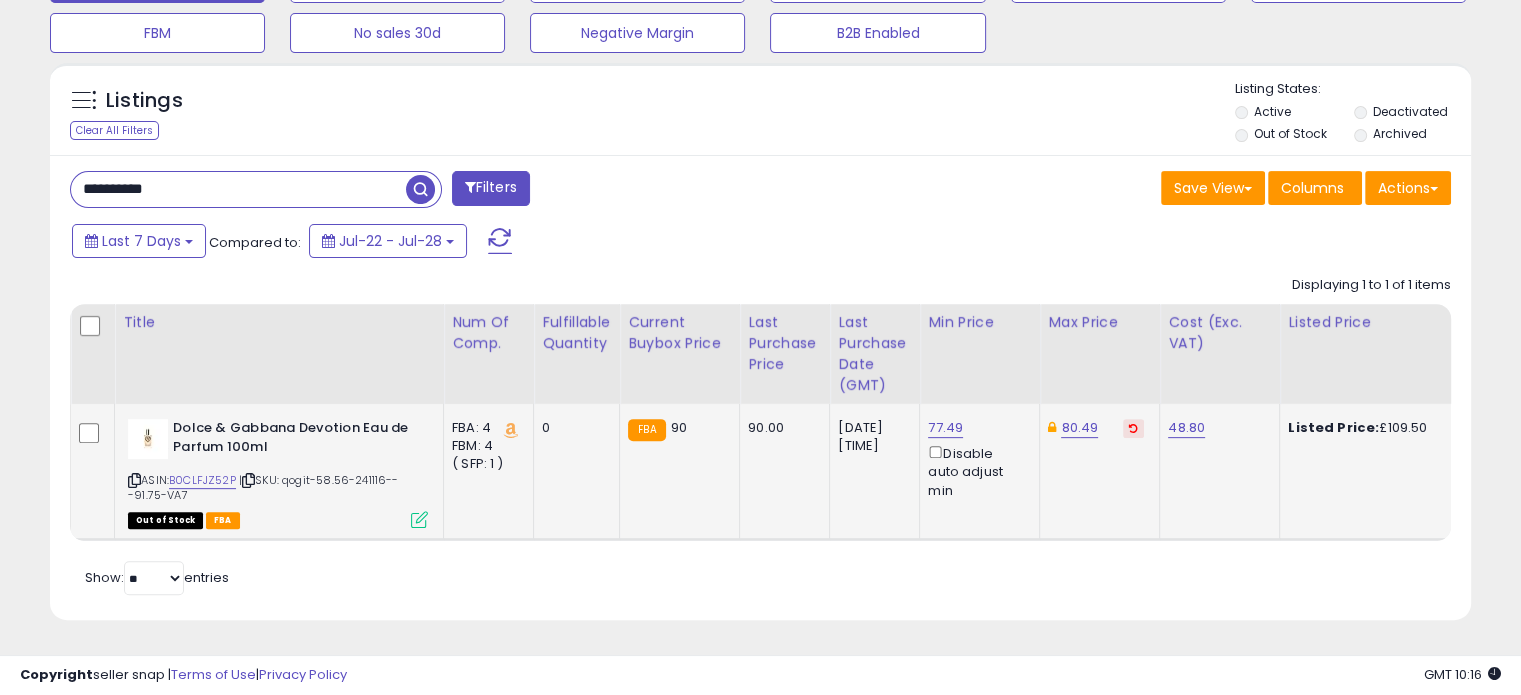 click on "80.49" 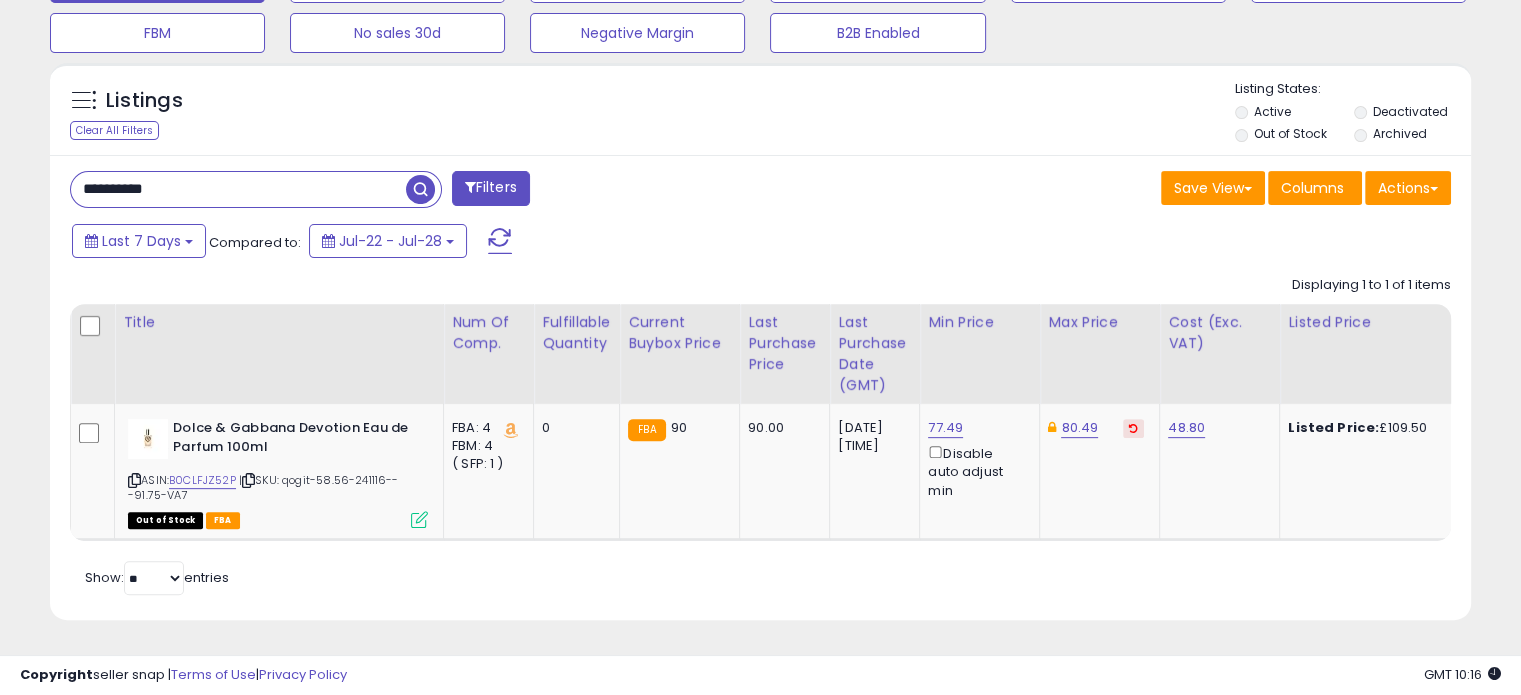 click on "**********" at bounding box center [238, 189] 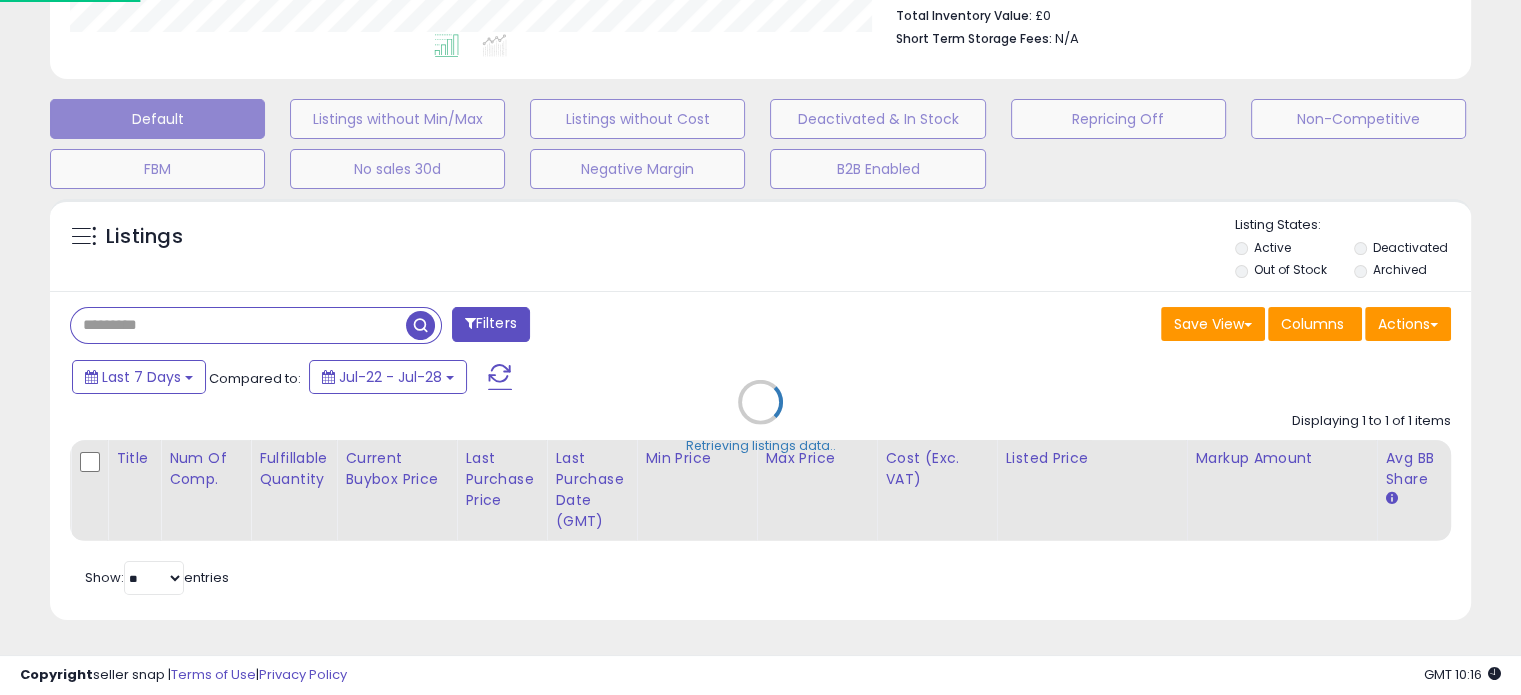 scroll, scrollTop: 999589, scrollLeft: 999168, axis: both 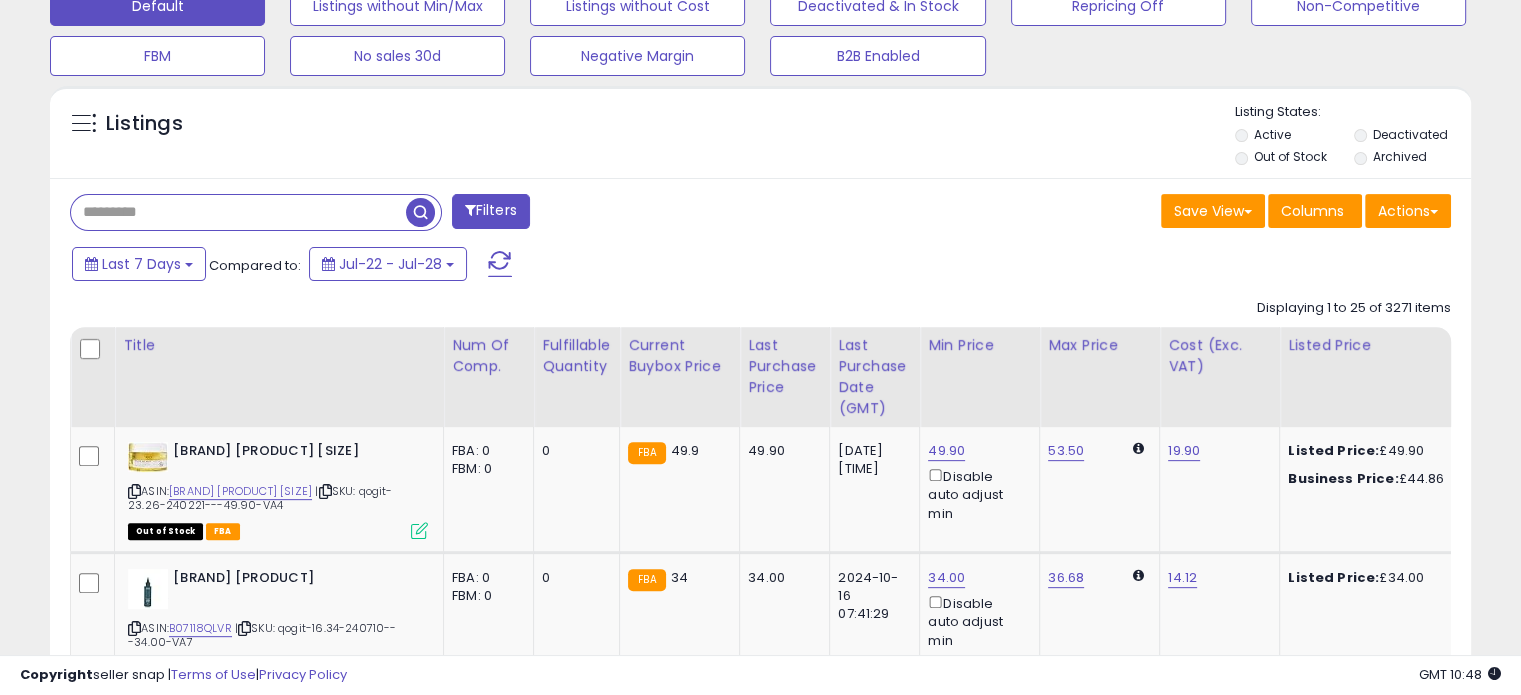 click at bounding box center (238, 212) 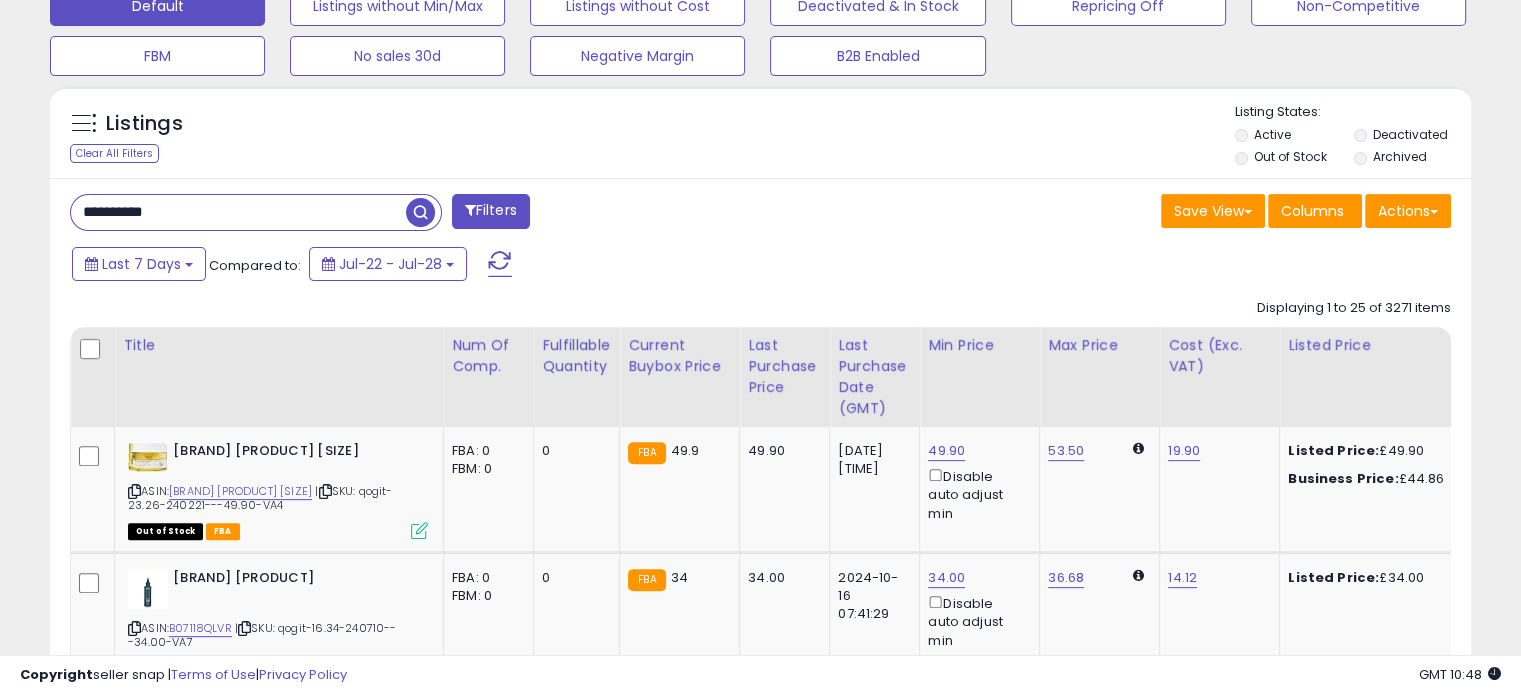 click at bounding box center [420, 212] 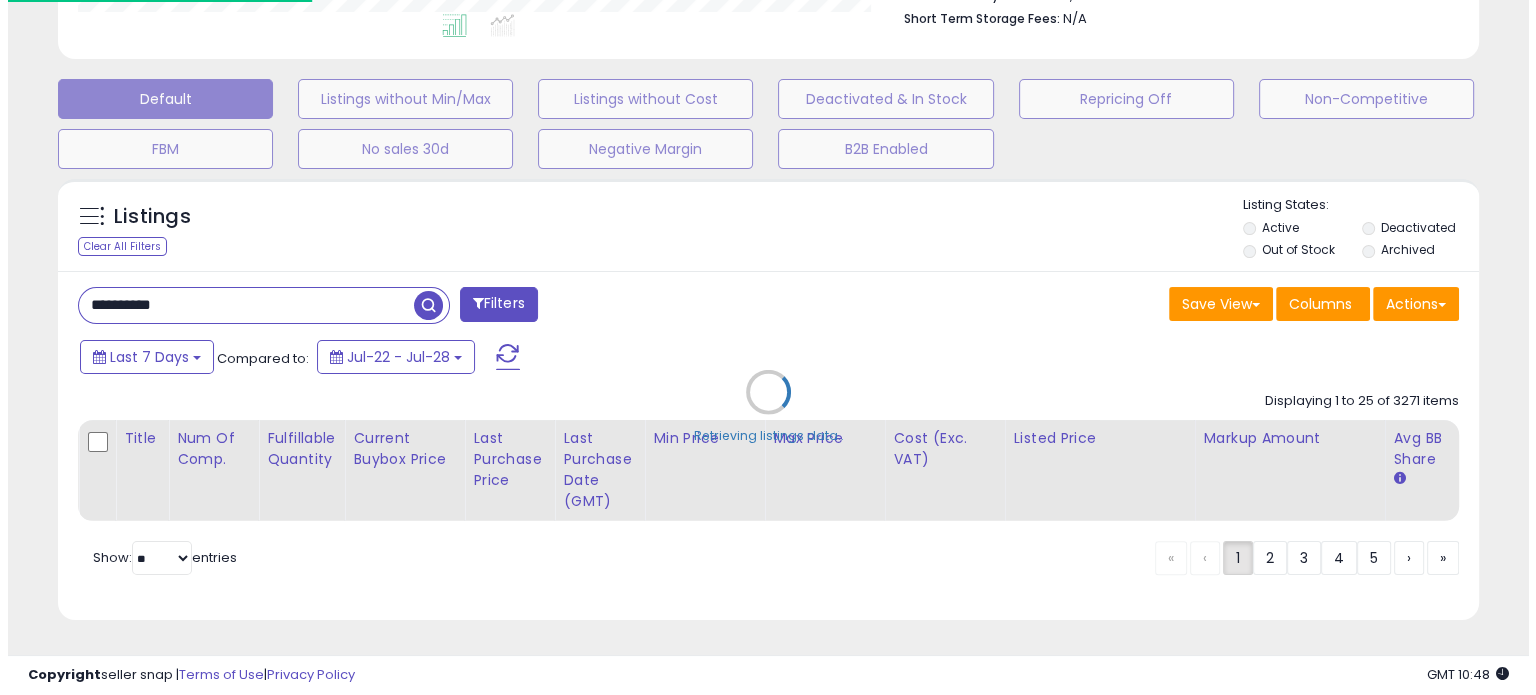 scroll, scrollTop: 564, scrollLeft: 0, axis: vertical 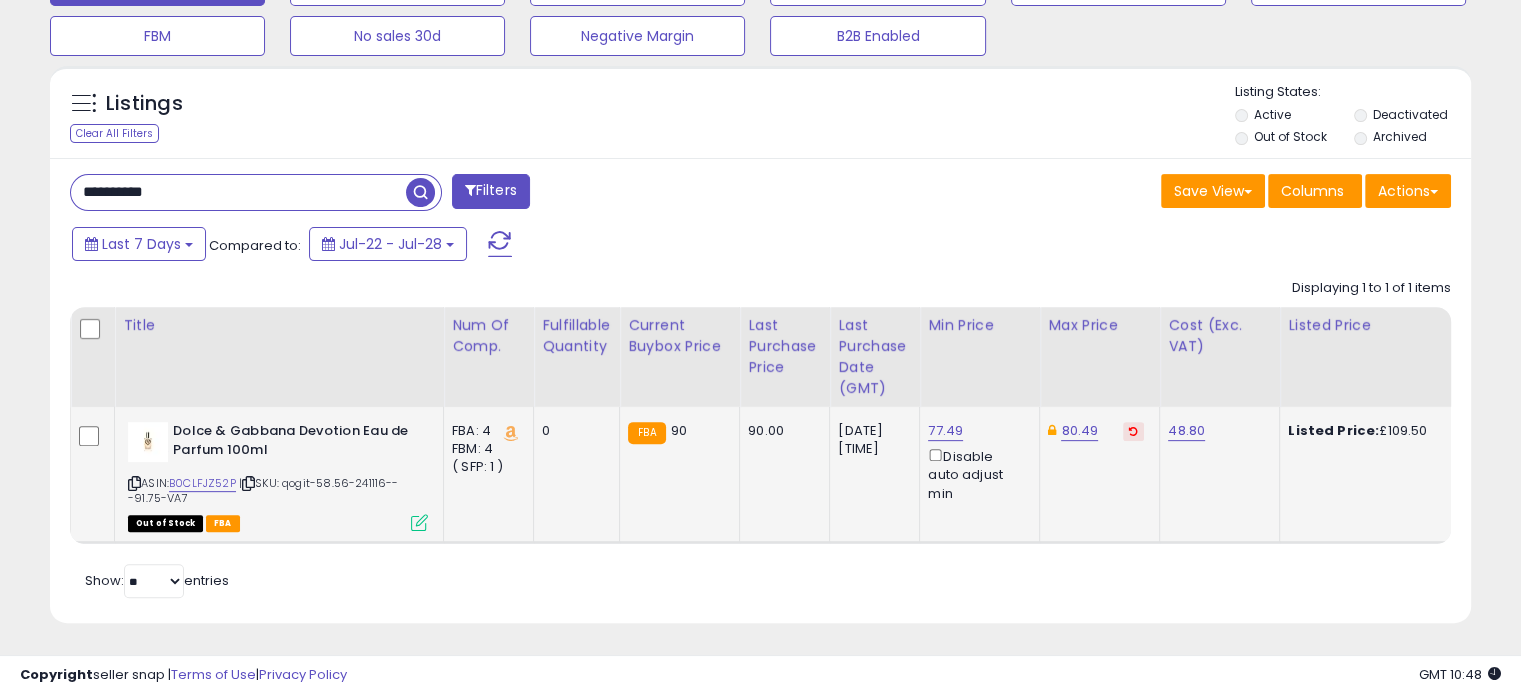 click at bounding box center (1133, 431) 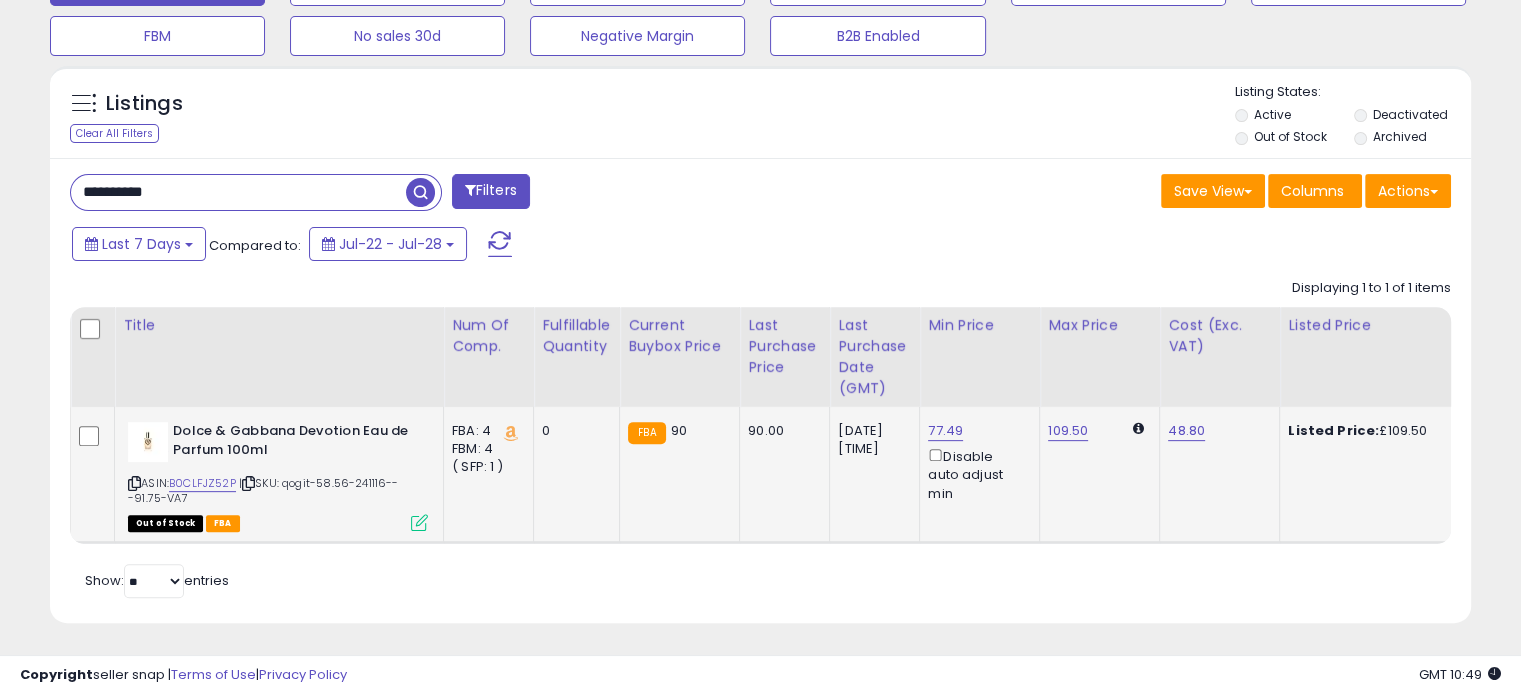 click on "**********" at bounding box center (238, 192) 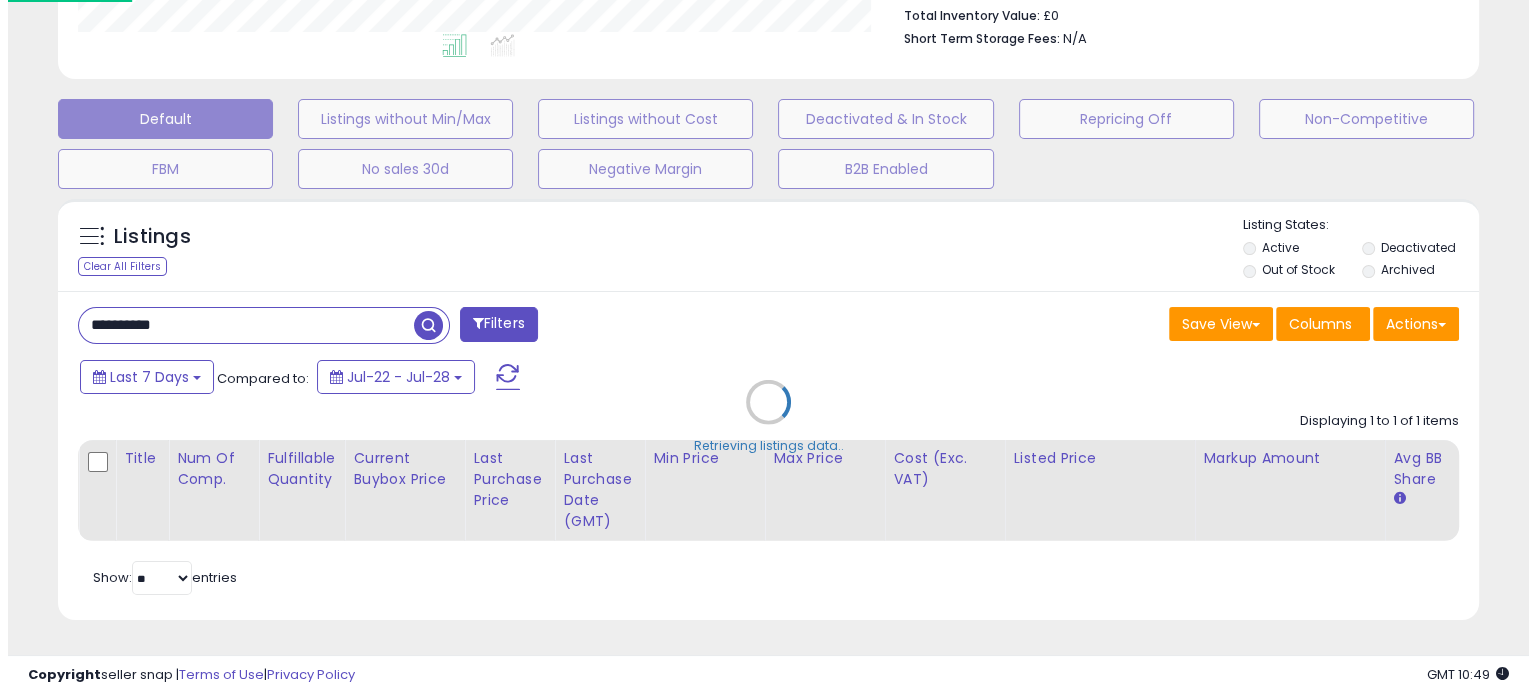 scroll, scrollTop: 544, scrollLeft: 0, axis: vertical 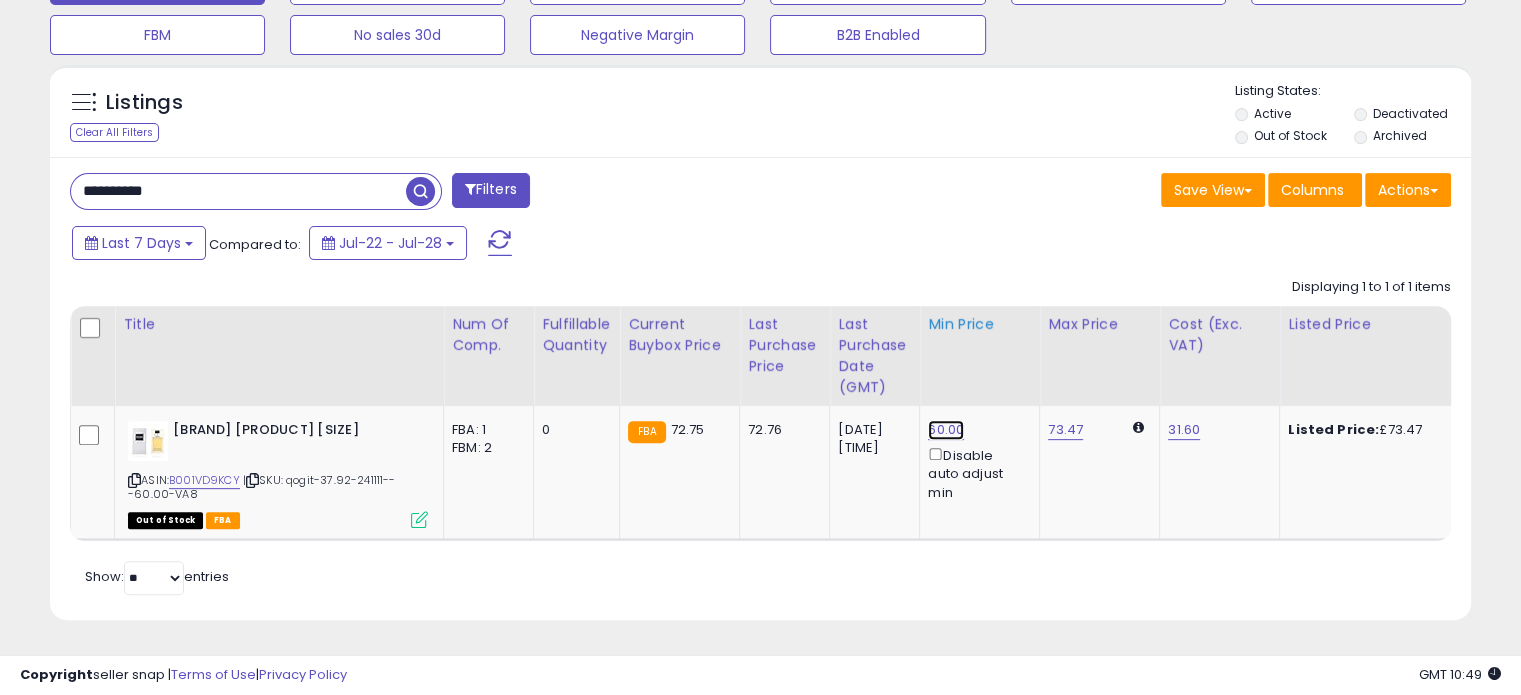 click on "60.00" at bounding box center [946, 430] 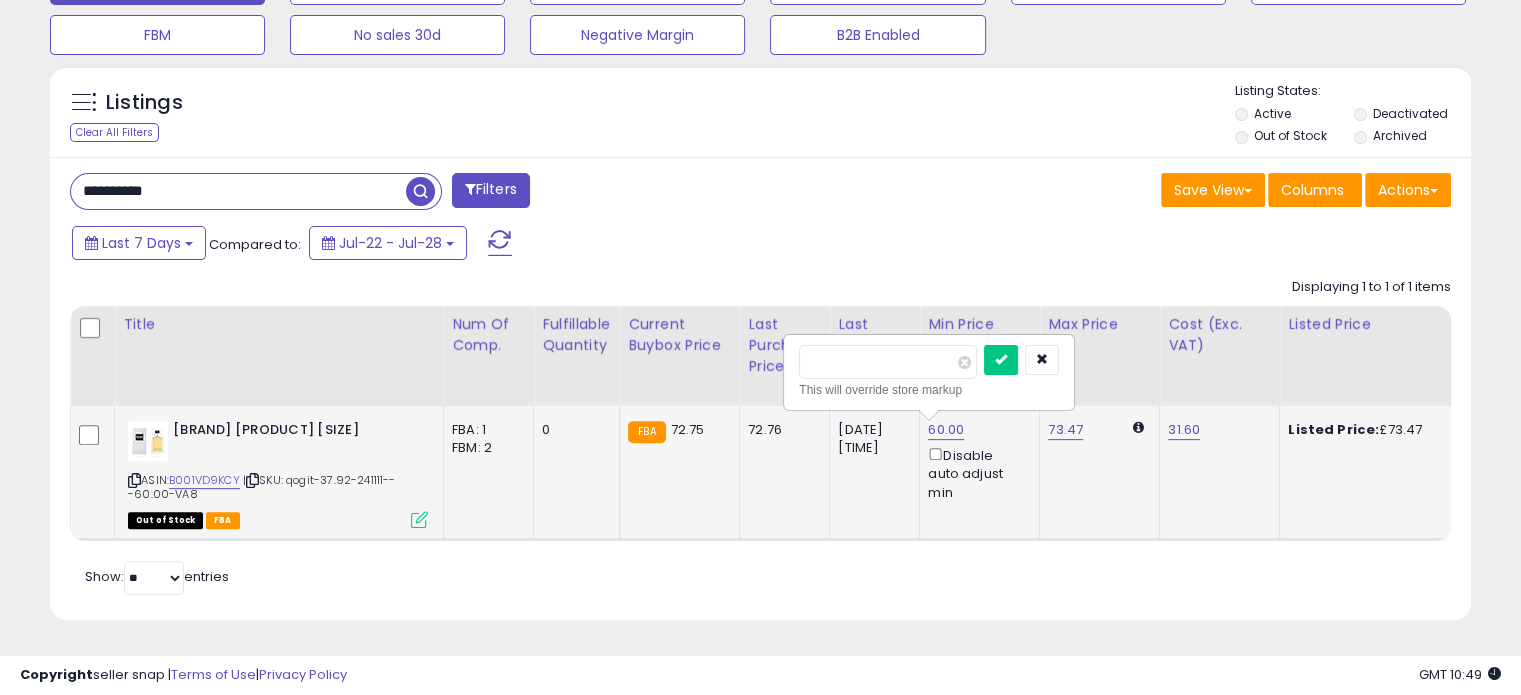 drag, startPoint x: 856, startPoint y: 347, endPoint x: 809, endPoint y: 341, distance: 47.38143 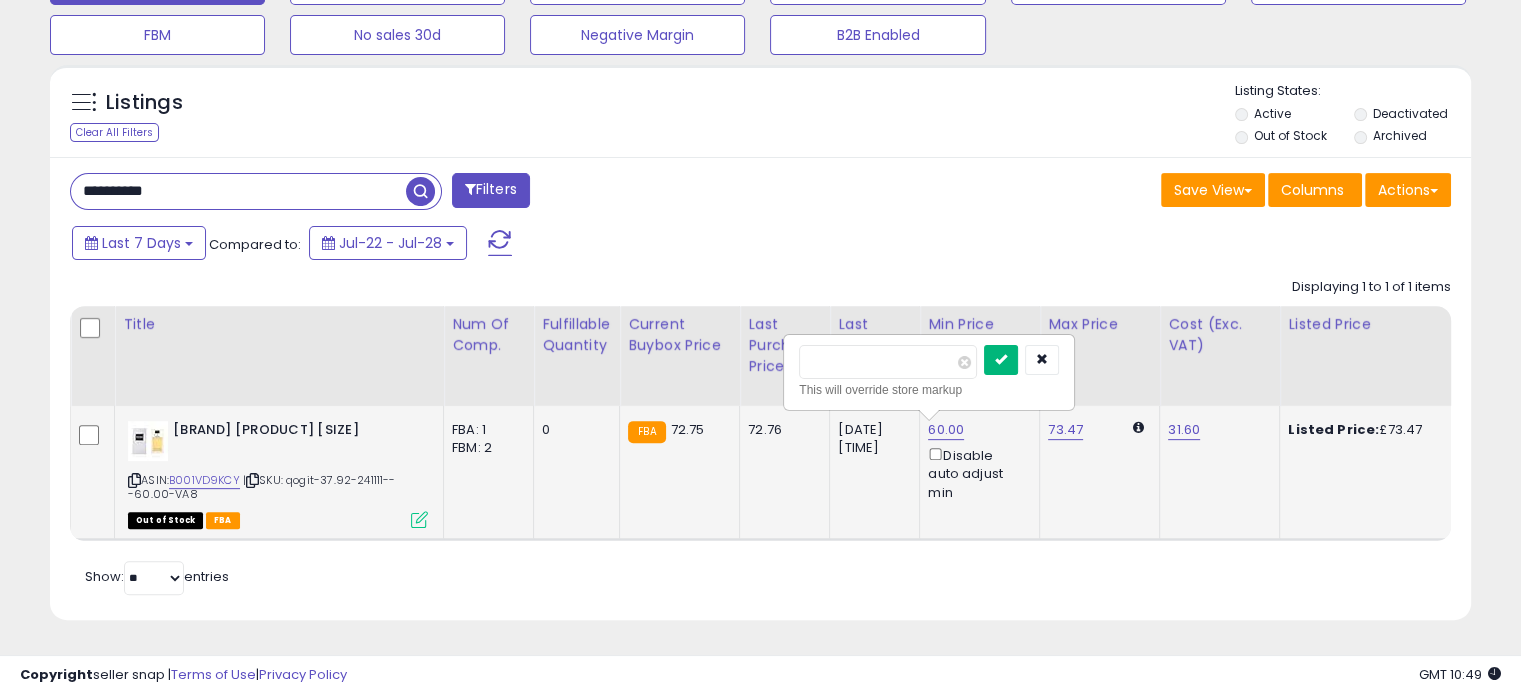 type on "*****" 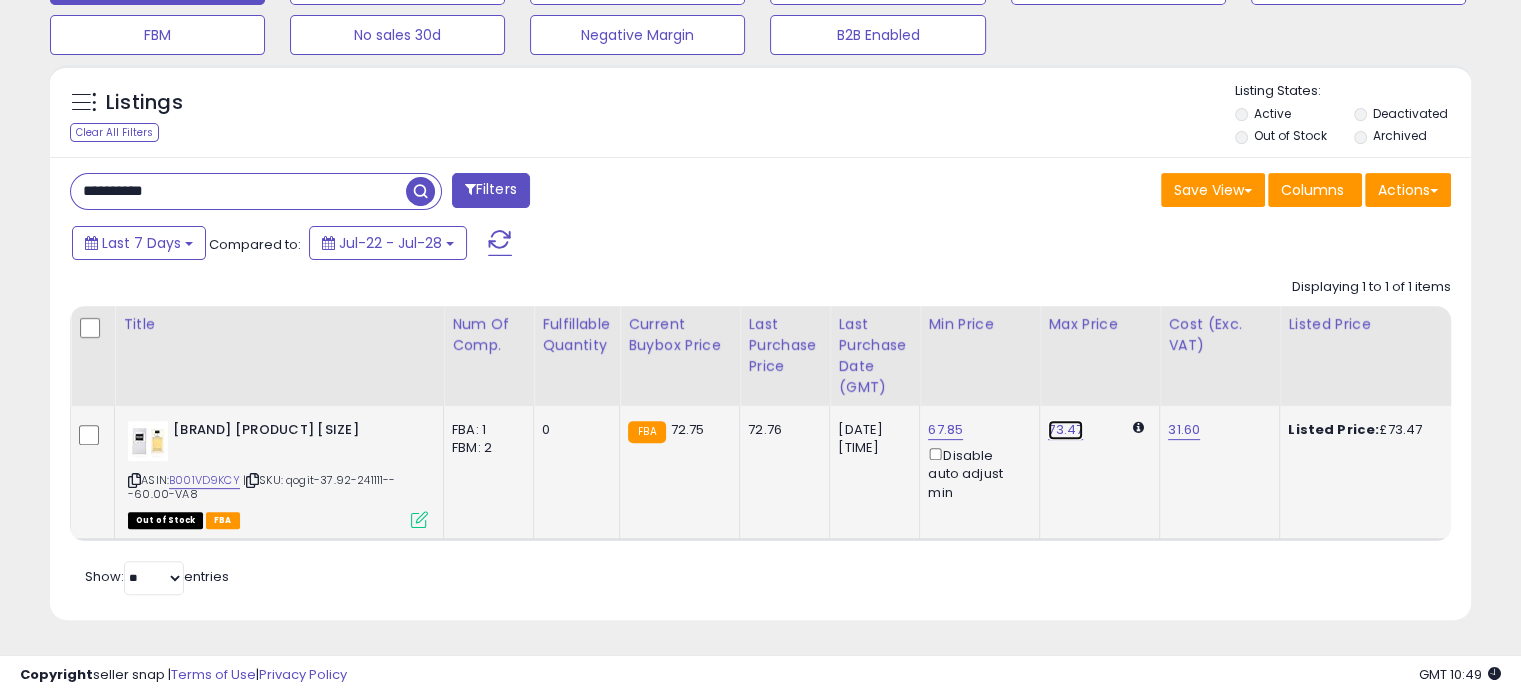 click on "73.47" at bounding box center [1065, 430] 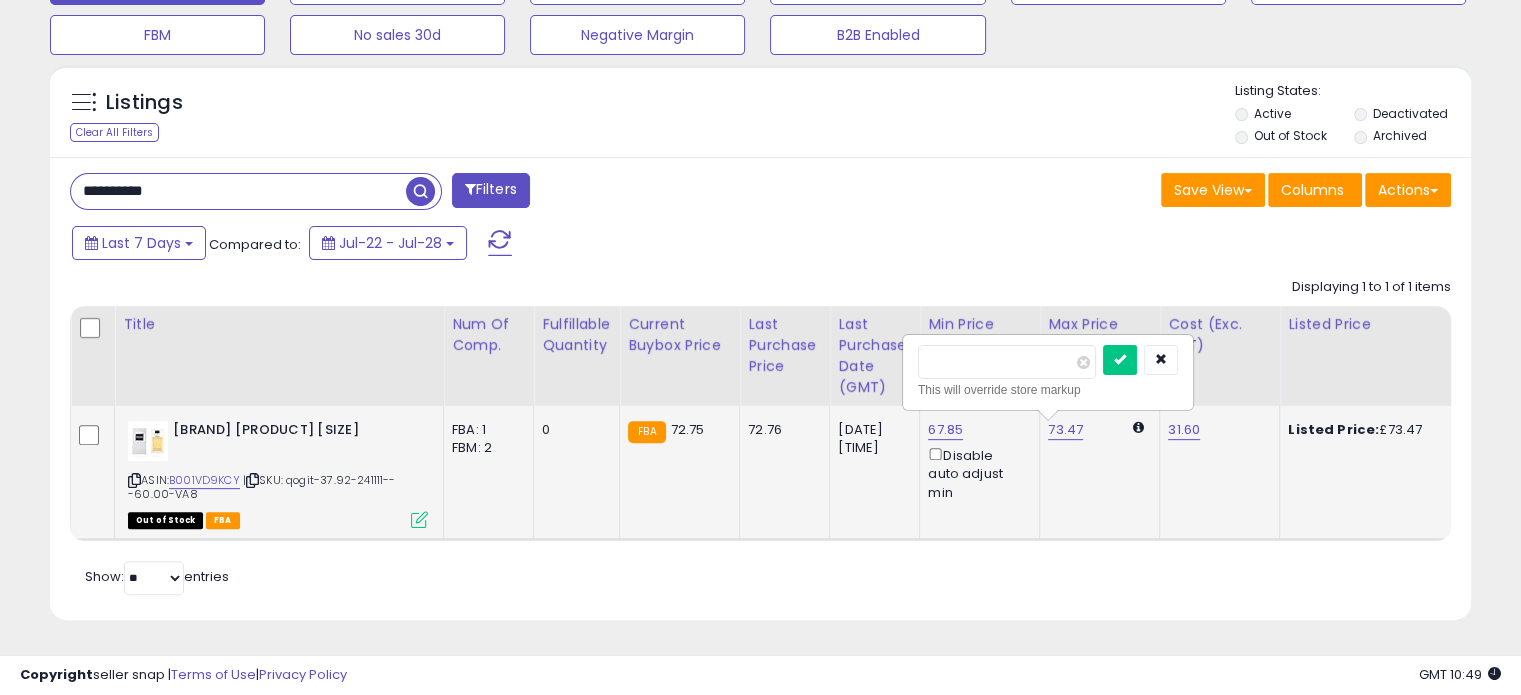 drag, startPoint x: 977, startPoint y: 355, endPoint x: 924, endPoint y: 353, distance: 53.037724 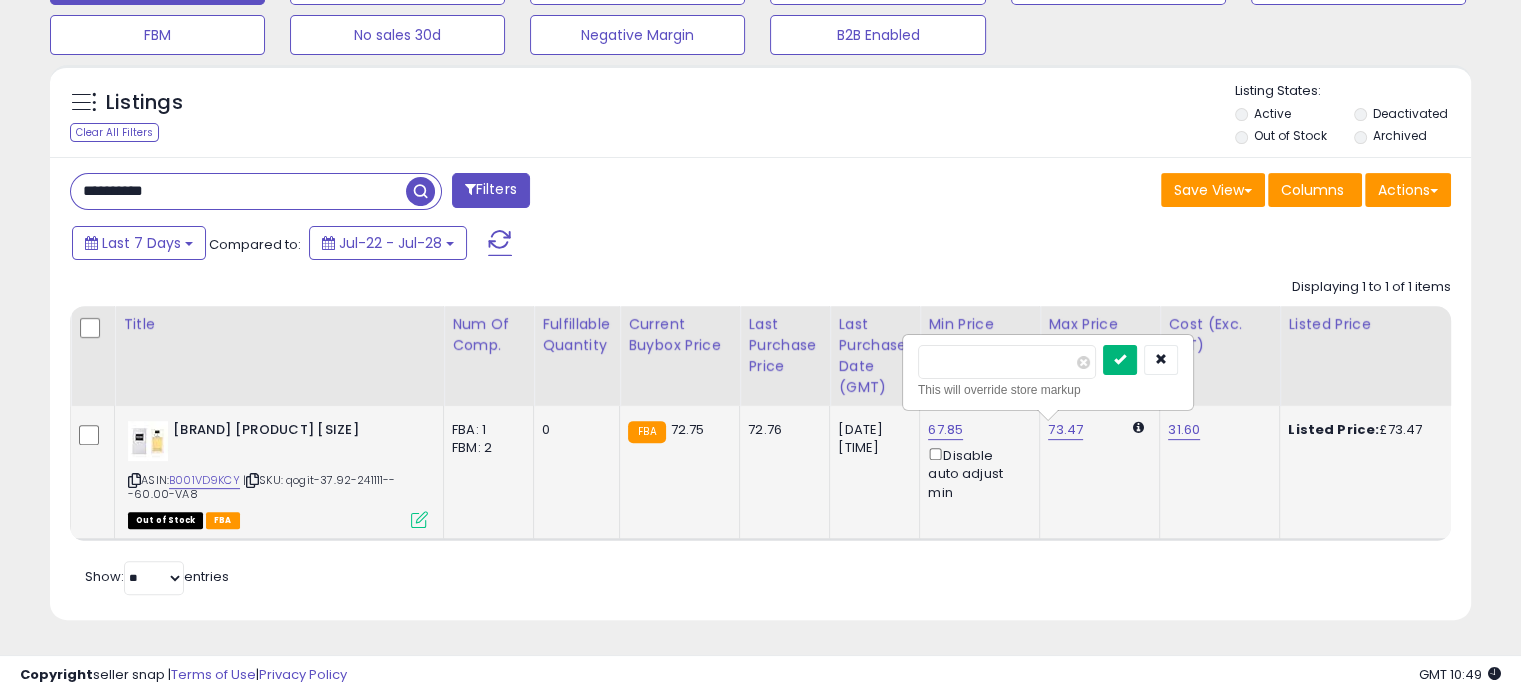 type on "*****" 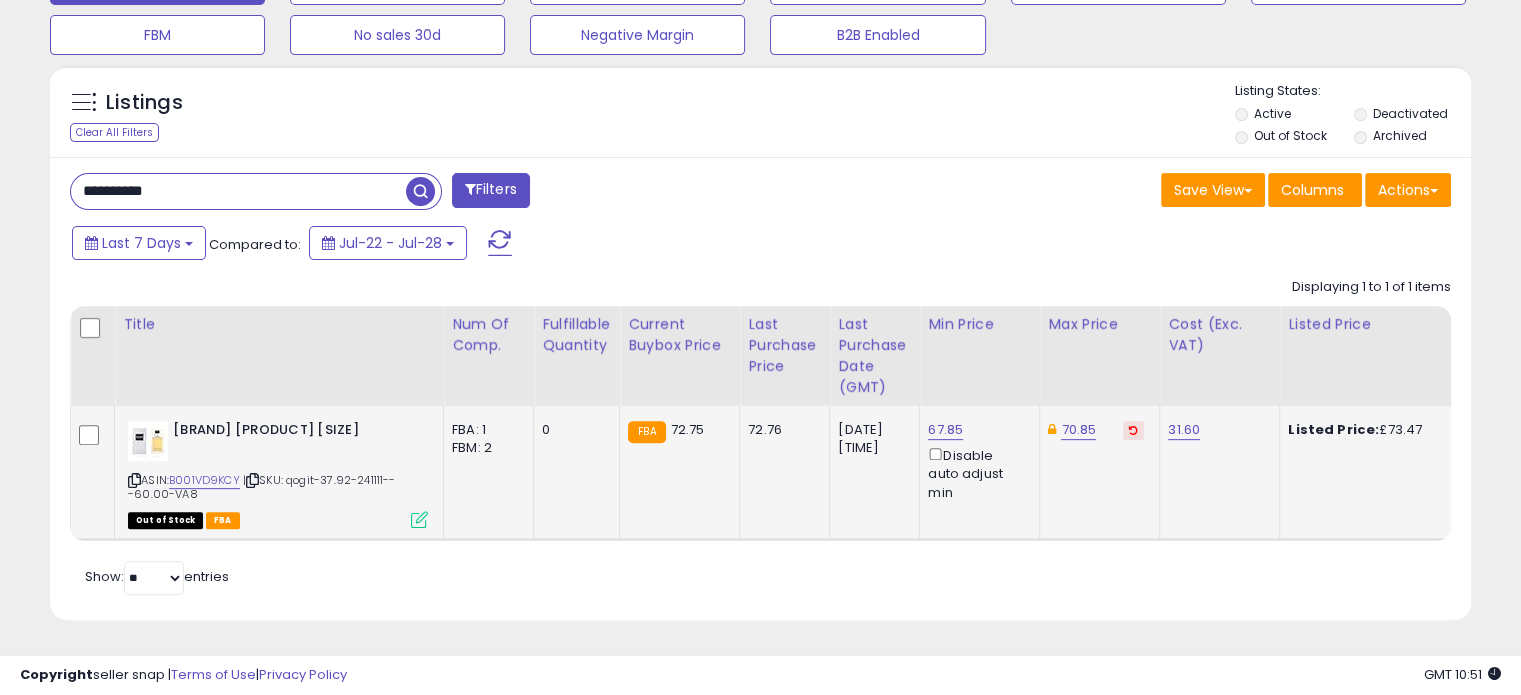 click on "**********" at bounding box center (238, 191) 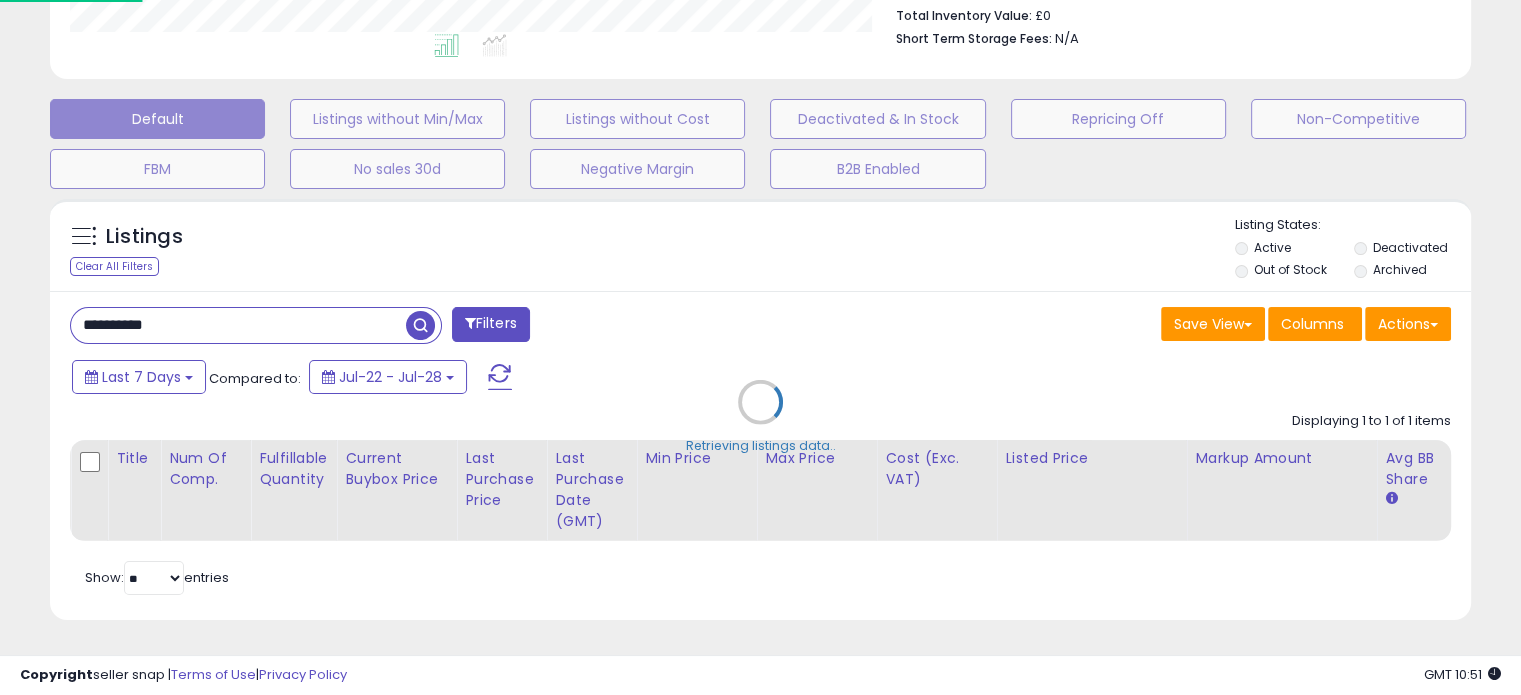 scroll, scrollTop: 999589, scrollLeft: 999168, axis: both 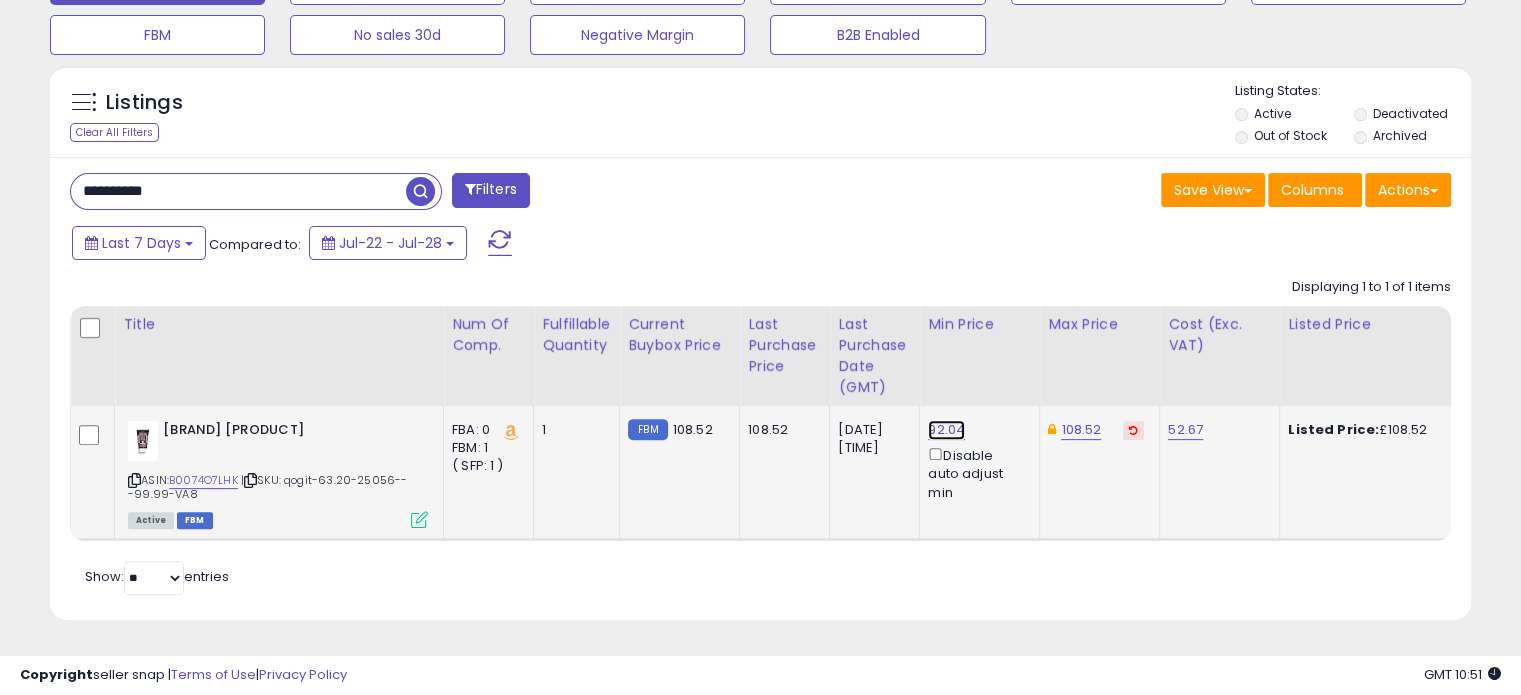 click on "92.04" at bounding box center (946, 430) 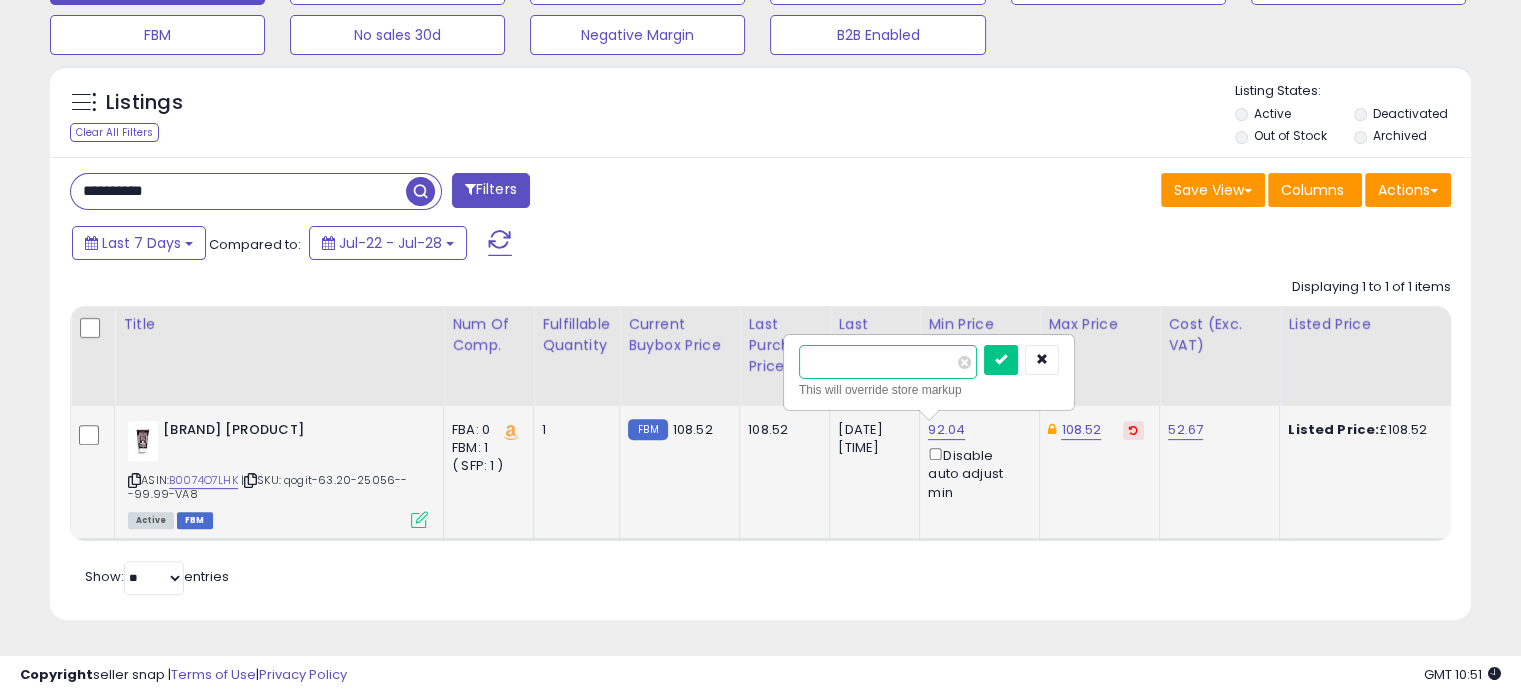 drag, startPoint x: 849, startPoint y: 348, endPoint x: 822, endPoint y: 348, distance: 27 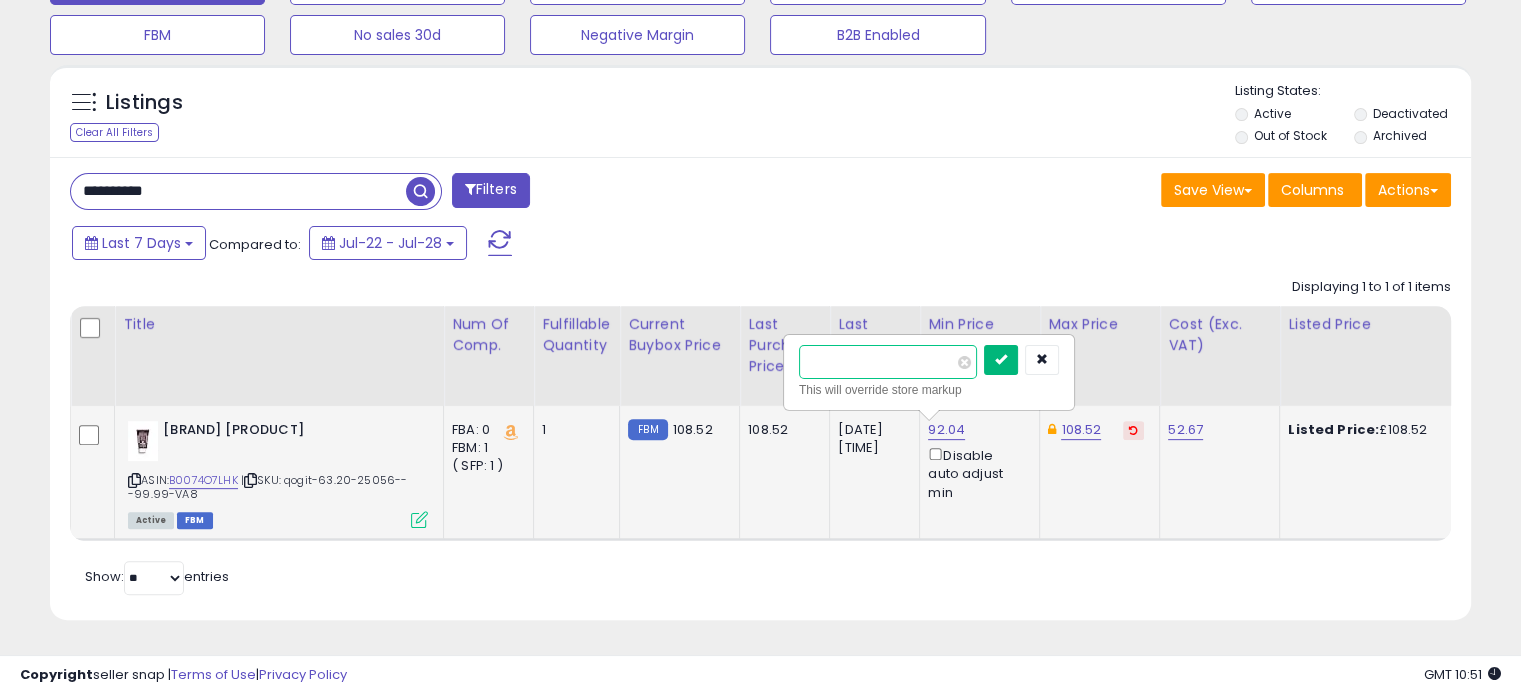 type on "**" 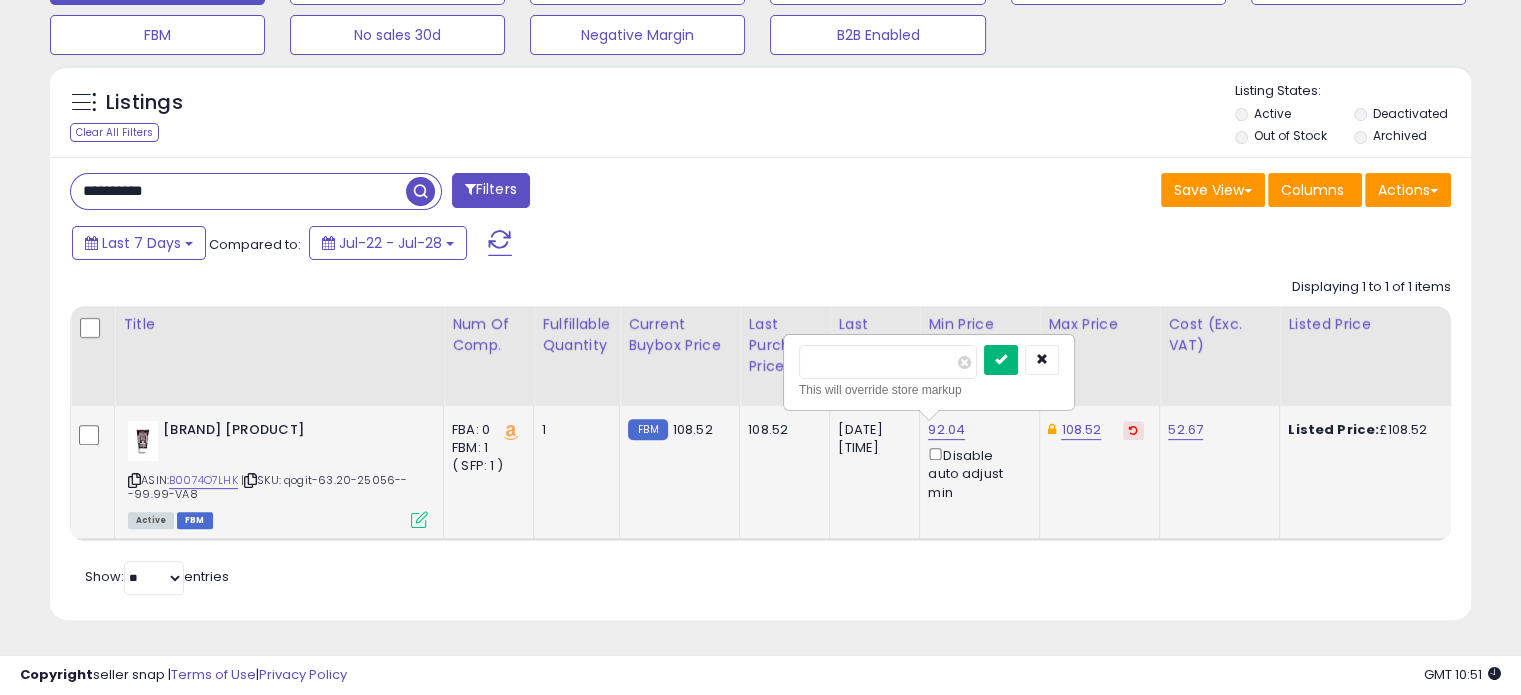 click at bounding box center [1001, 359] 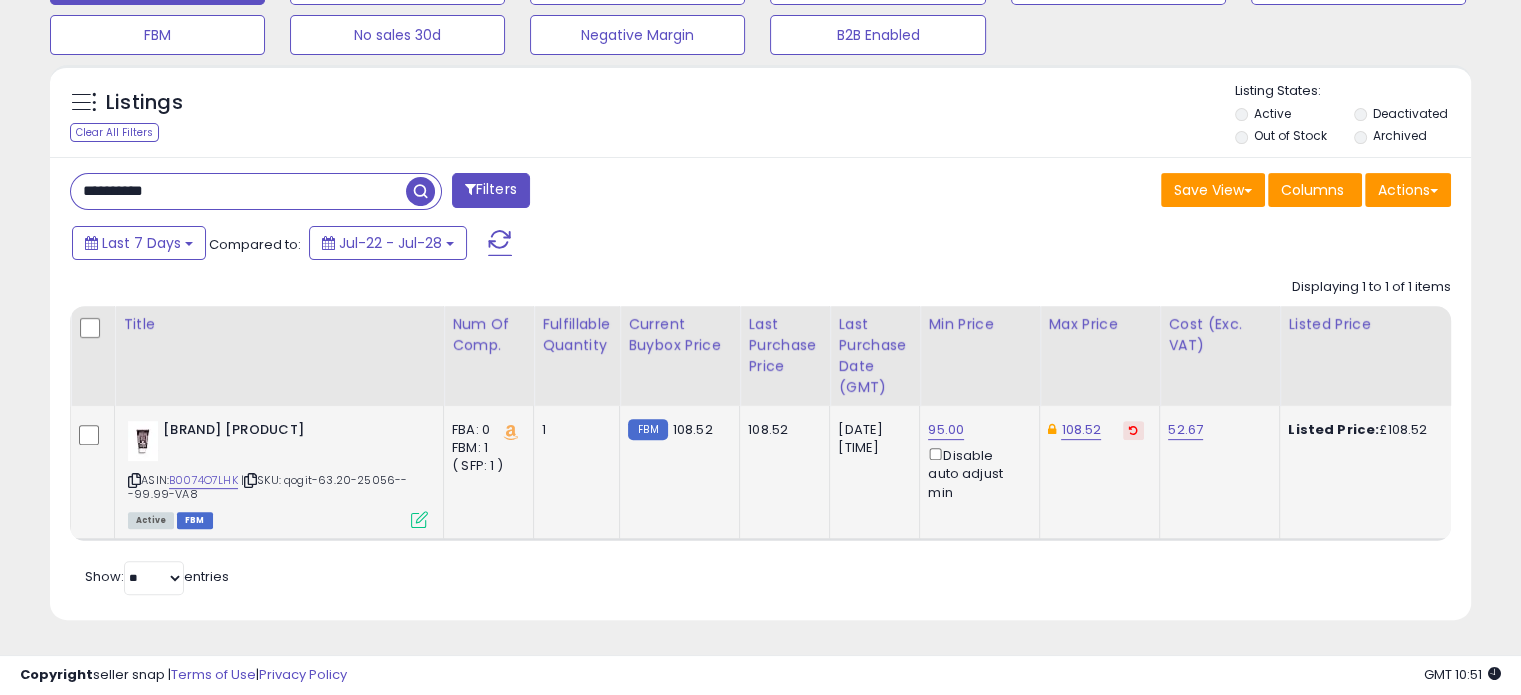 click on "Retrieving listings data..
Displaying 1 to 1 of 1 items
Title
Num of Comp." at bounding box center (760, 434) 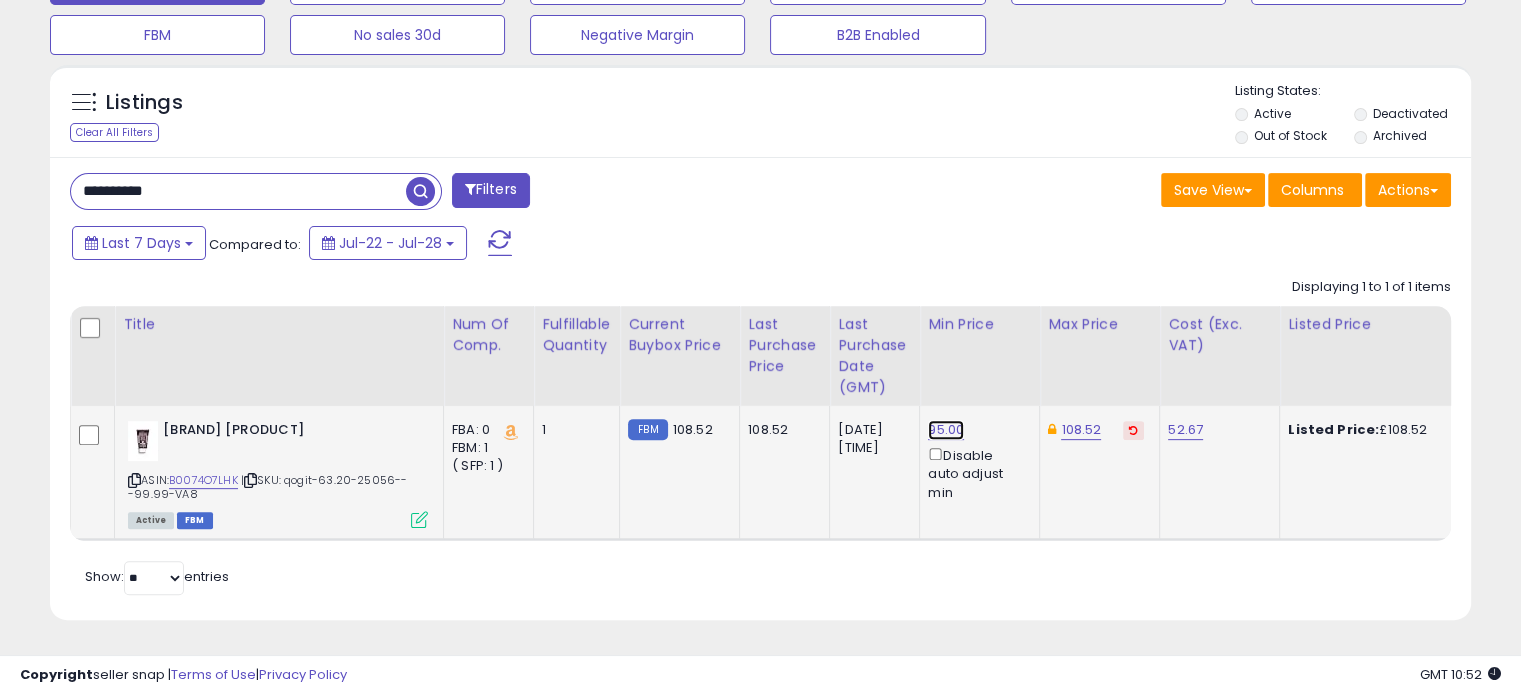 click on "95.00" at bounding box center (946, 430) 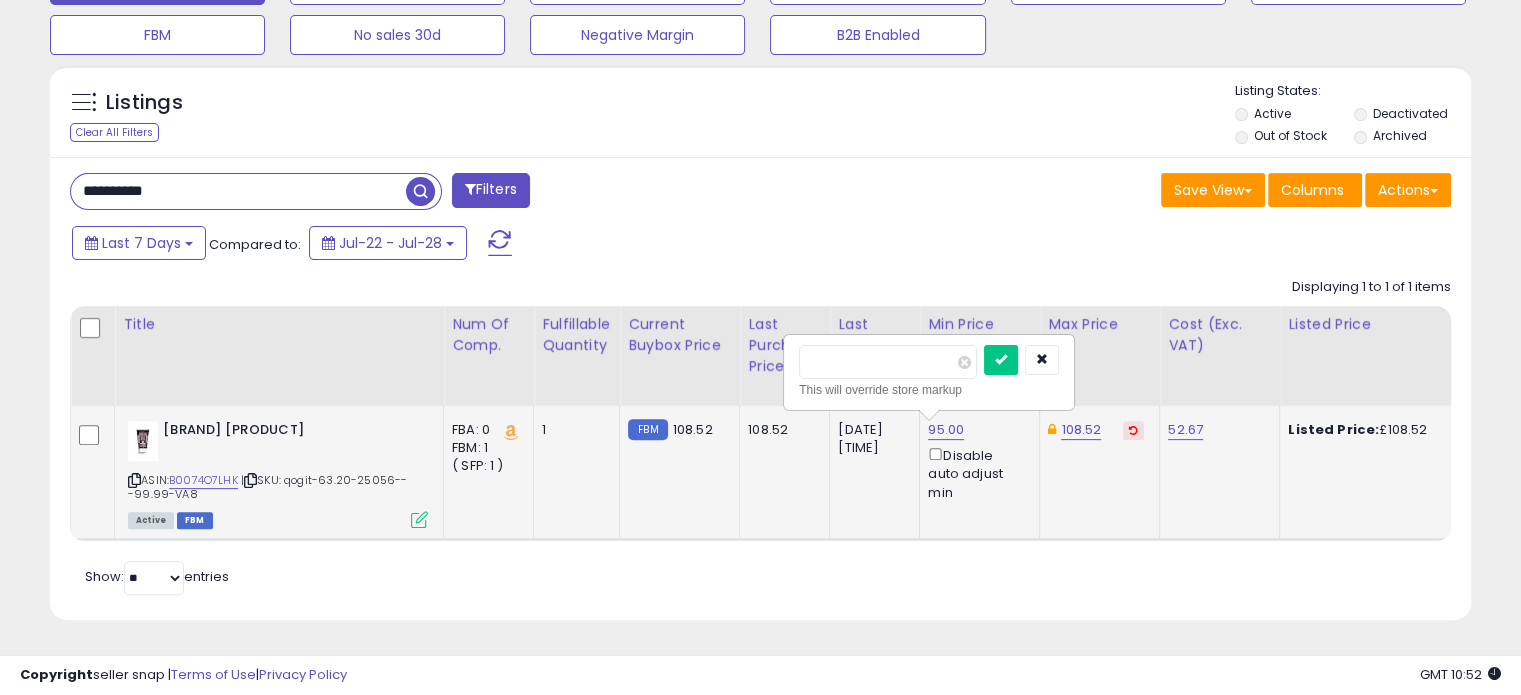 drag, startPoint x: 852, startPoint y: 348, endPoint x: 821, endPoint y: 347, distance: 31.016125 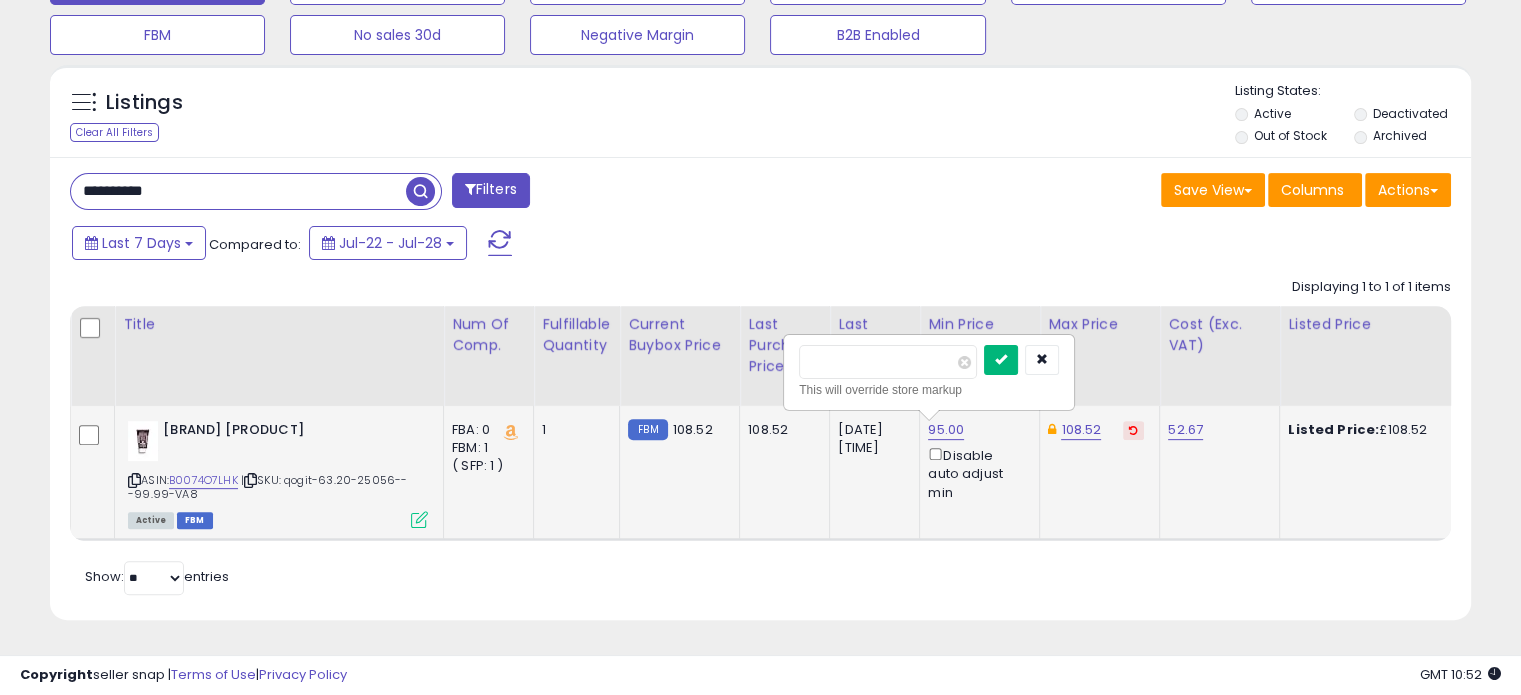 type on "**" 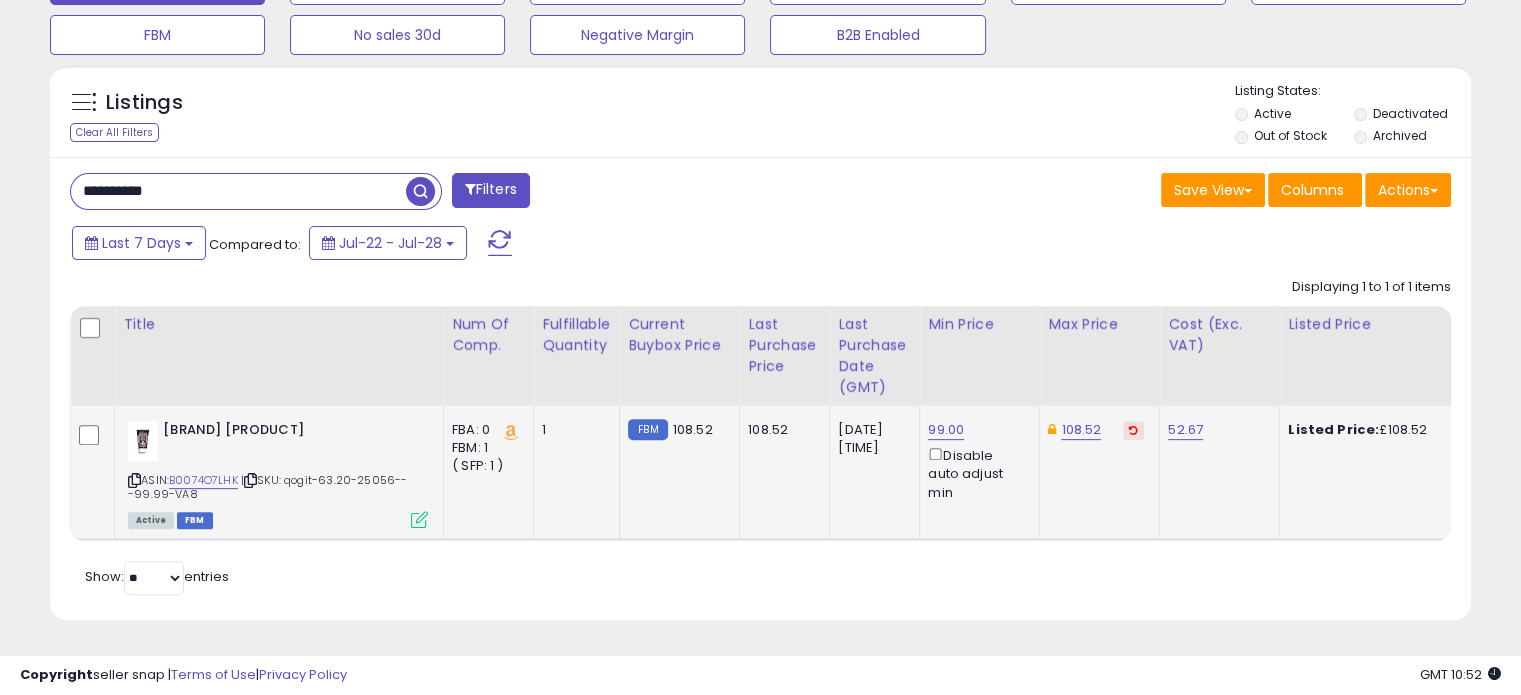 click on "**********" at bounding box center [238, 191] 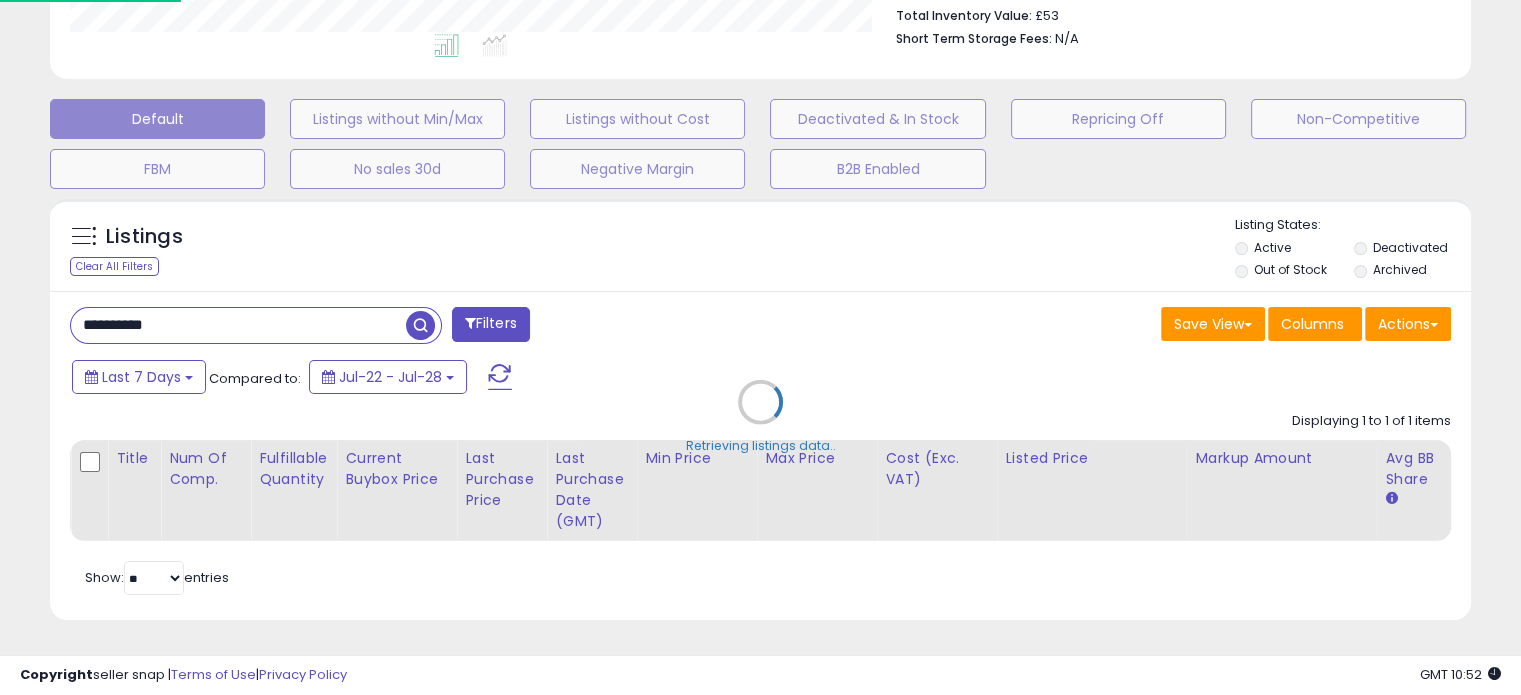 scroll, scrollTop: 999589, scrollLeft: 999168, axis: both 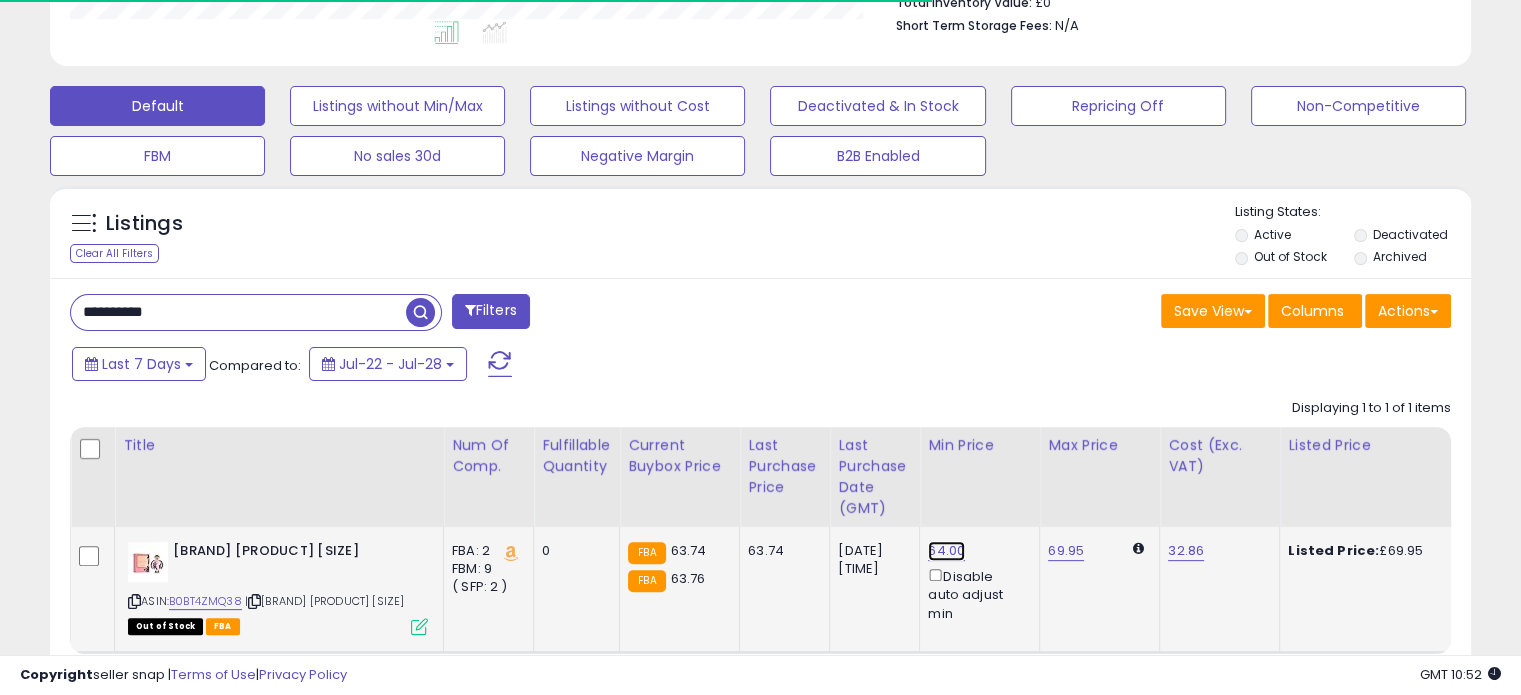 click on "64.00" at bounding box center (946, 551) 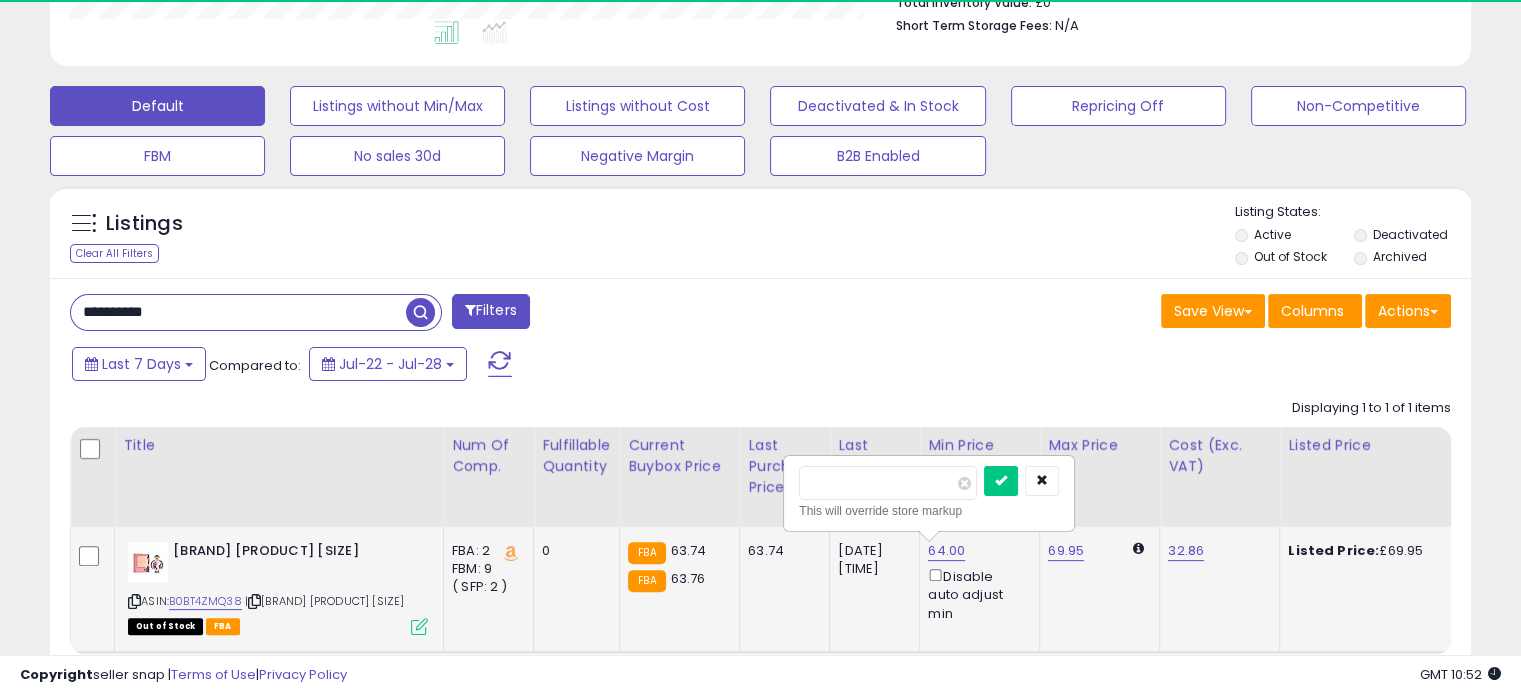scroll, scrollTop: 999589, scrollLeft: 999176, axis: both 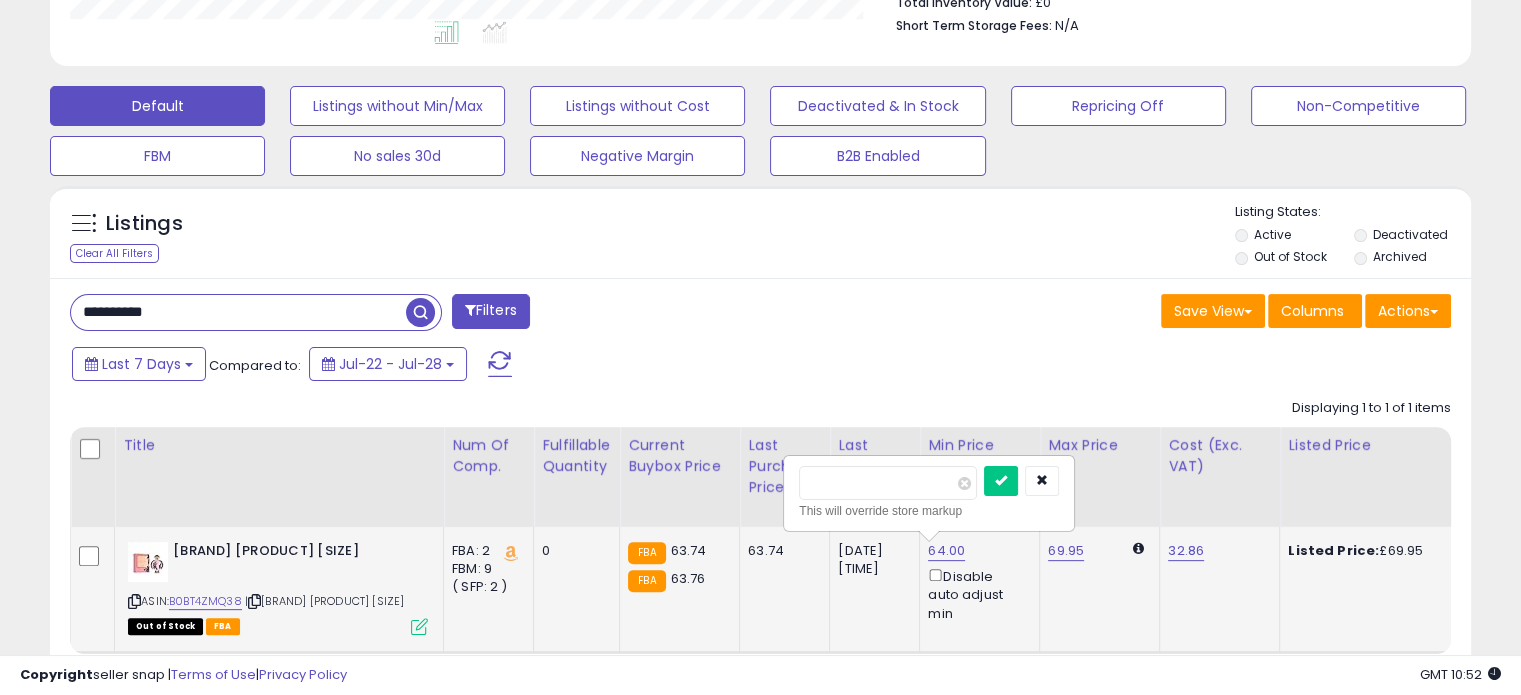 drag, startPoint x: 850, startPoint y: 478, endPoint x: 799, endPoint y: 480, distance: 51.0392 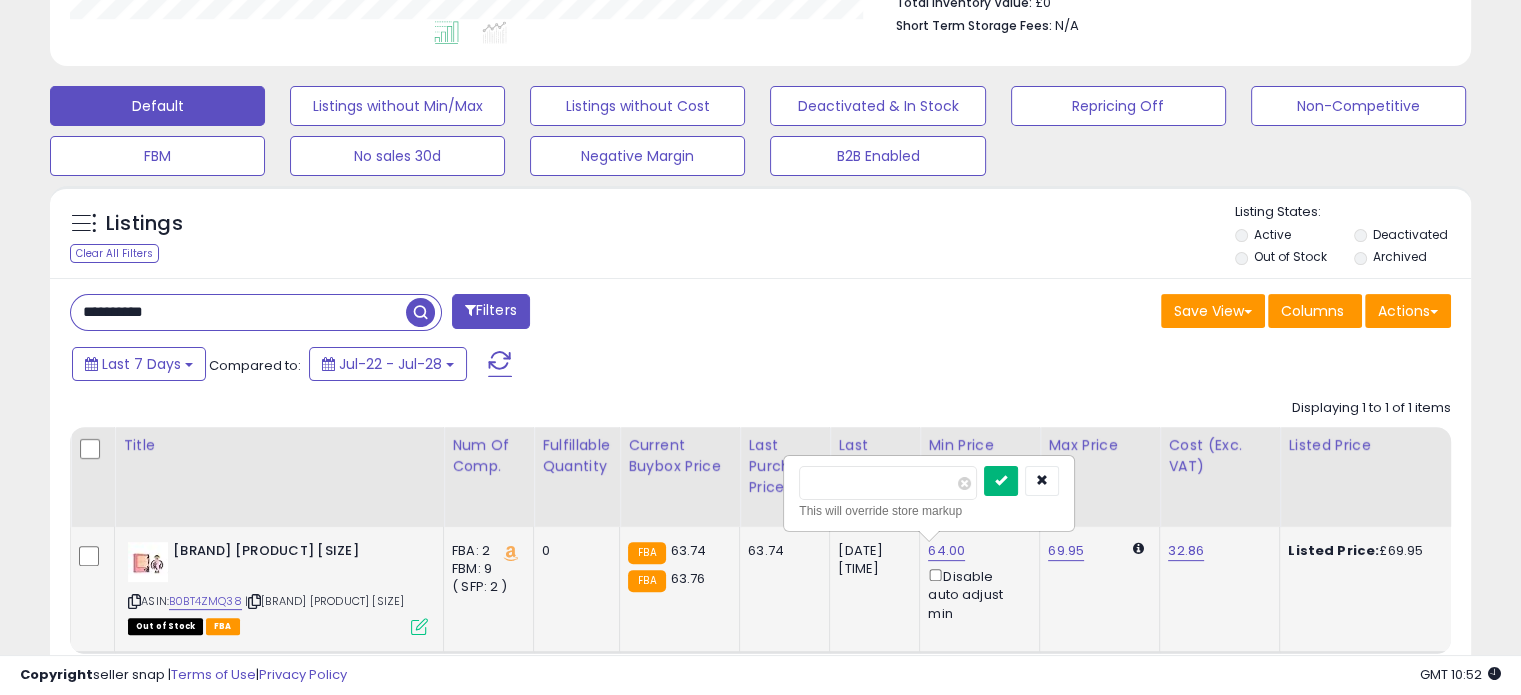 type on "*****" 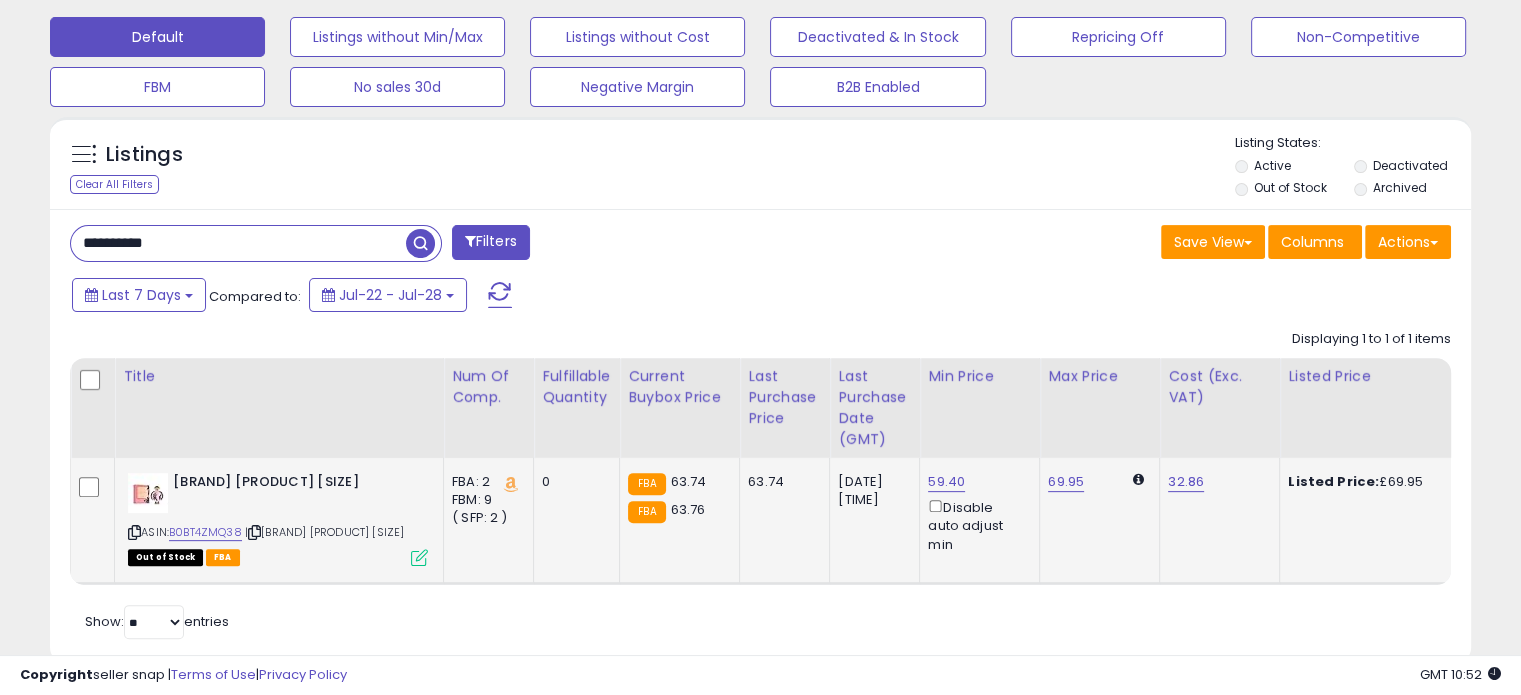 scroll, scrollTop: 680, scrollLeft: 0, axis: vertical 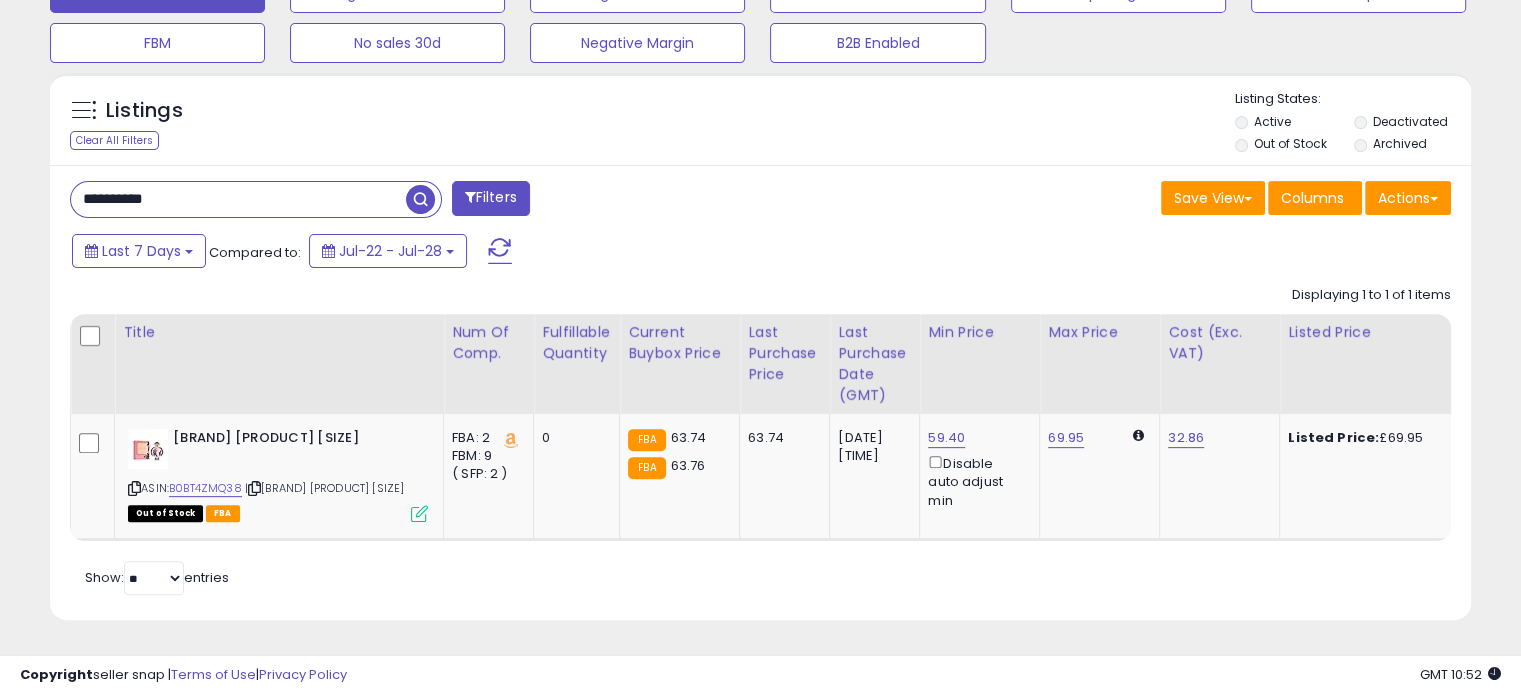 click on "**********" at bounding box center [238, 199] 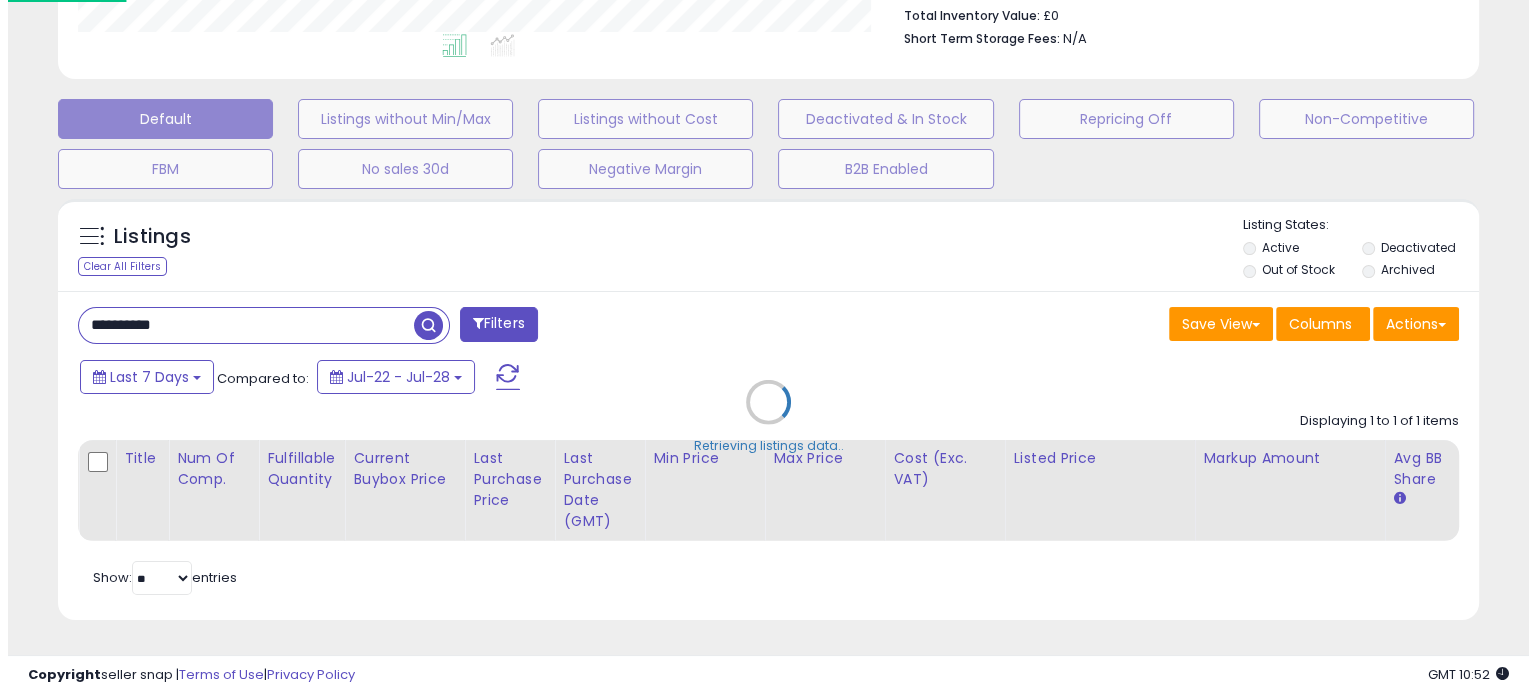 scroll, scrollTop: 544, scrollLeft: 0, axis: vertical 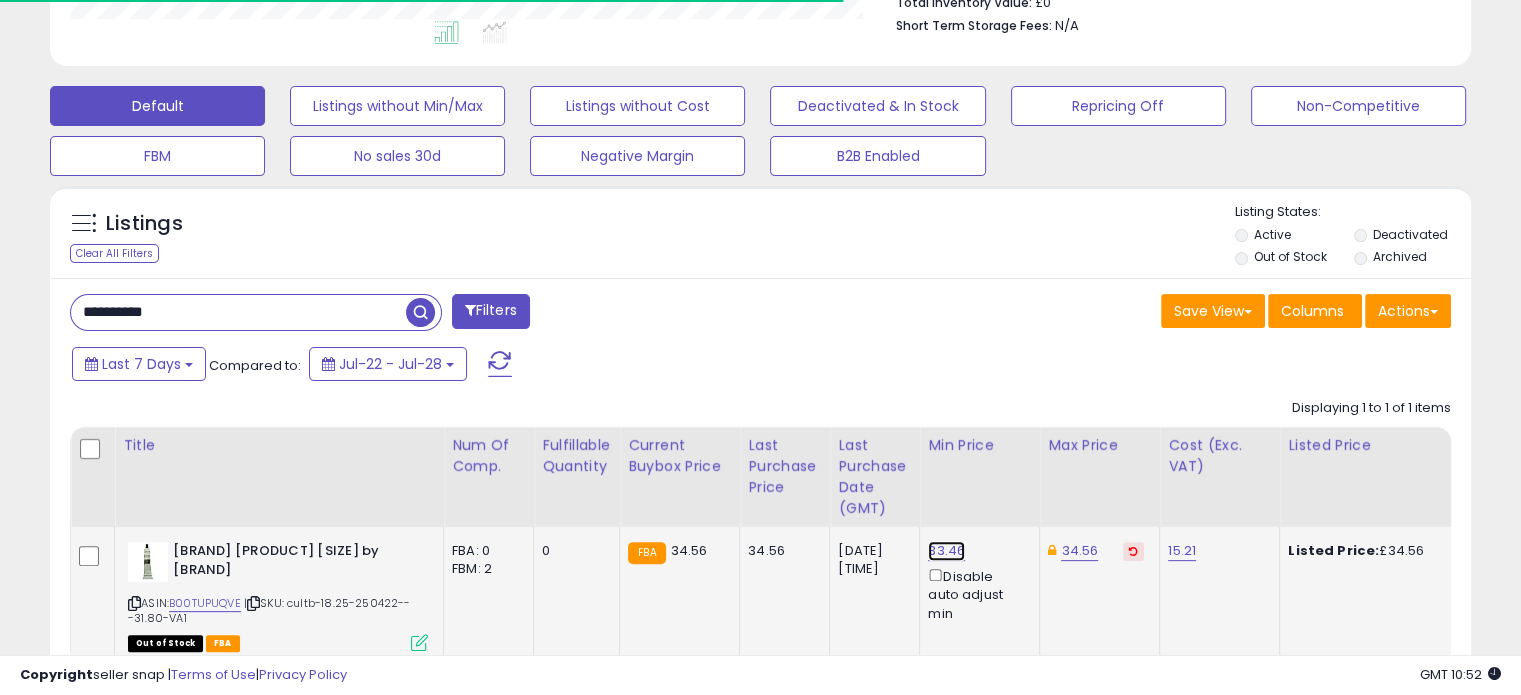 click on "33.46" at bounding box center [946, 551] 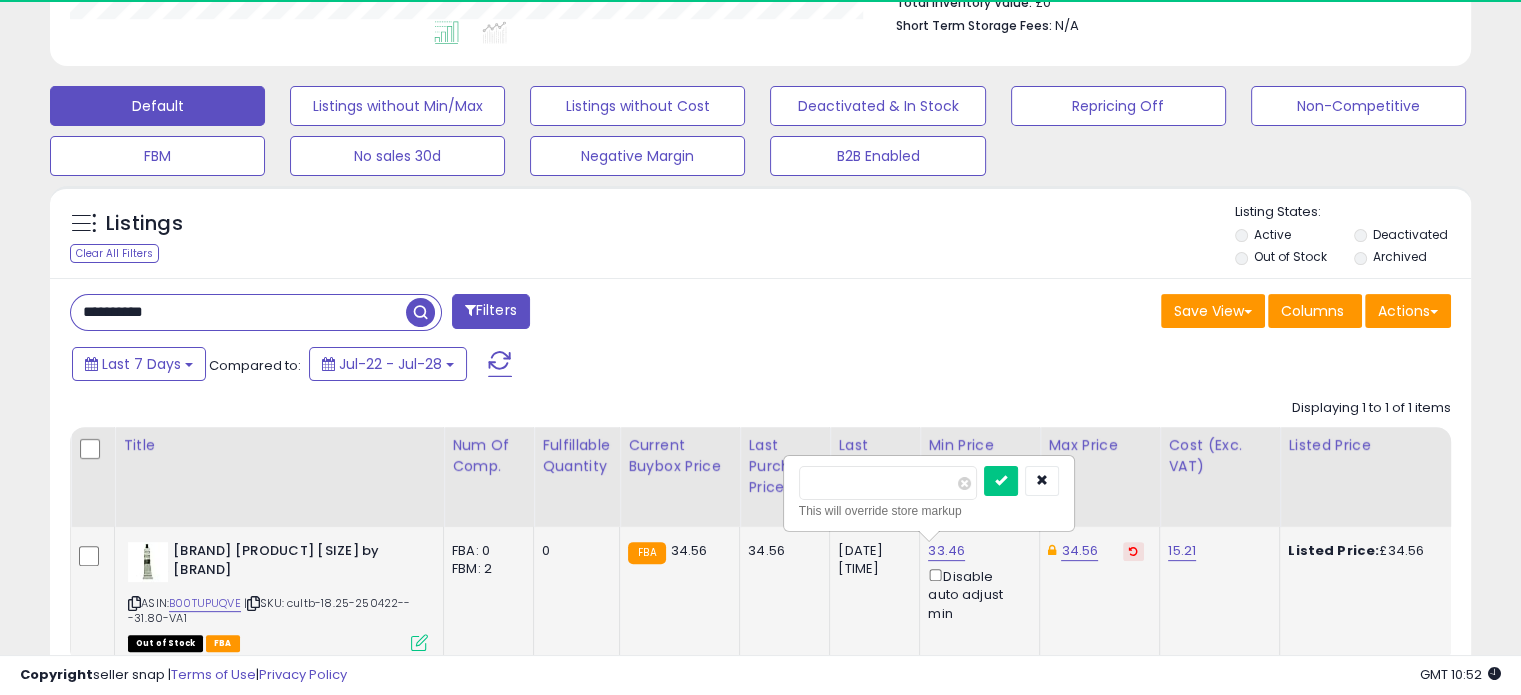 scroll, scrollTop: 999589, scrollLeft: 999176, axis: both 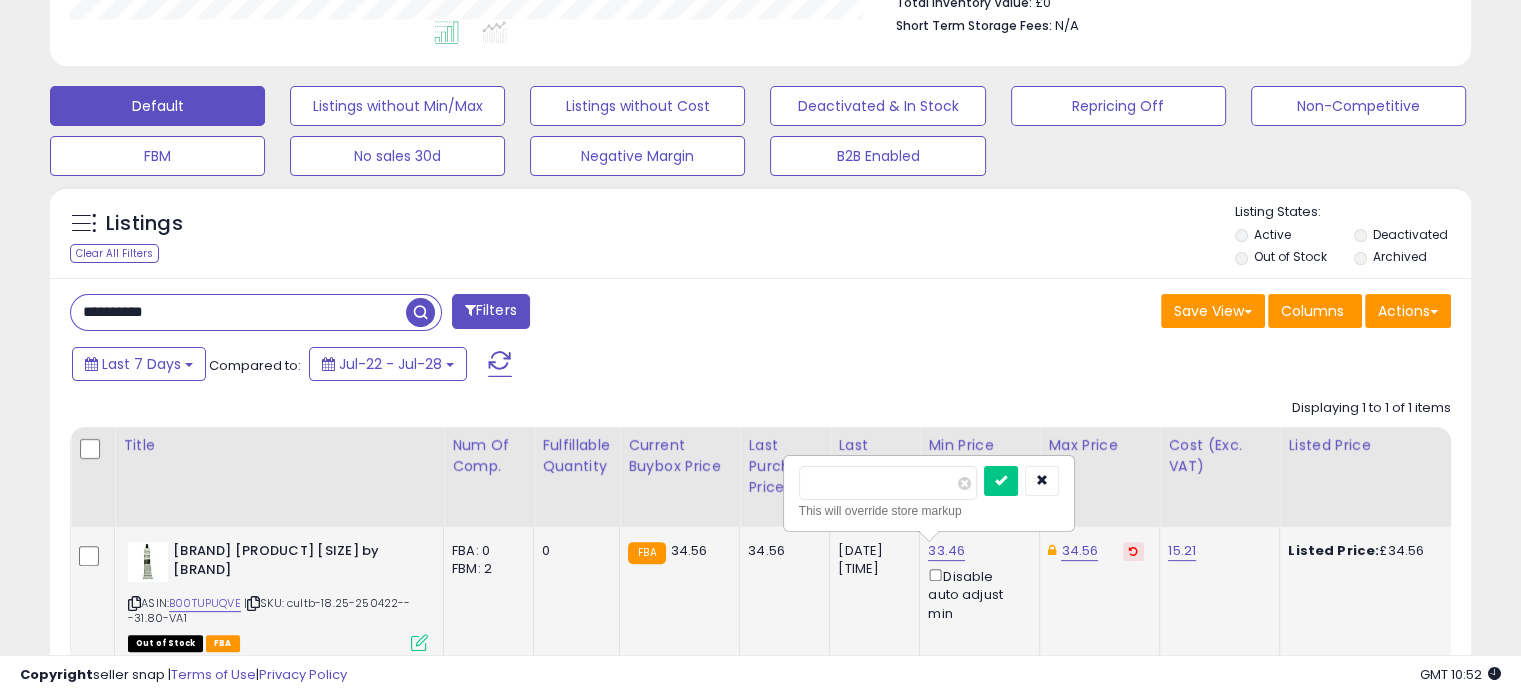 drag, startPoint x: 866, startPoint y: 480, endPoint x: 803, endPoint y: 479, distance: 63.007935 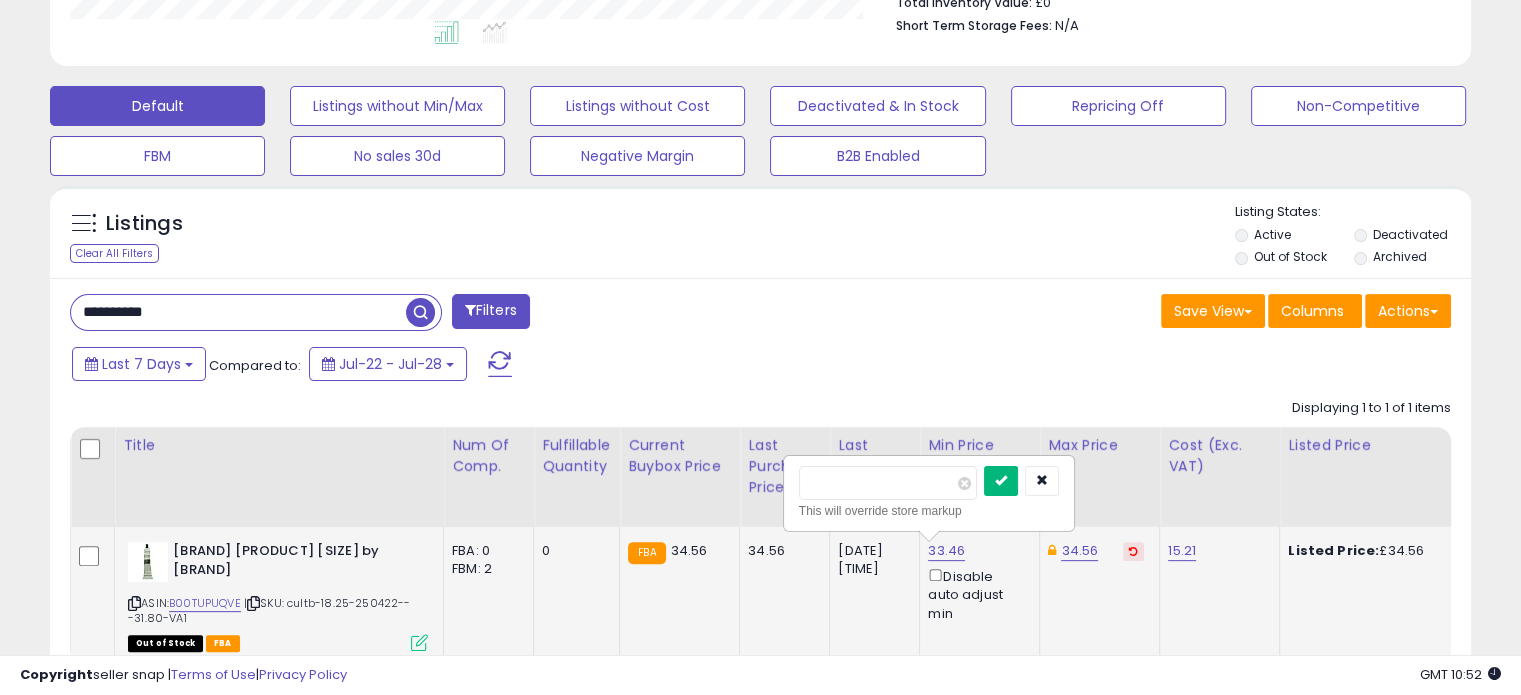 type on "*****" 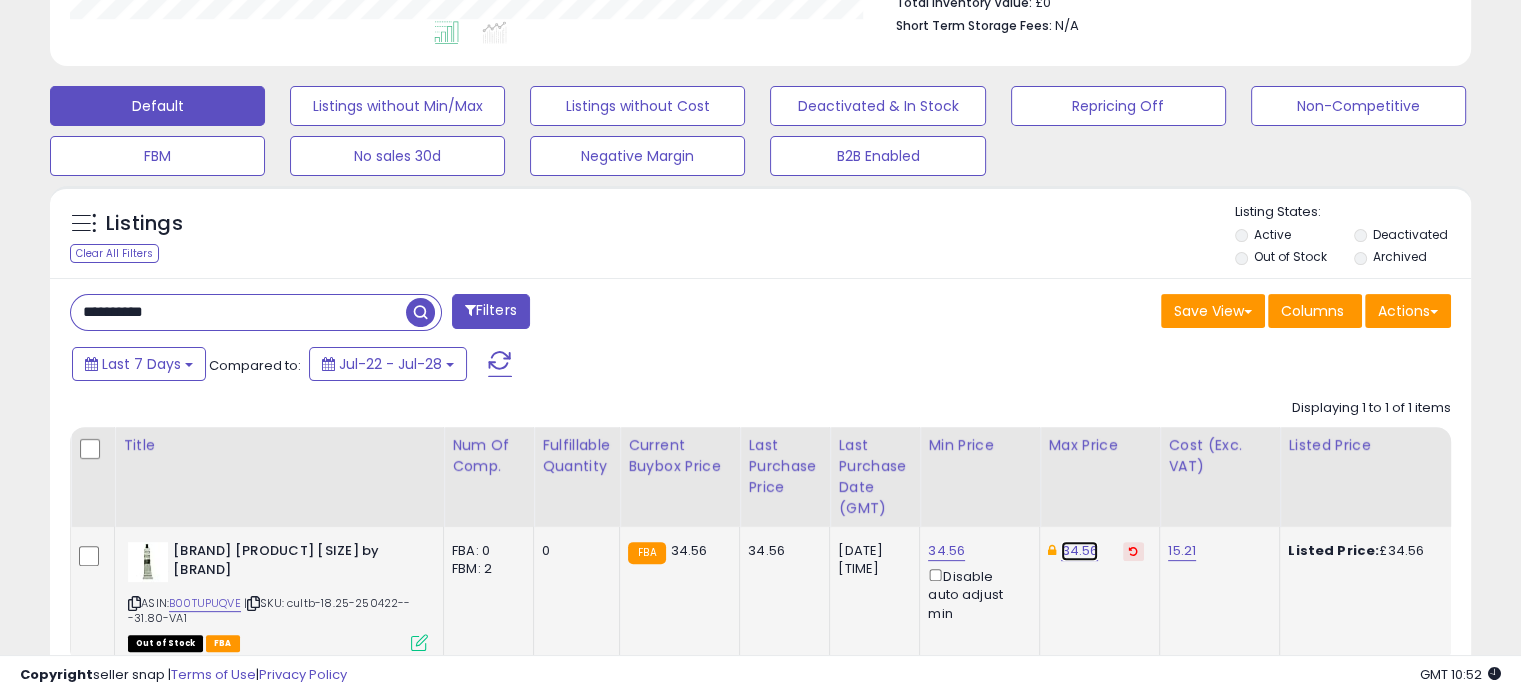 click on "34.56" at bounding box center (1079, 551) 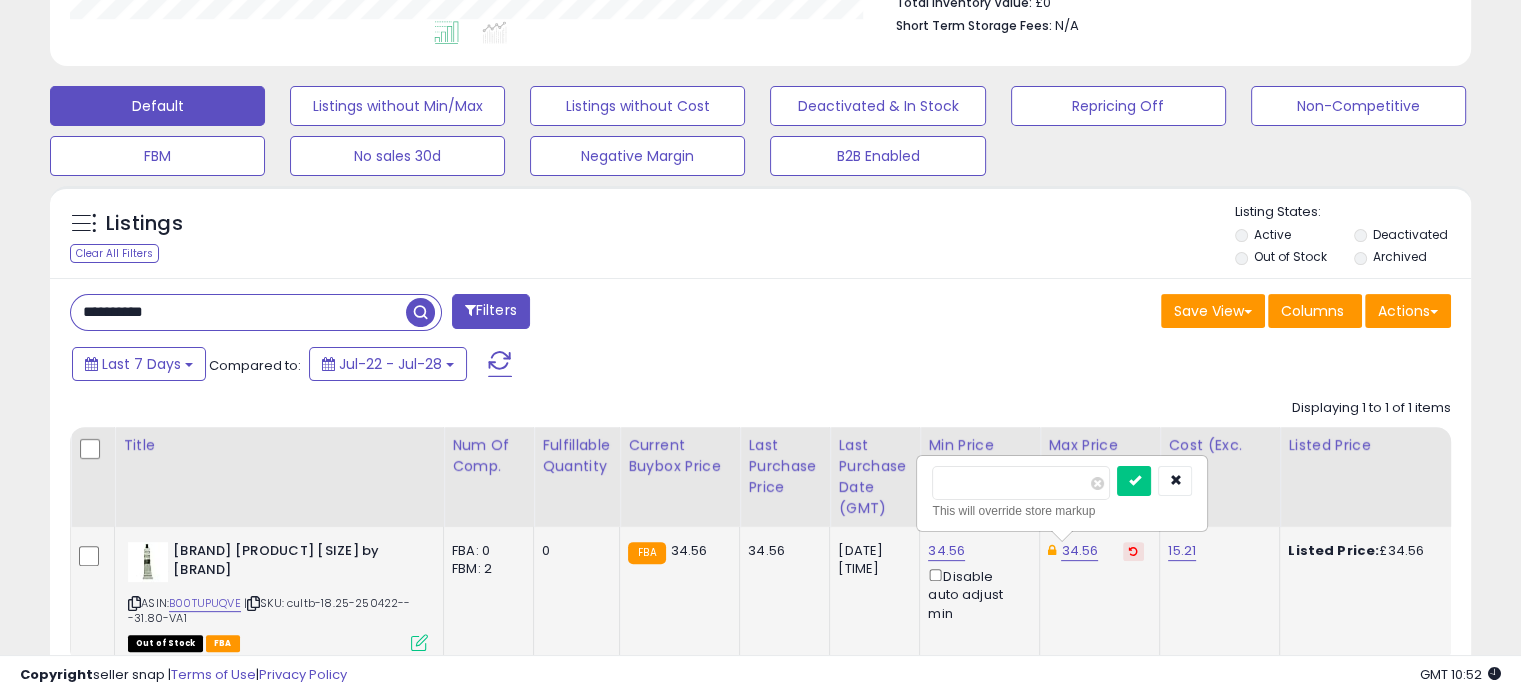 drag, startPoint x: 984, startPoint y: 482, endPoint x: 950, endPoint y: 483, distance: 34.0147 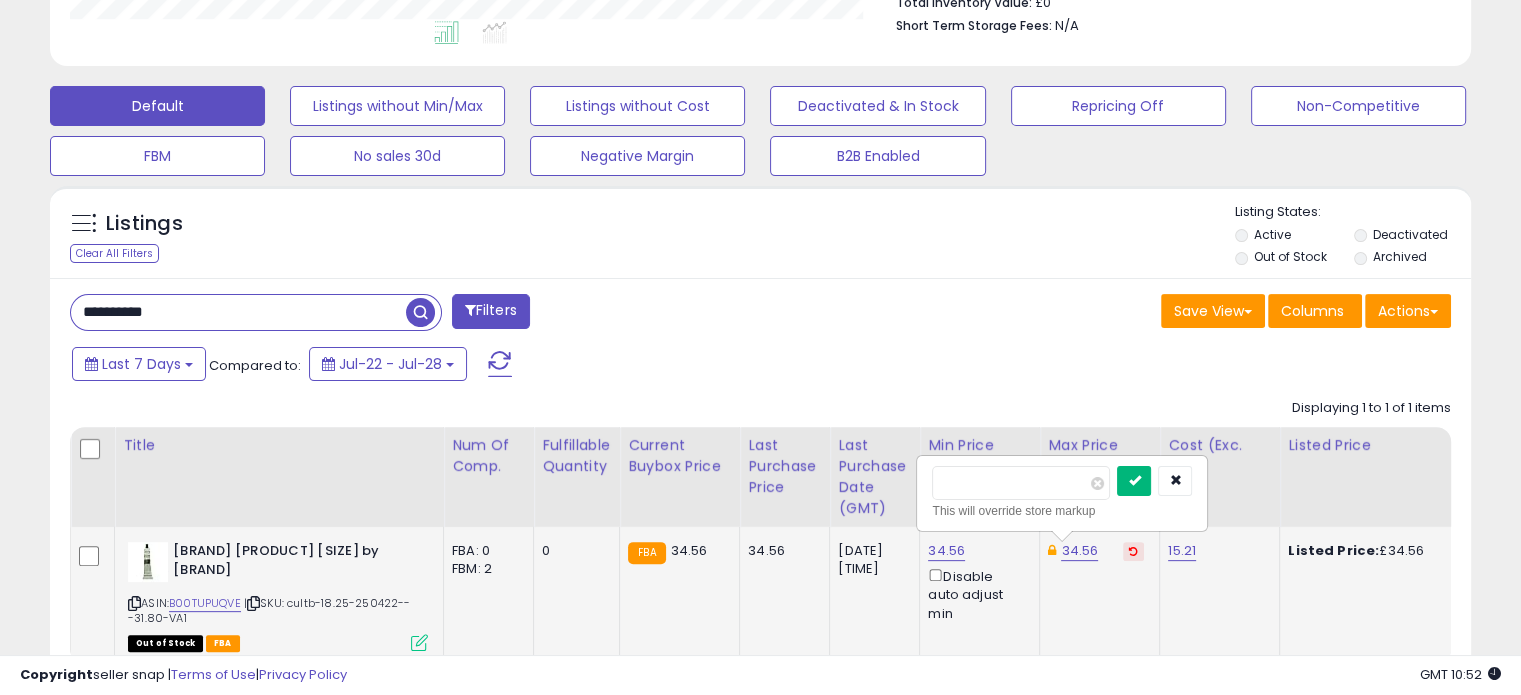 type on "**" 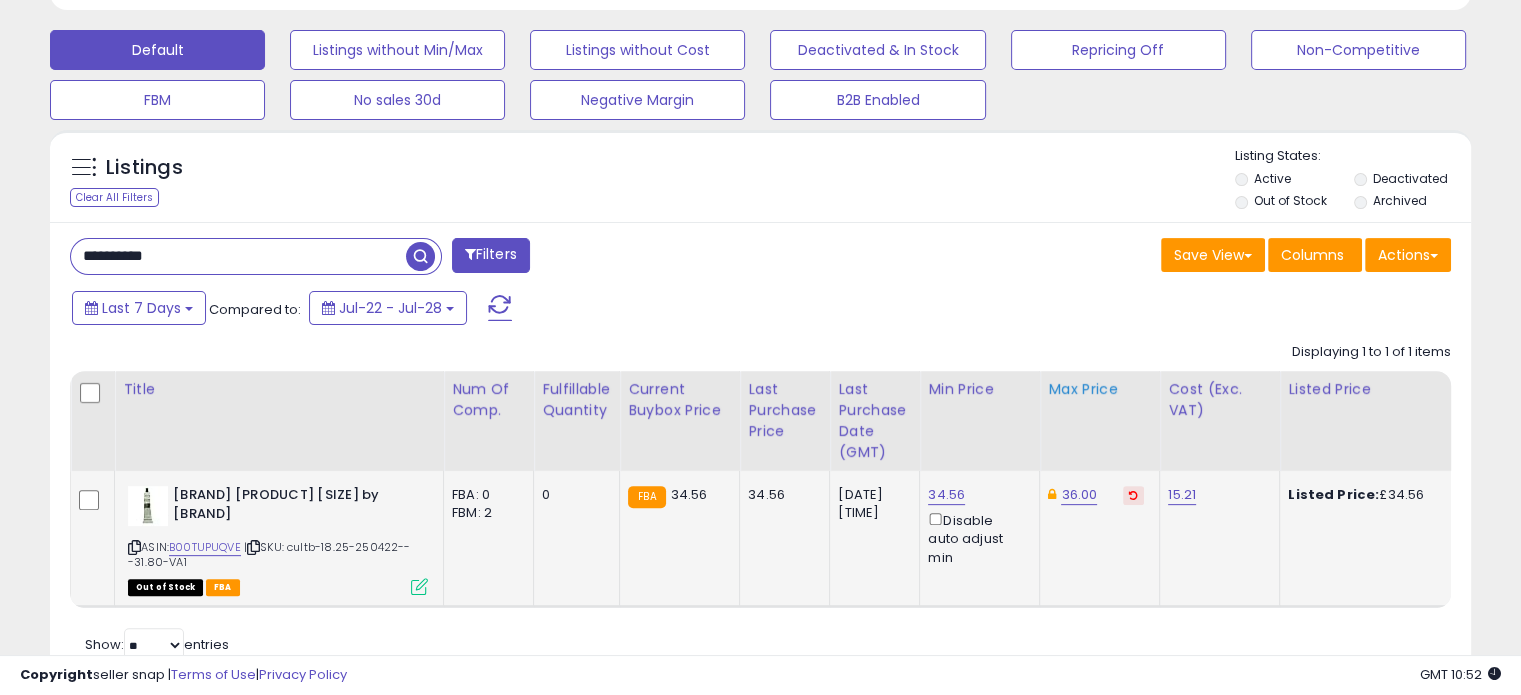 scroll, scrollTop: 680, scrollLeft: 0, axis: vertical 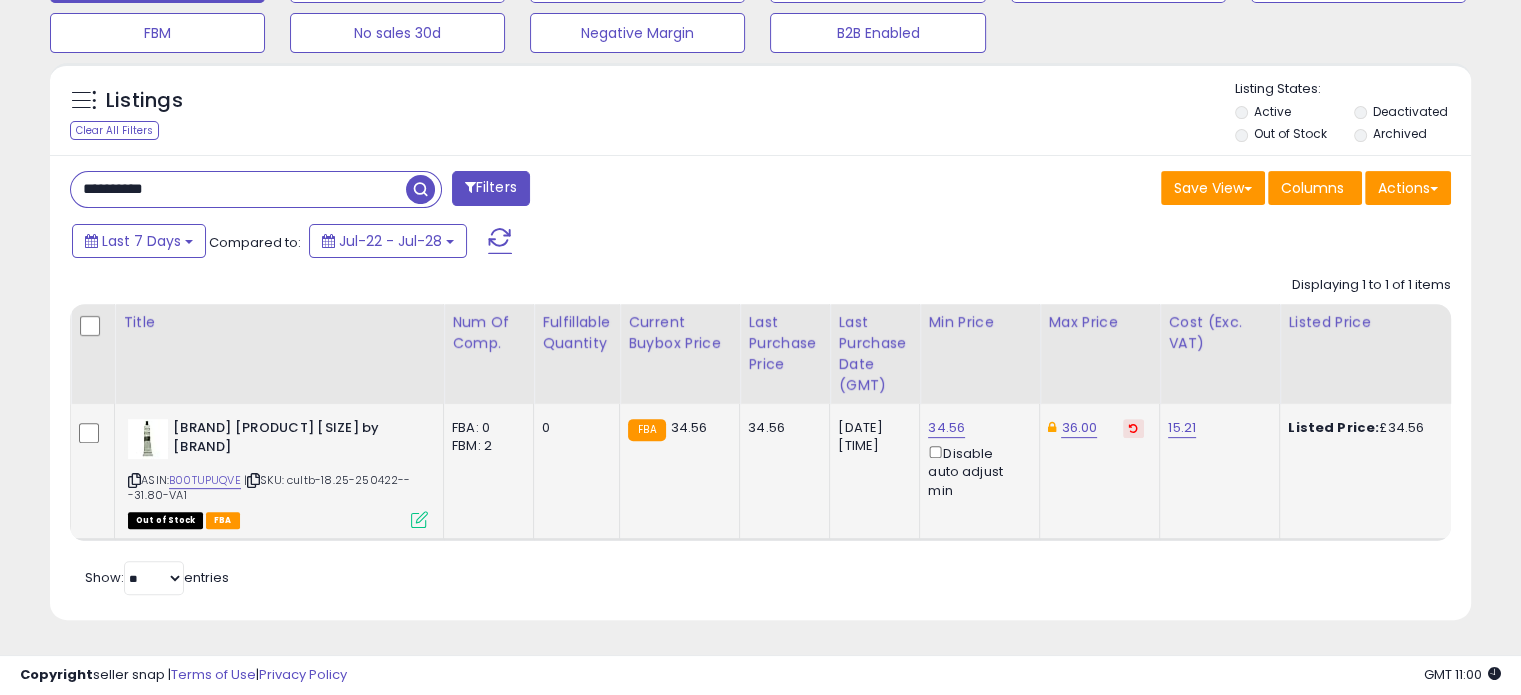 click on "**********" at bounding box center (238, 189) 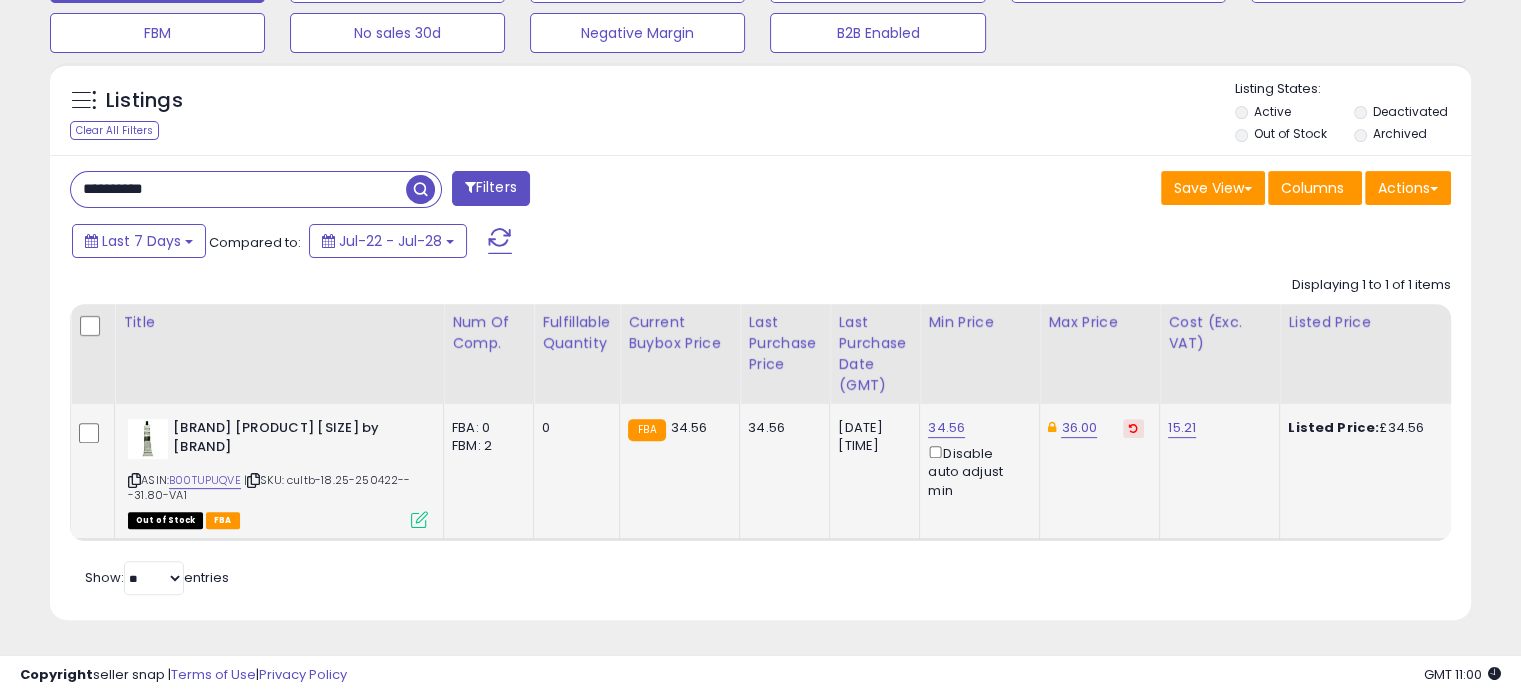 paste 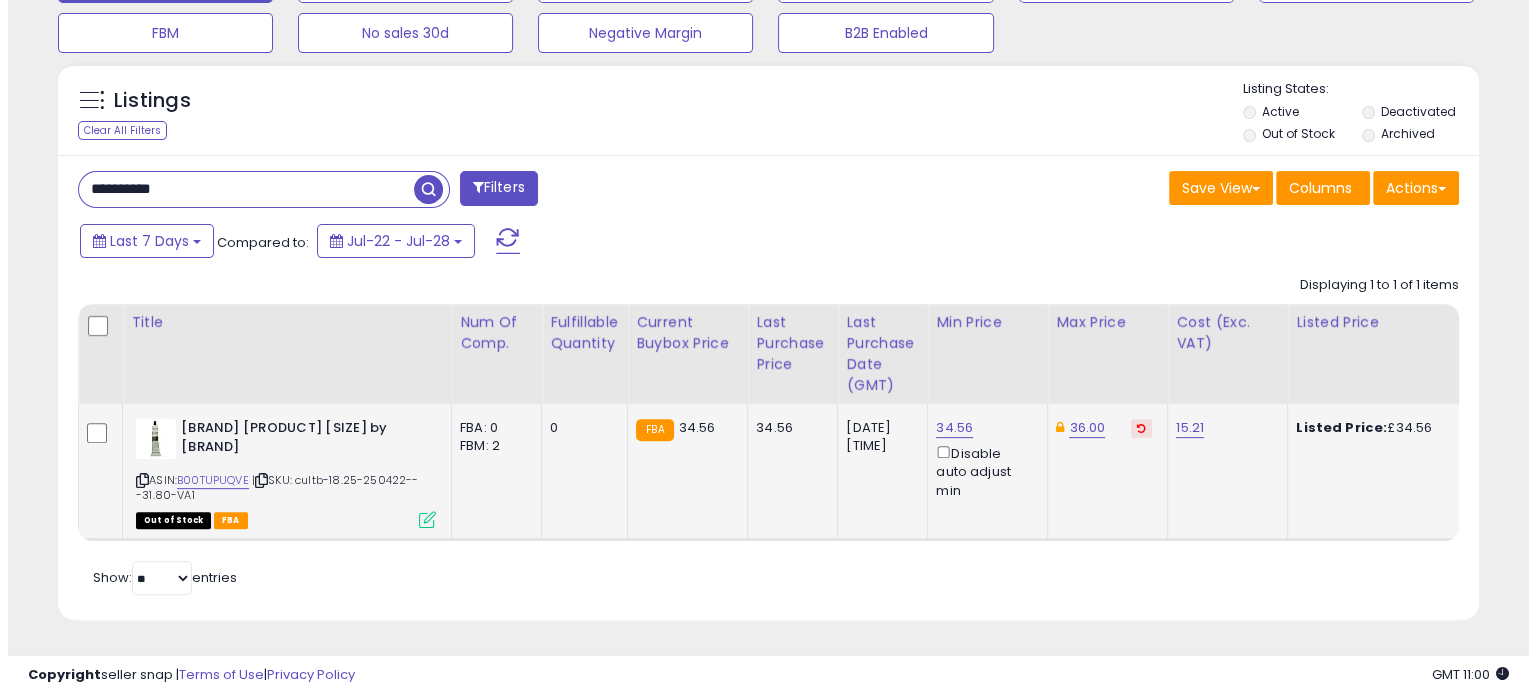 scroll, scrollTop: 544, scrollLeft: 0, axis: vertical 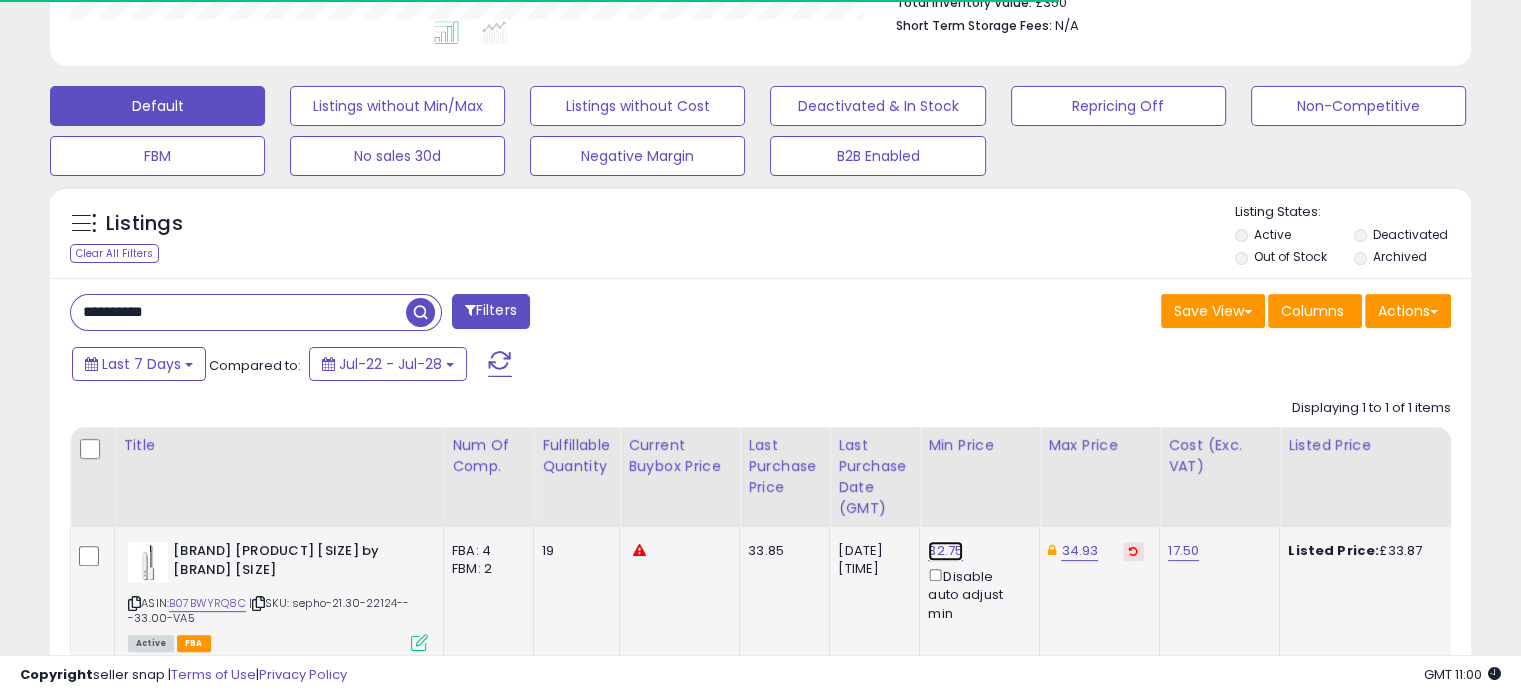 click on "32.75" at bounding box center (945, 551) 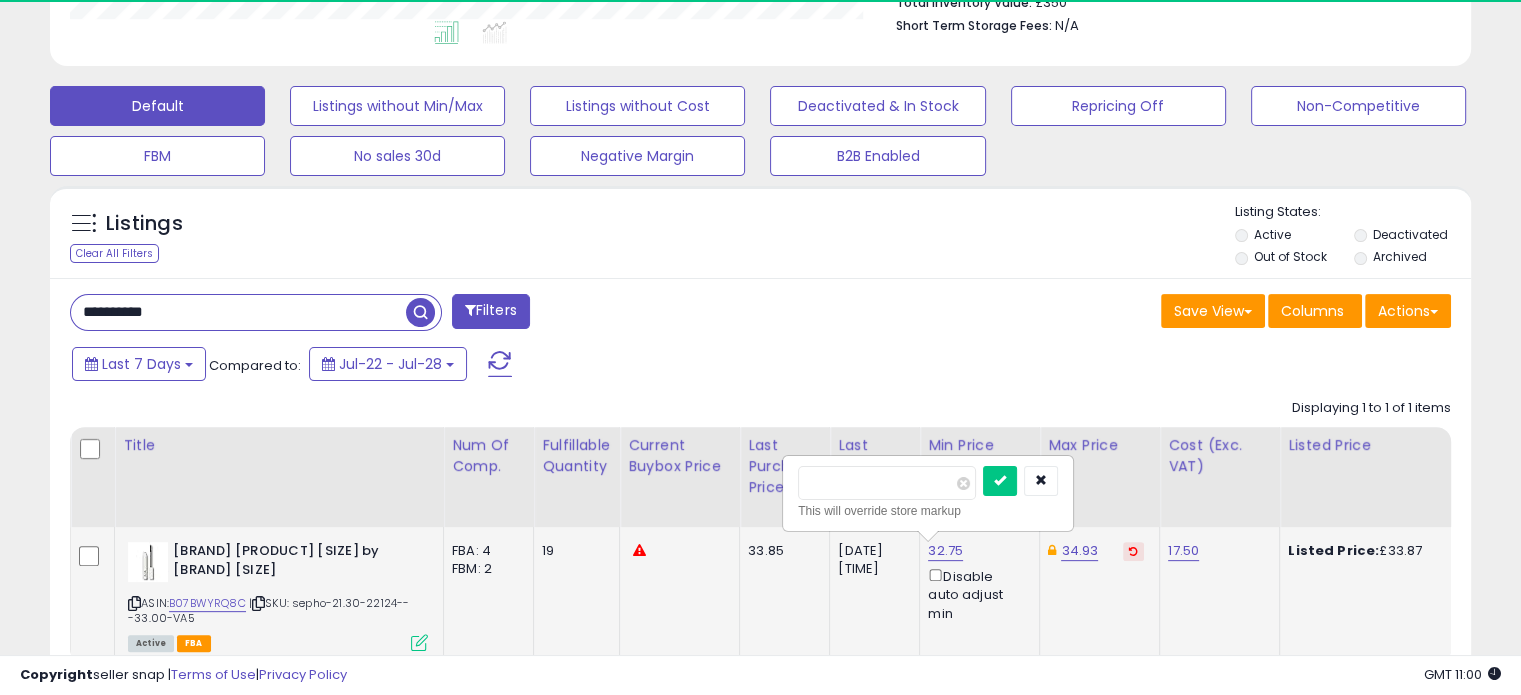 scroll, scrollTop: 999589, scrollLeft: 999176, axis: both 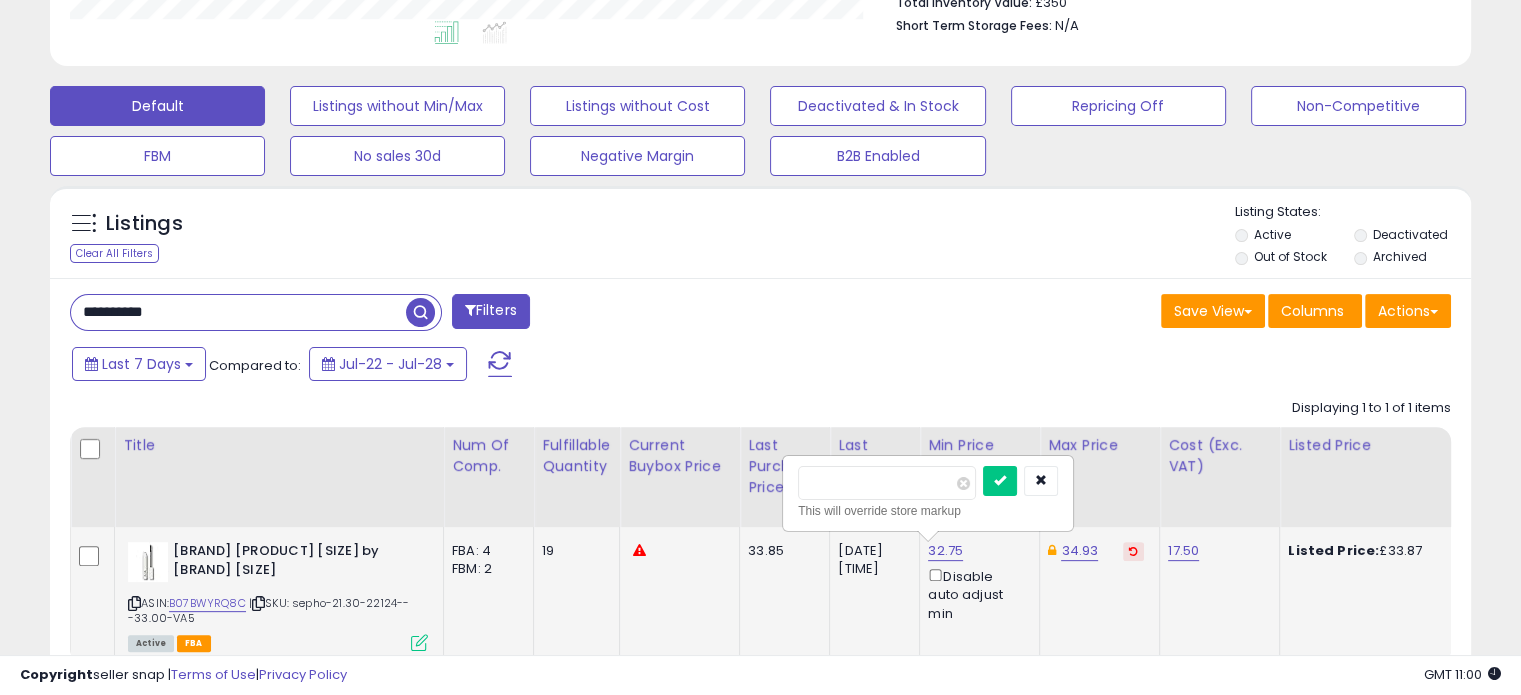 drag, startPoint x: 846, startPoint y: 482, endPoint x: 896, endPoint y: 520, distance: 62.801273 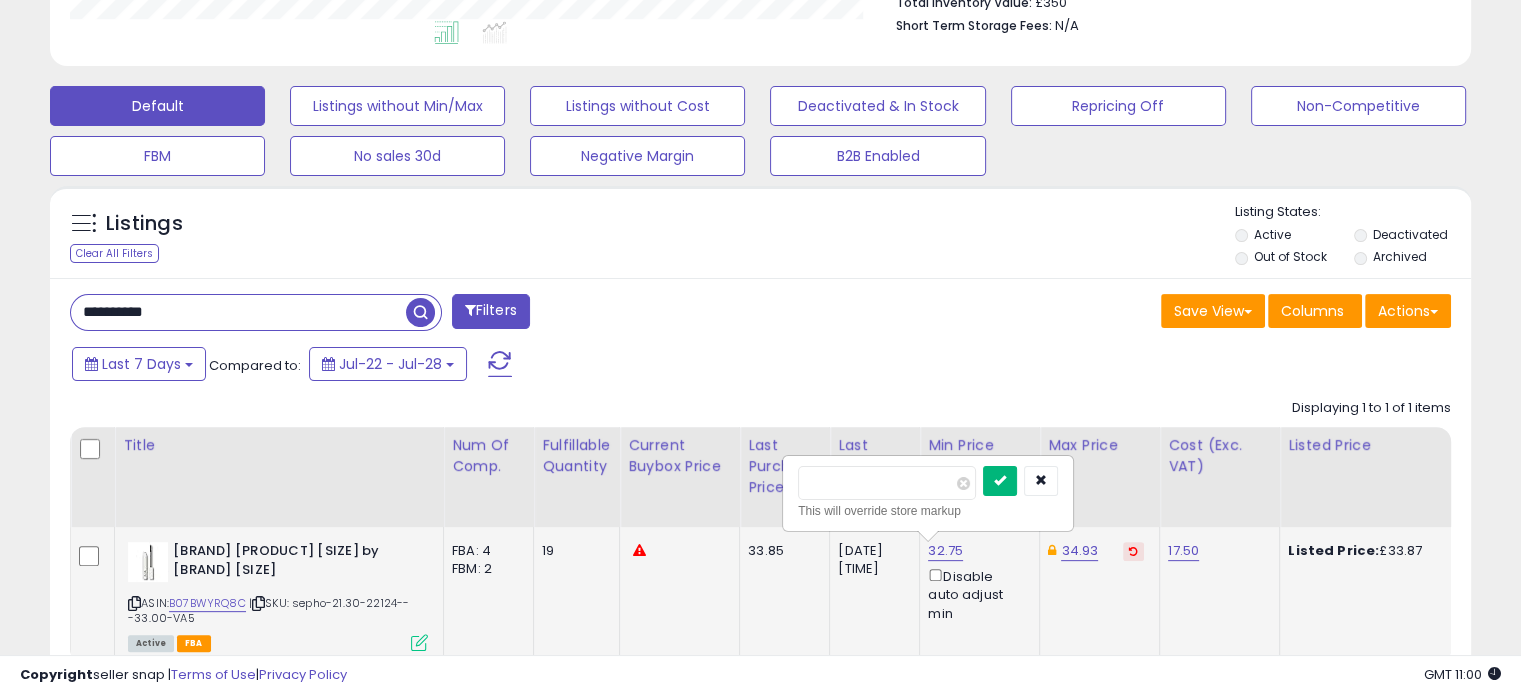 type on "*****" 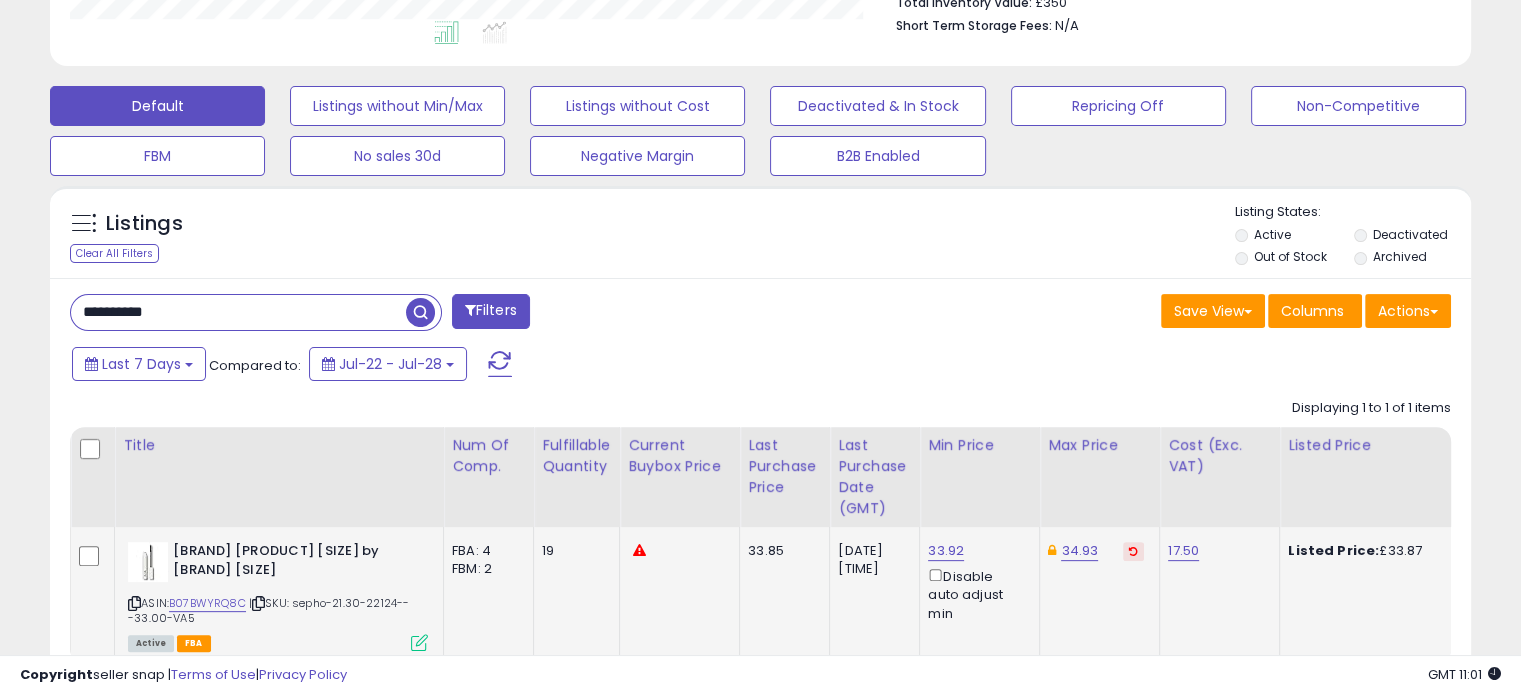 click on "**********" at bounding box center [238, 312] 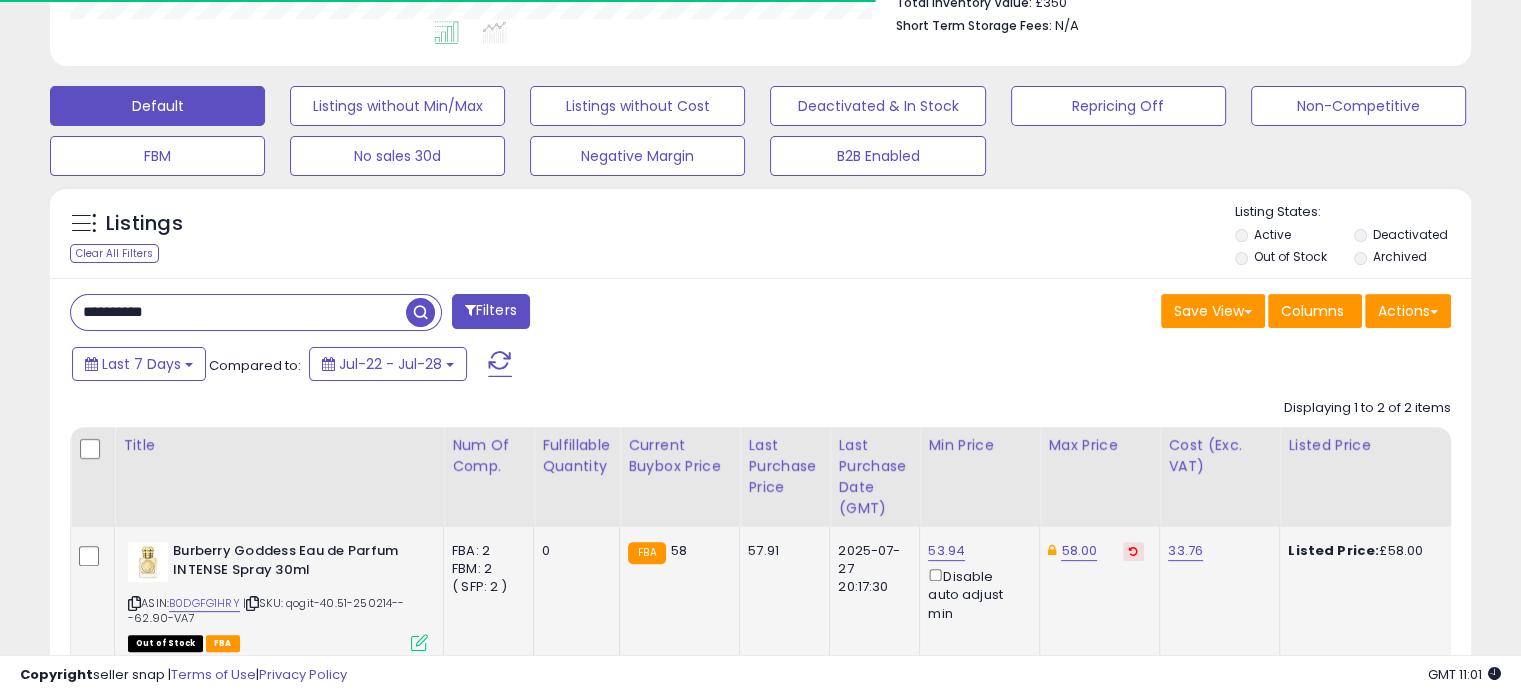 scroll, scrollTop: 409, scrollLeft: 822, axis: both 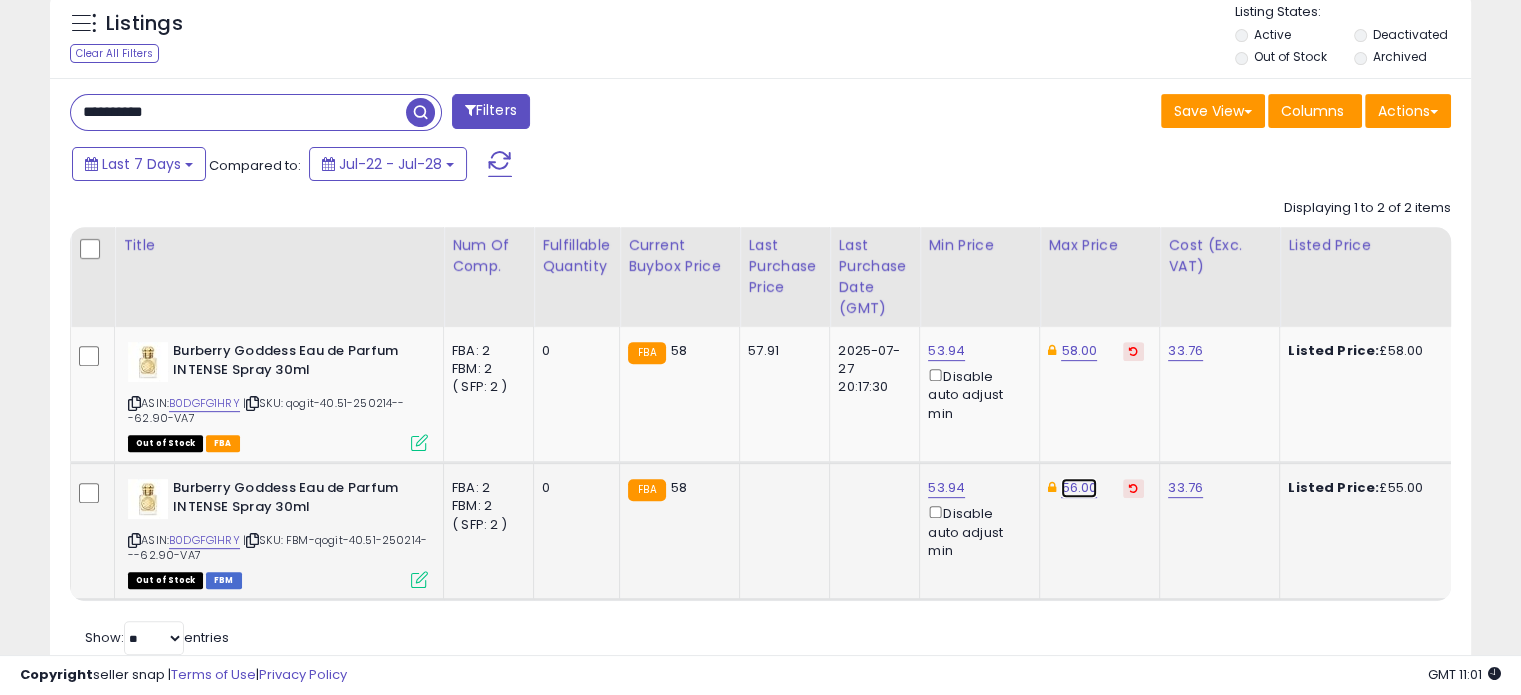 click on "56.00" at bounding box center [1079, 351] 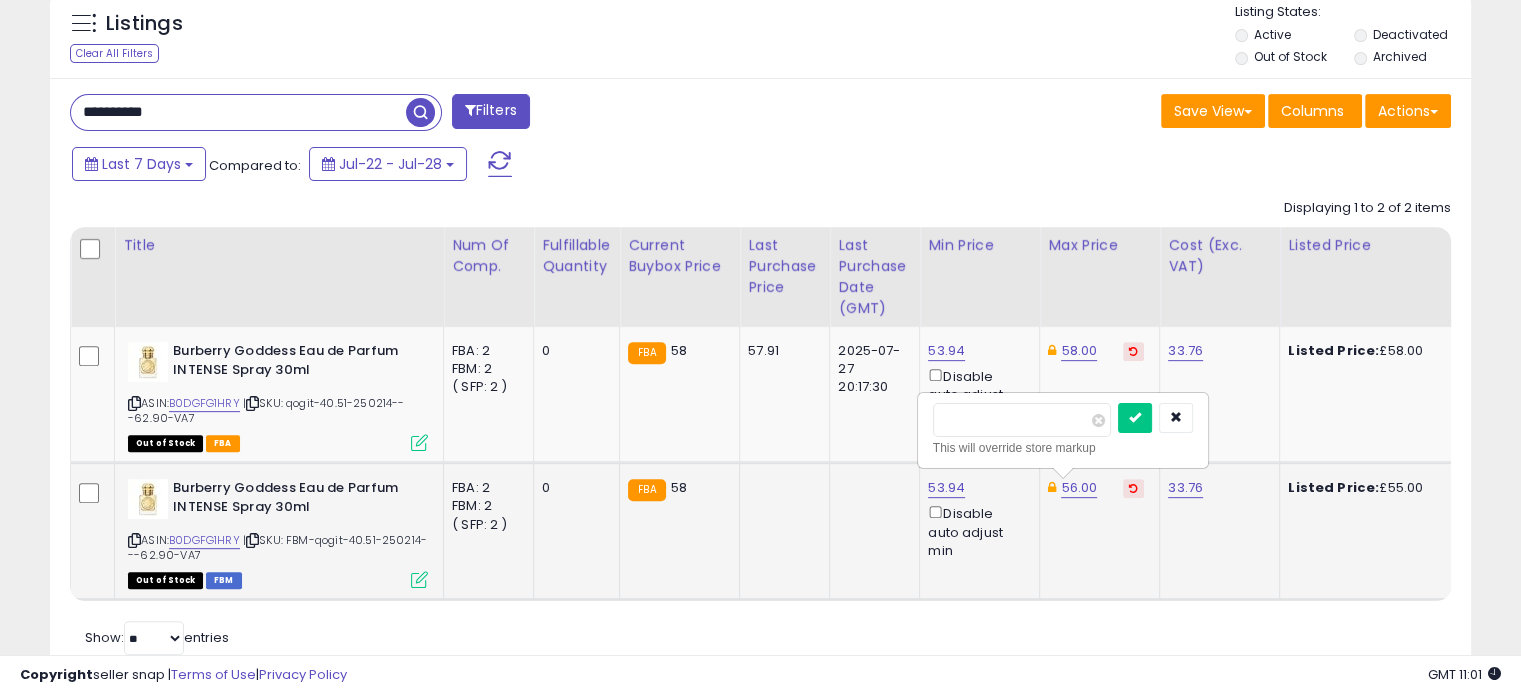 click on "56.00   ***** This will override store markup" 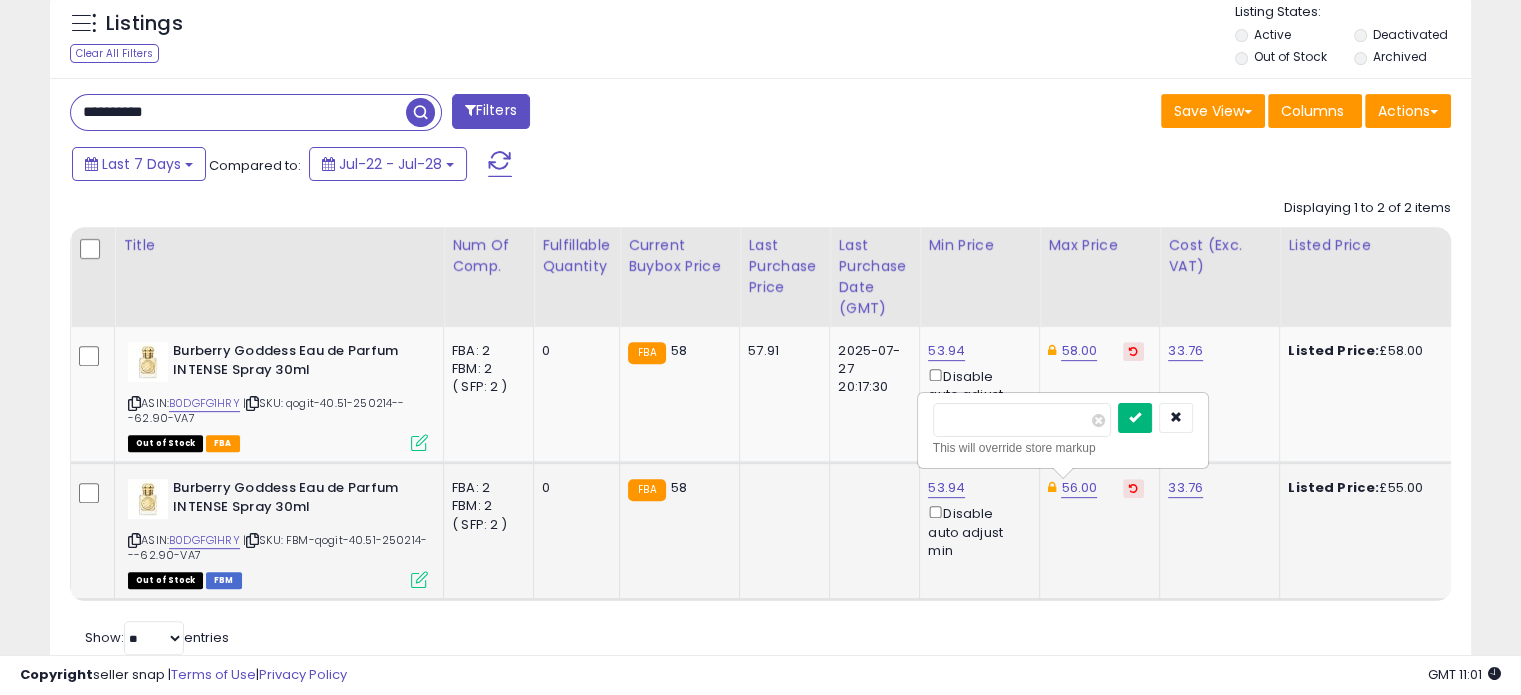 click at bounding box center (1135, 418) 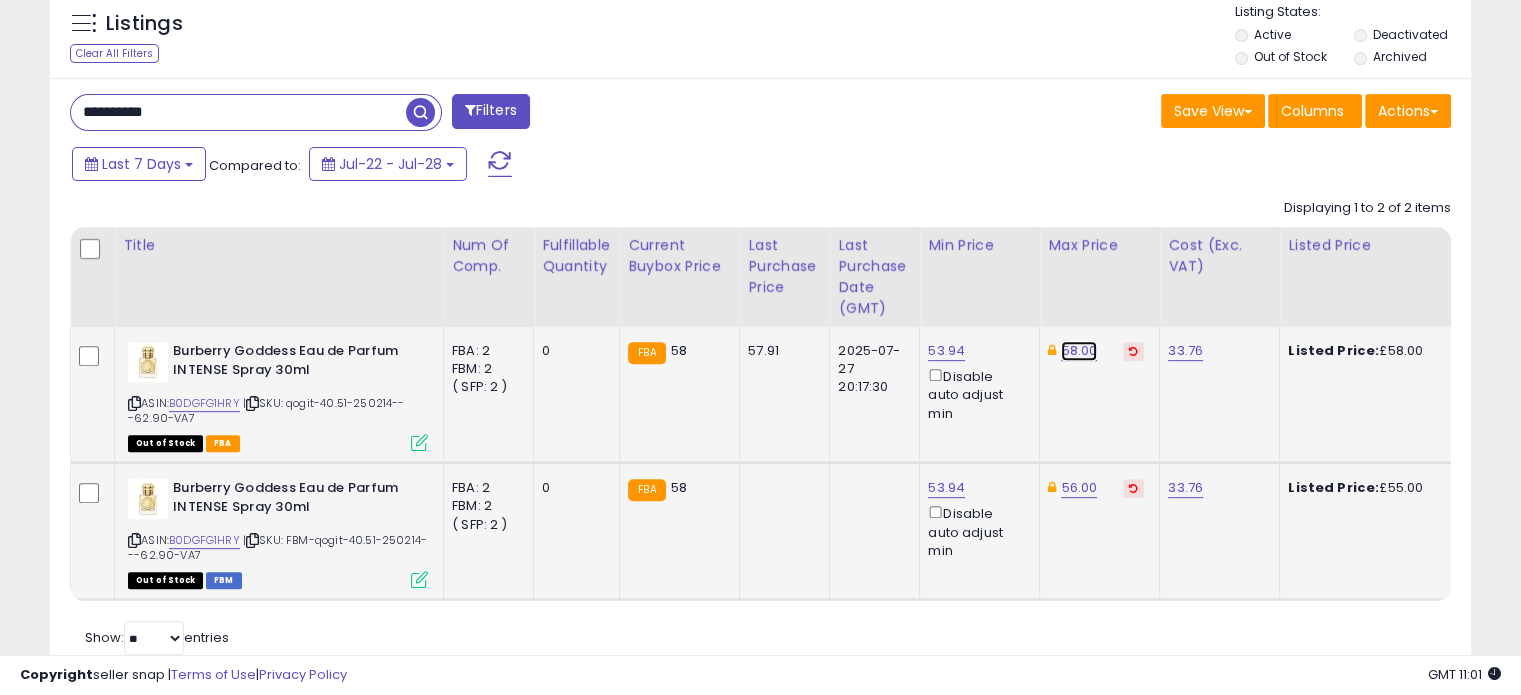 click on "58.00" at bounding box center (1079, 351) 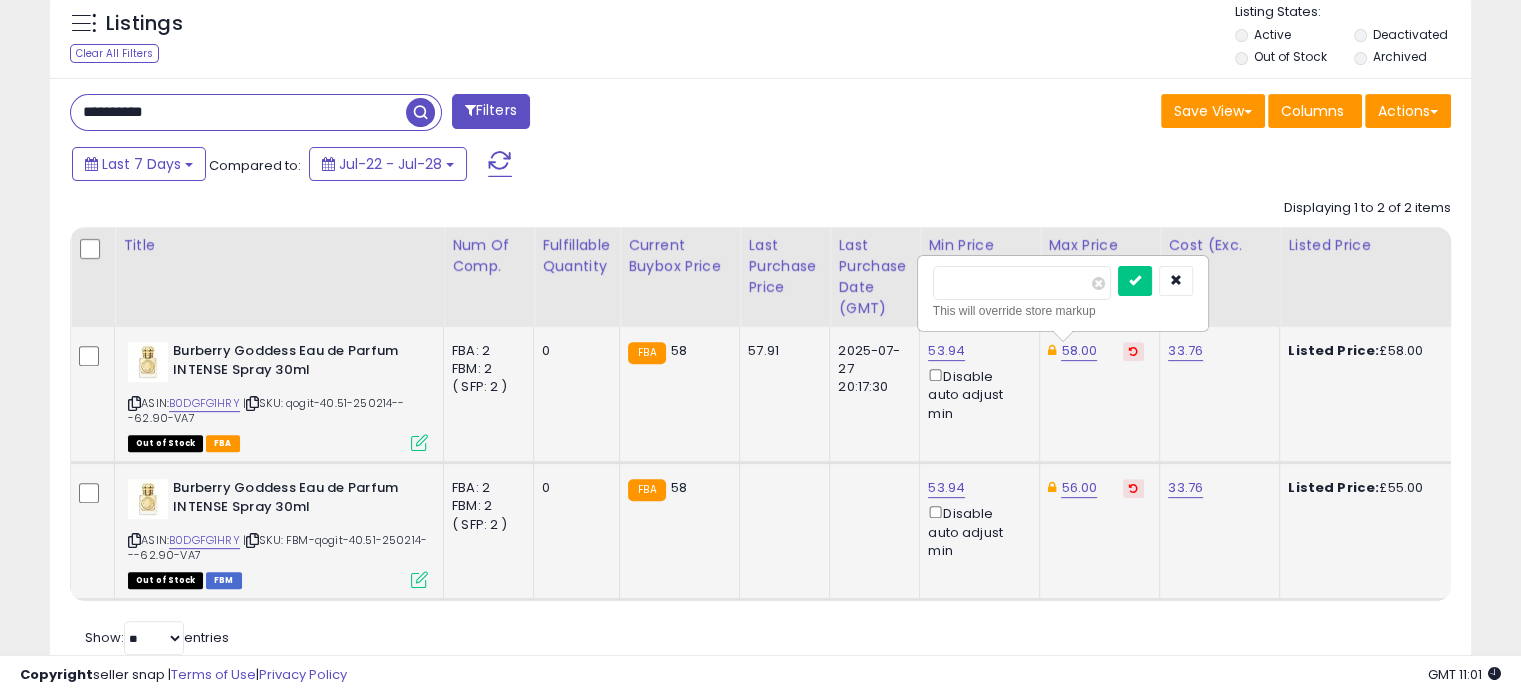 click on "*****" at bounding box center [1022, 283] 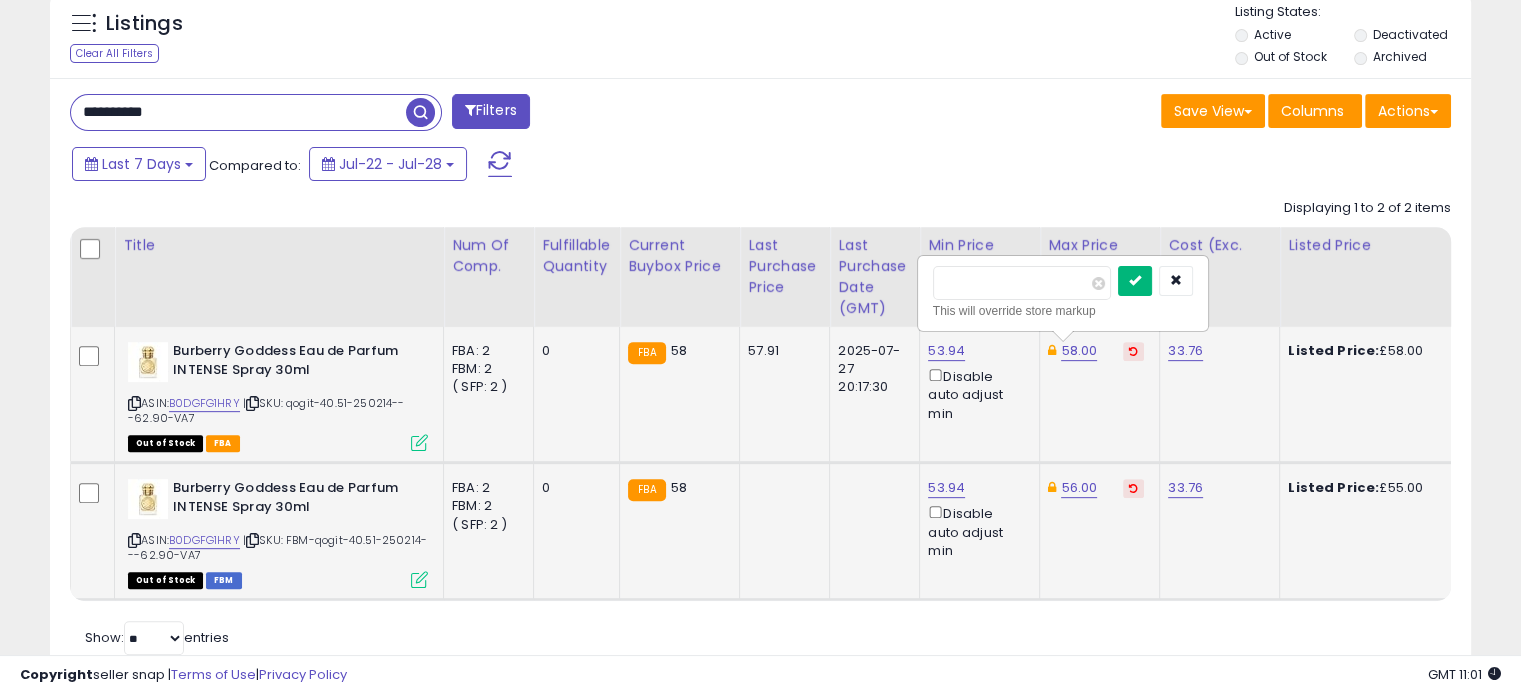 type on "*****" 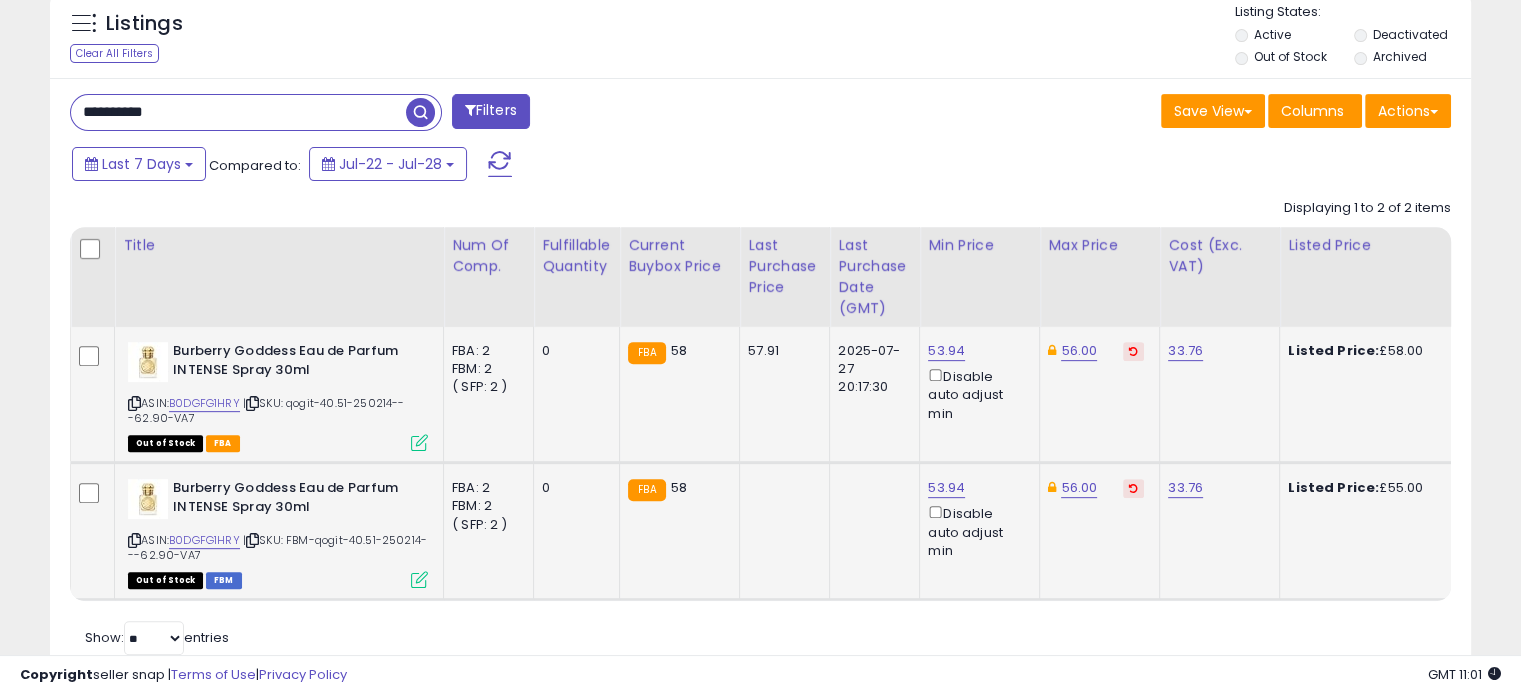 click on "56.00" 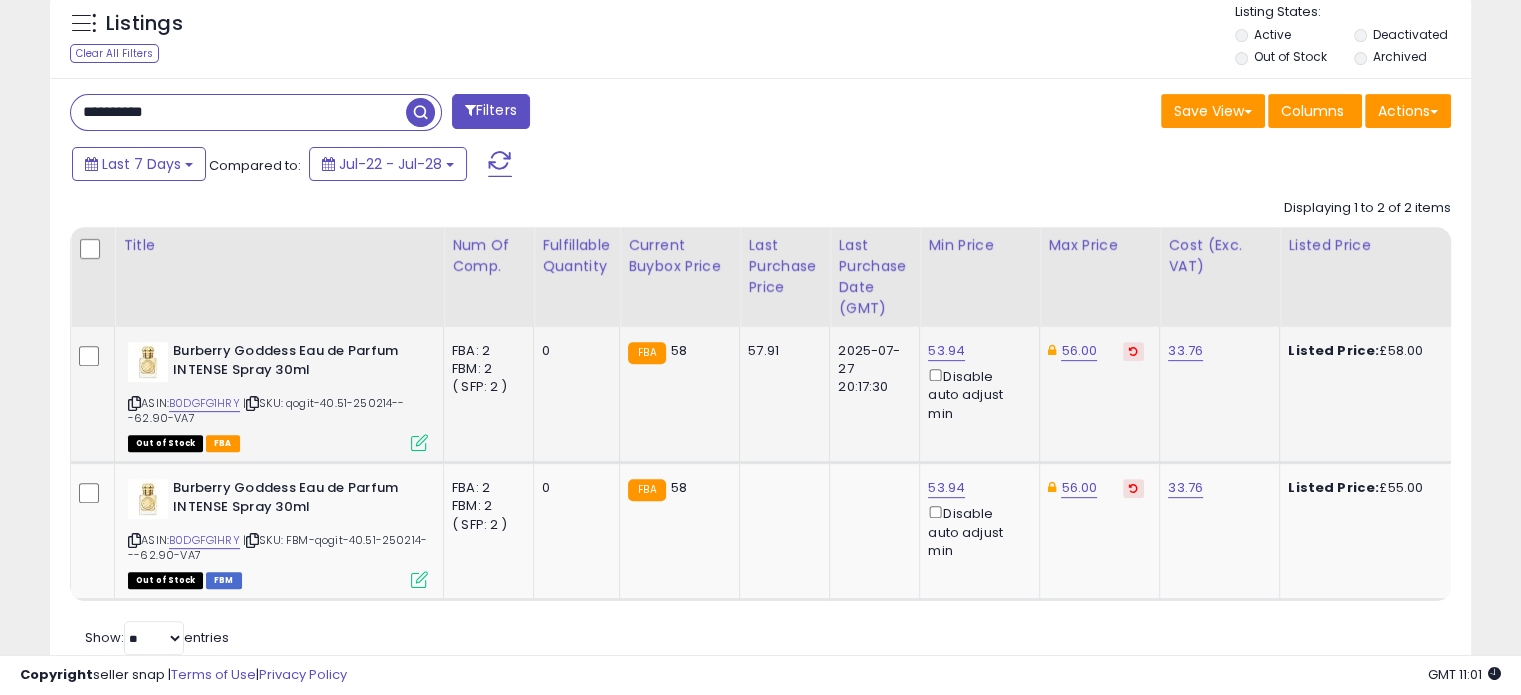 click on "**********" at bounding box center [238, 112] 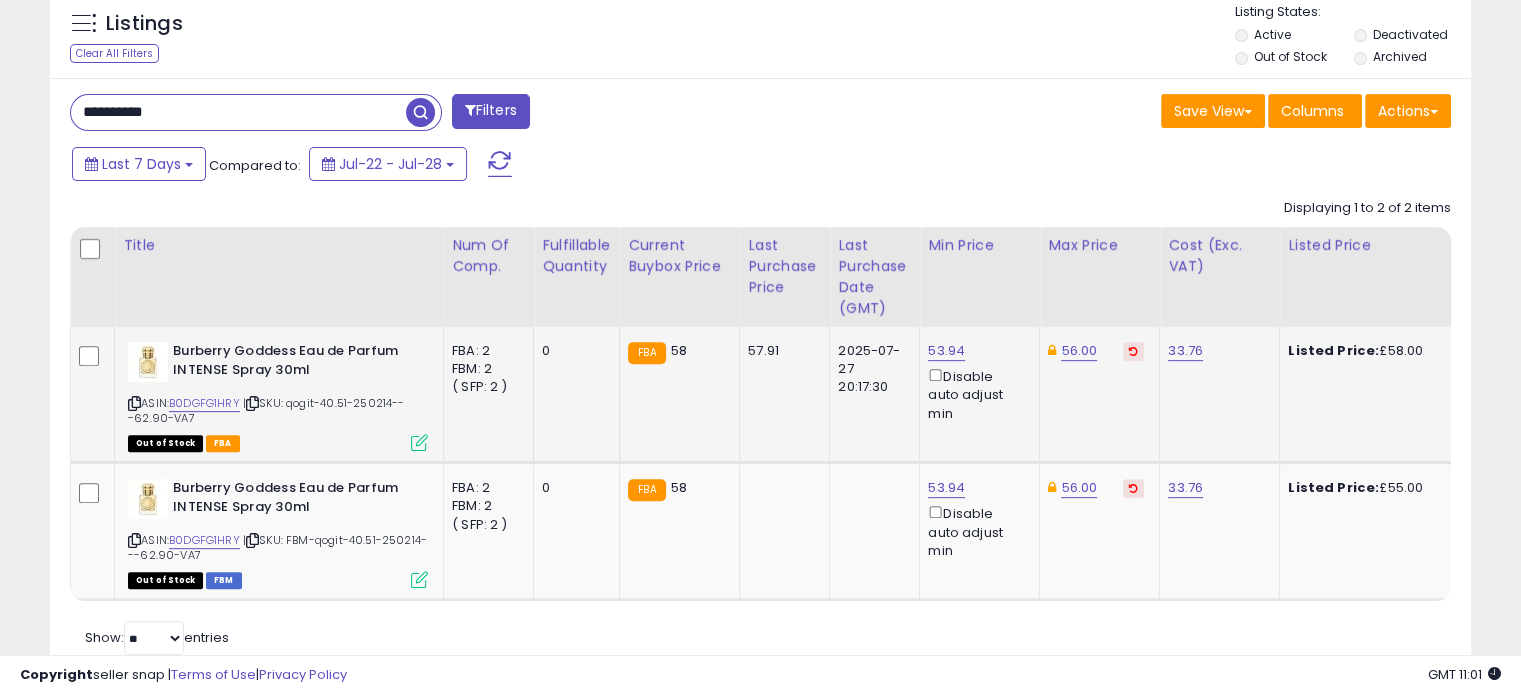 paste 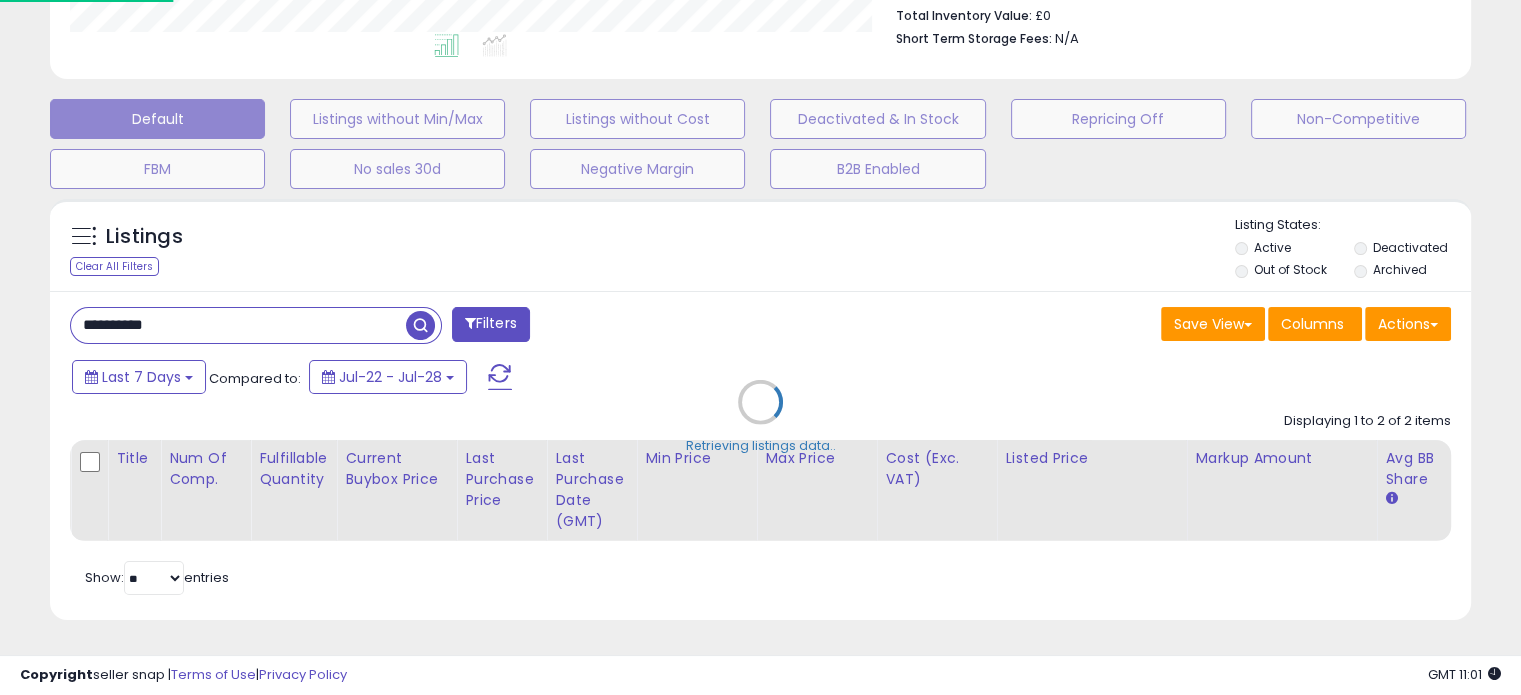 scroll, scrollTop: 999589, scrollLeft: 999168, axis: both 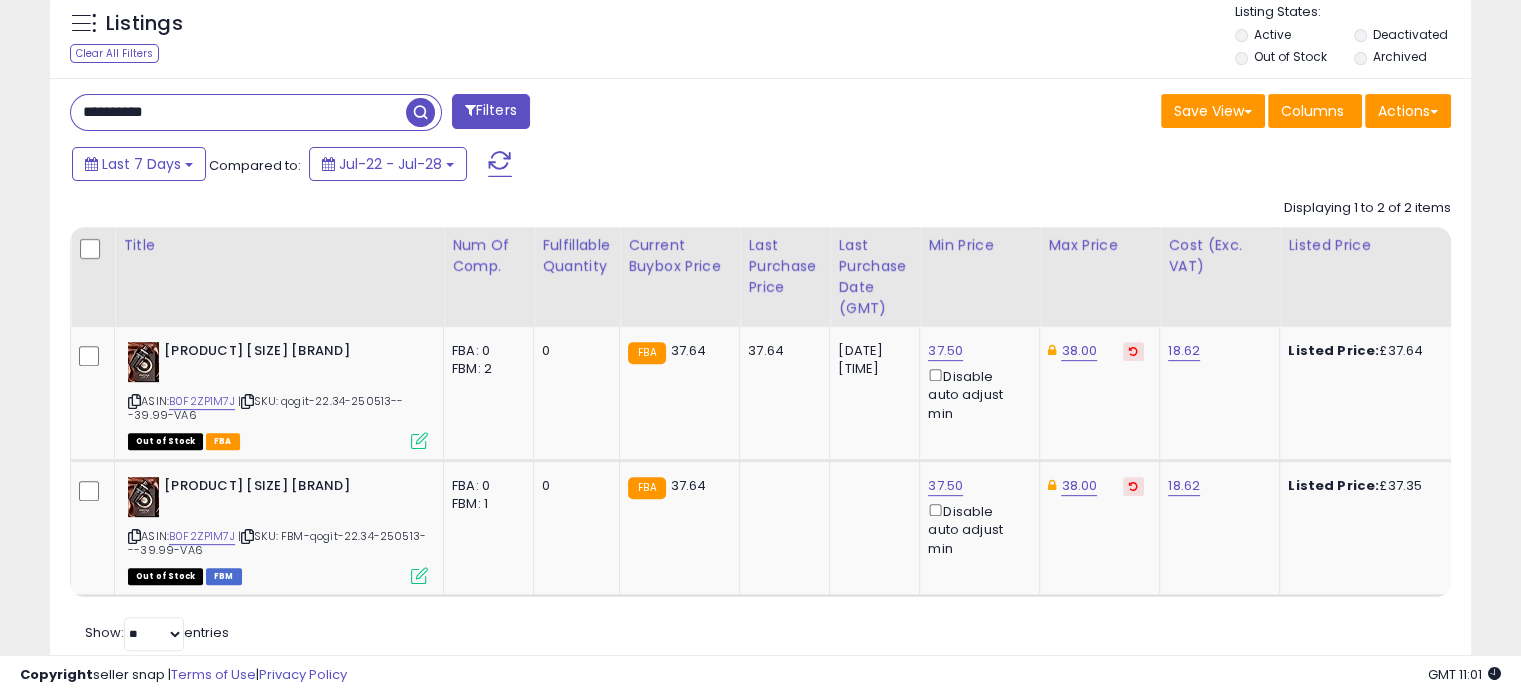 click on "**********" at bounding box center (238, 112) 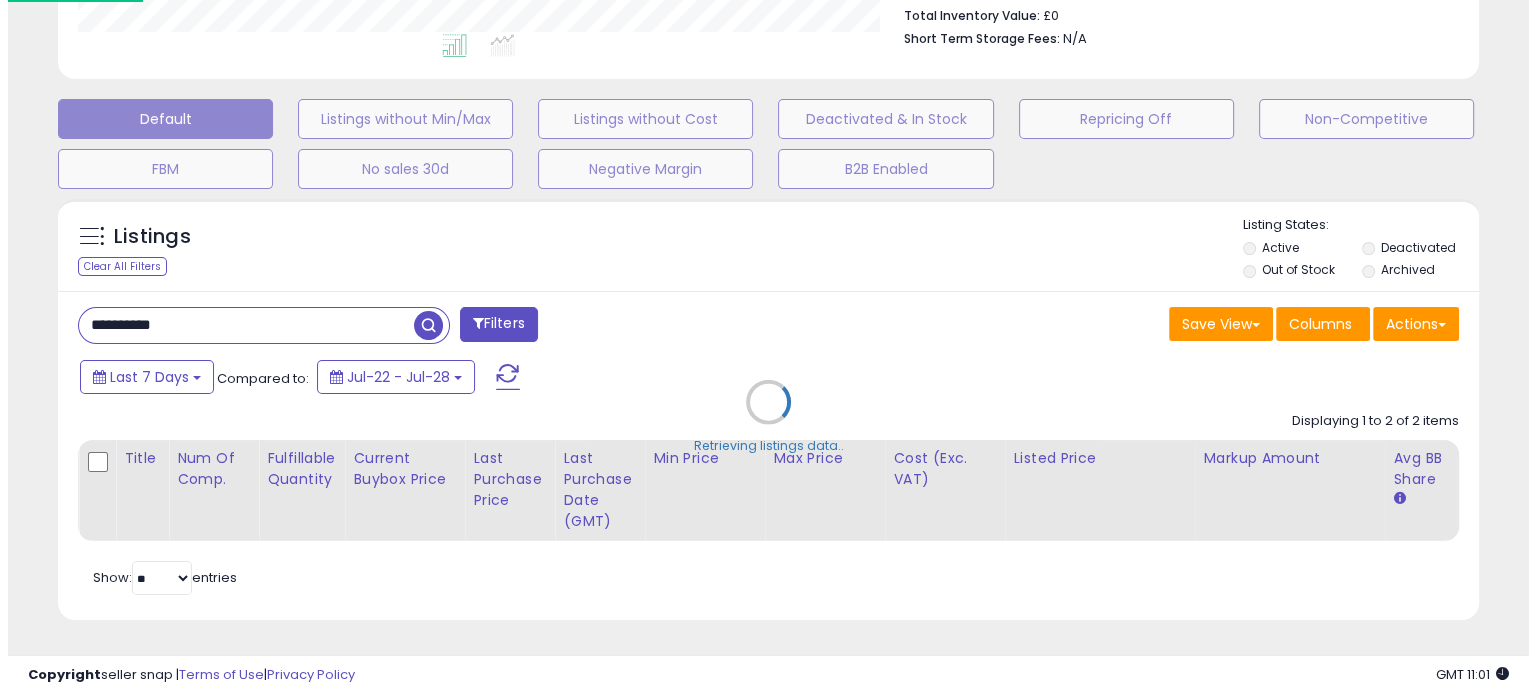 scroll, scrollTop: 544, scrollLeft: 0, axis: vertical 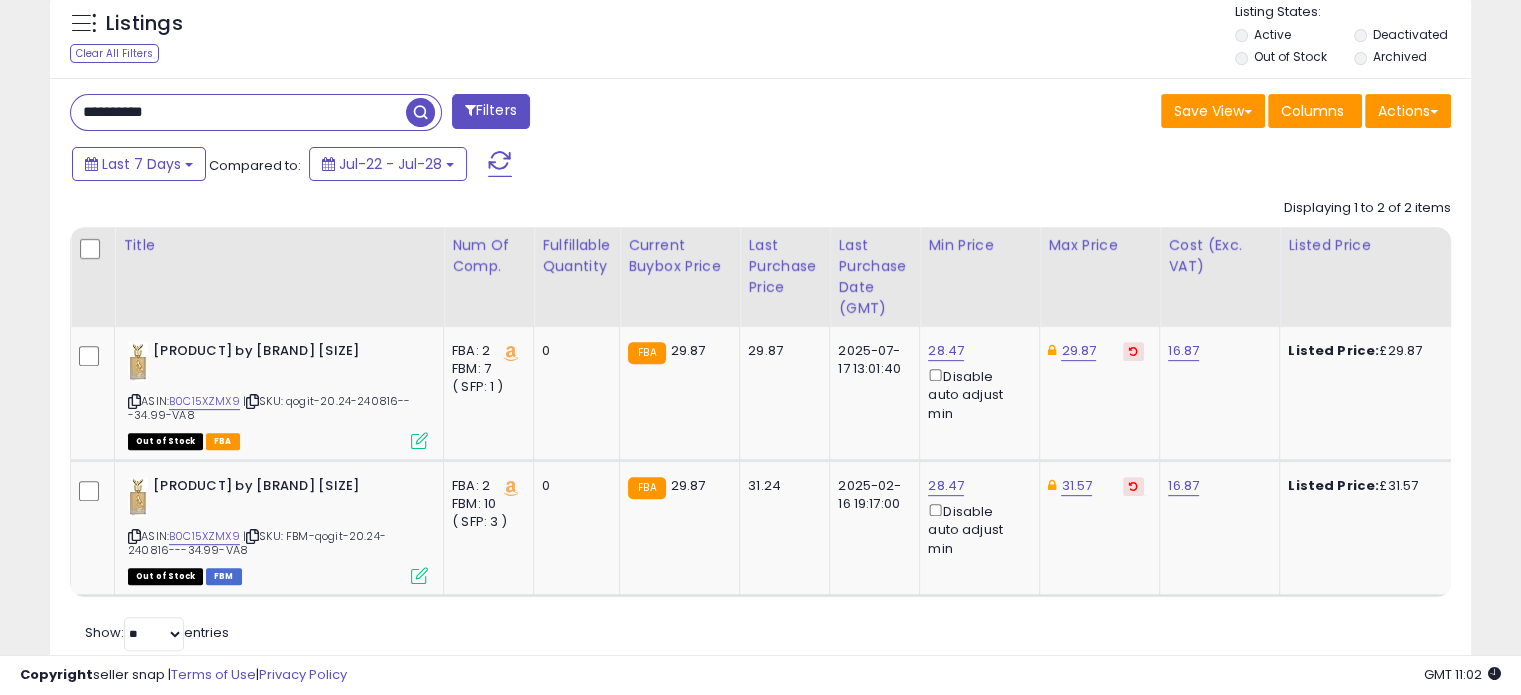 click on "**********" at bounding box center (238, 112) 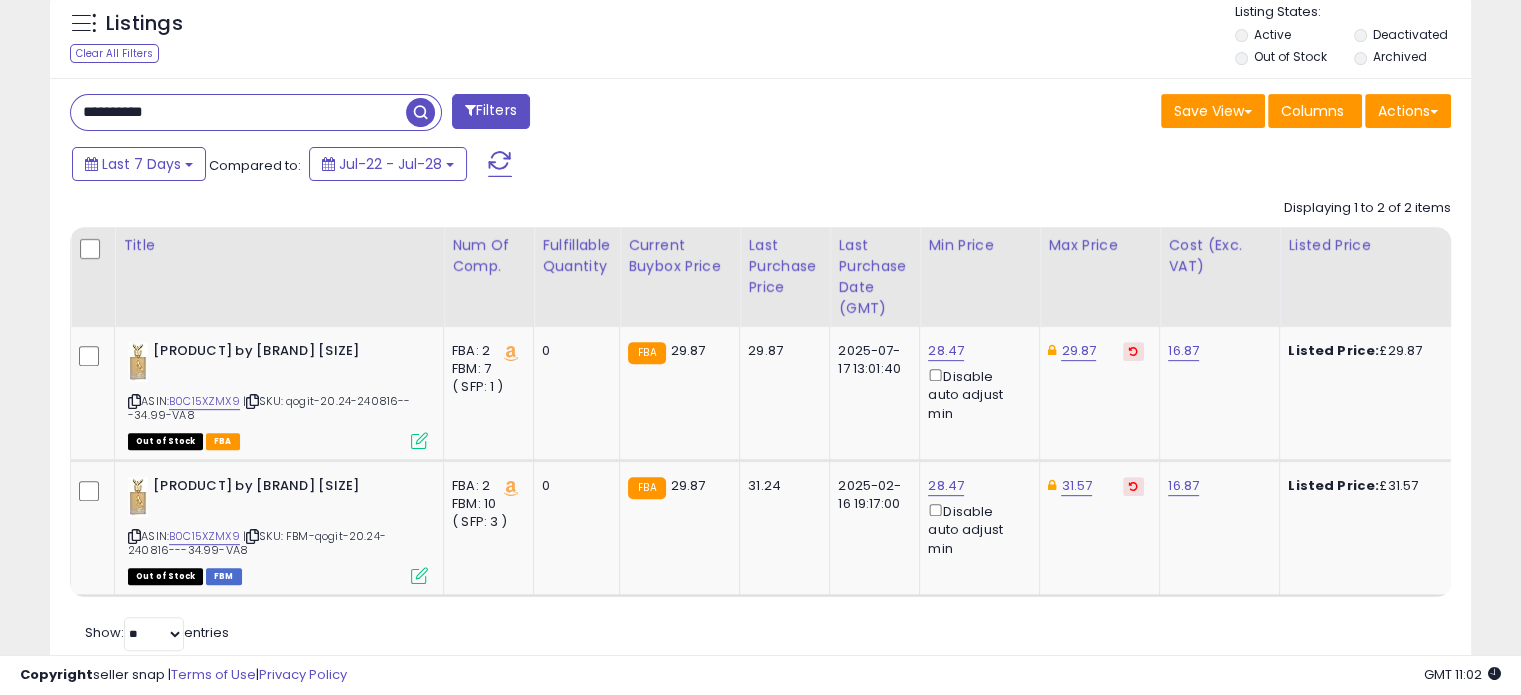 paste 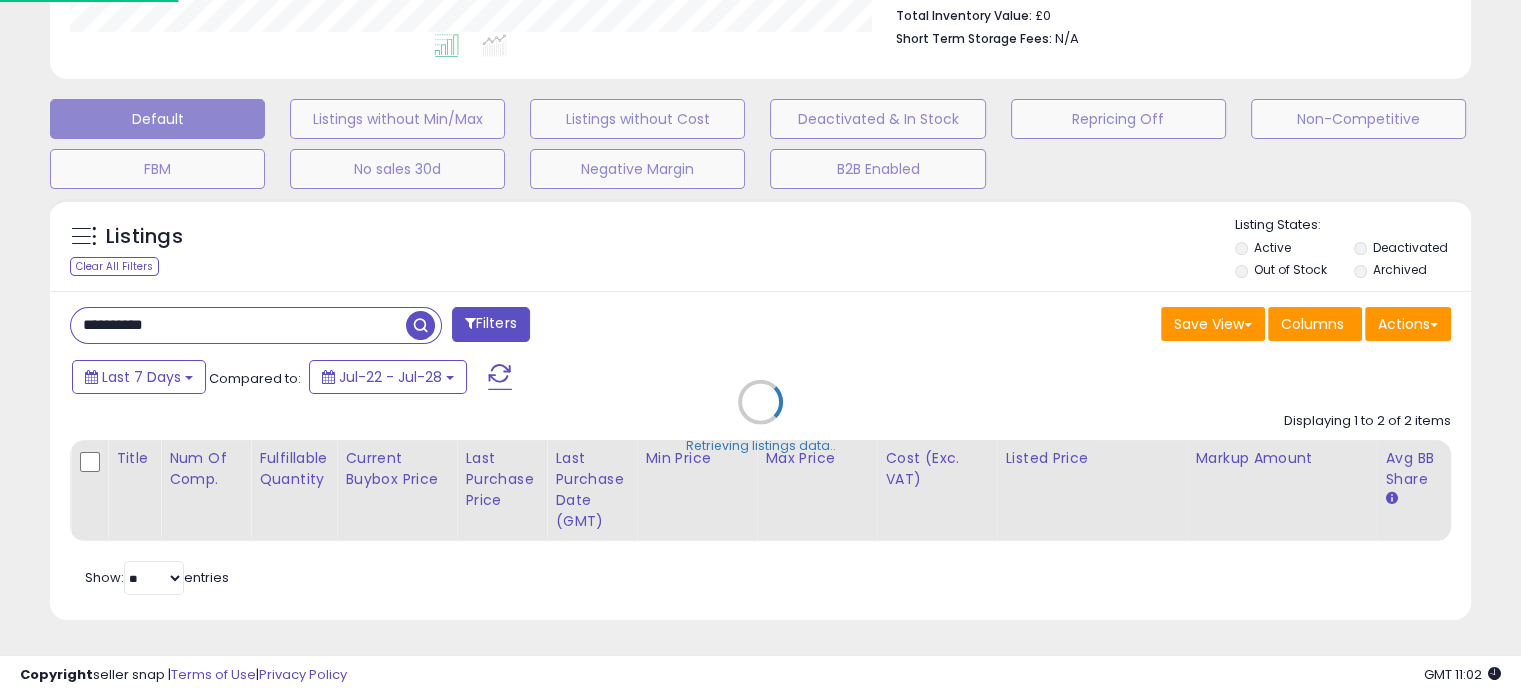 scroll, scrollTop: 999589, scrollLeft: 999168, axis: both 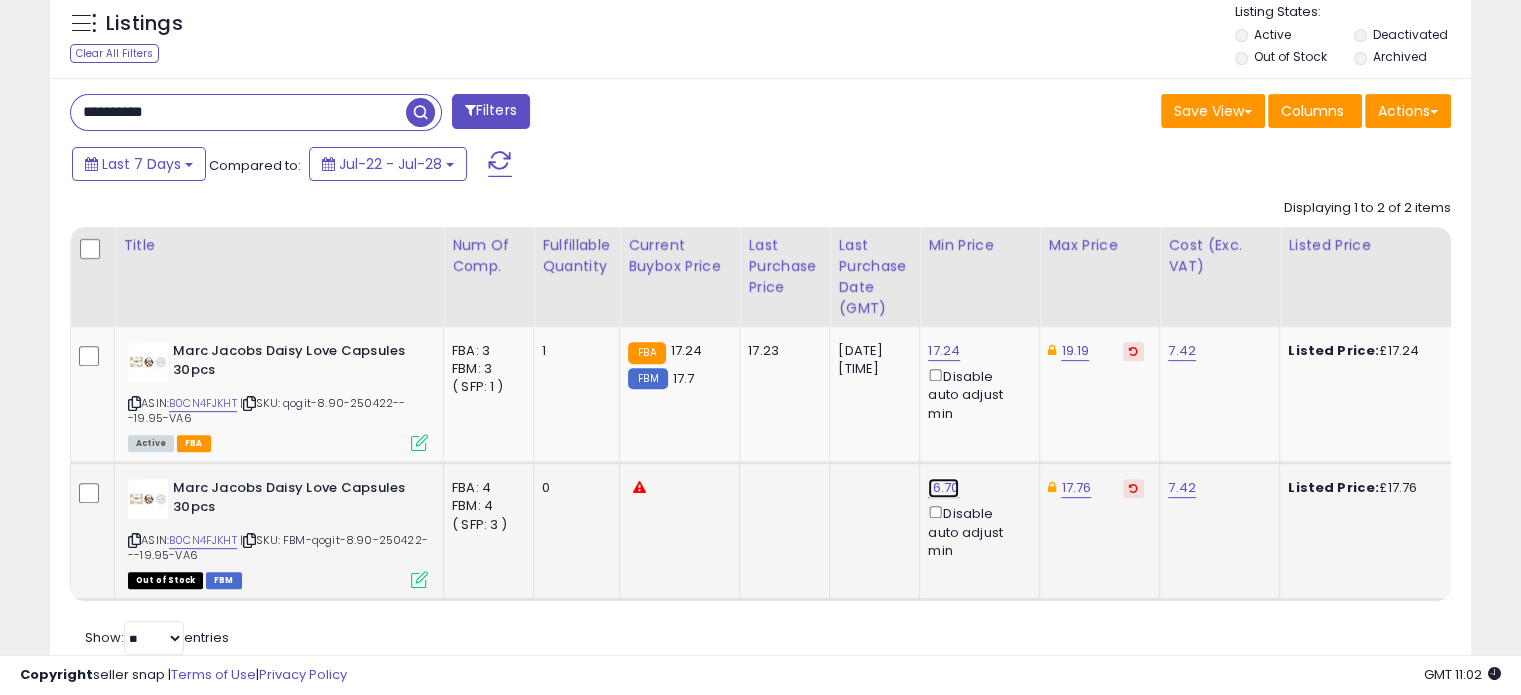 click on "16.70" at bounding box center (944, 351) 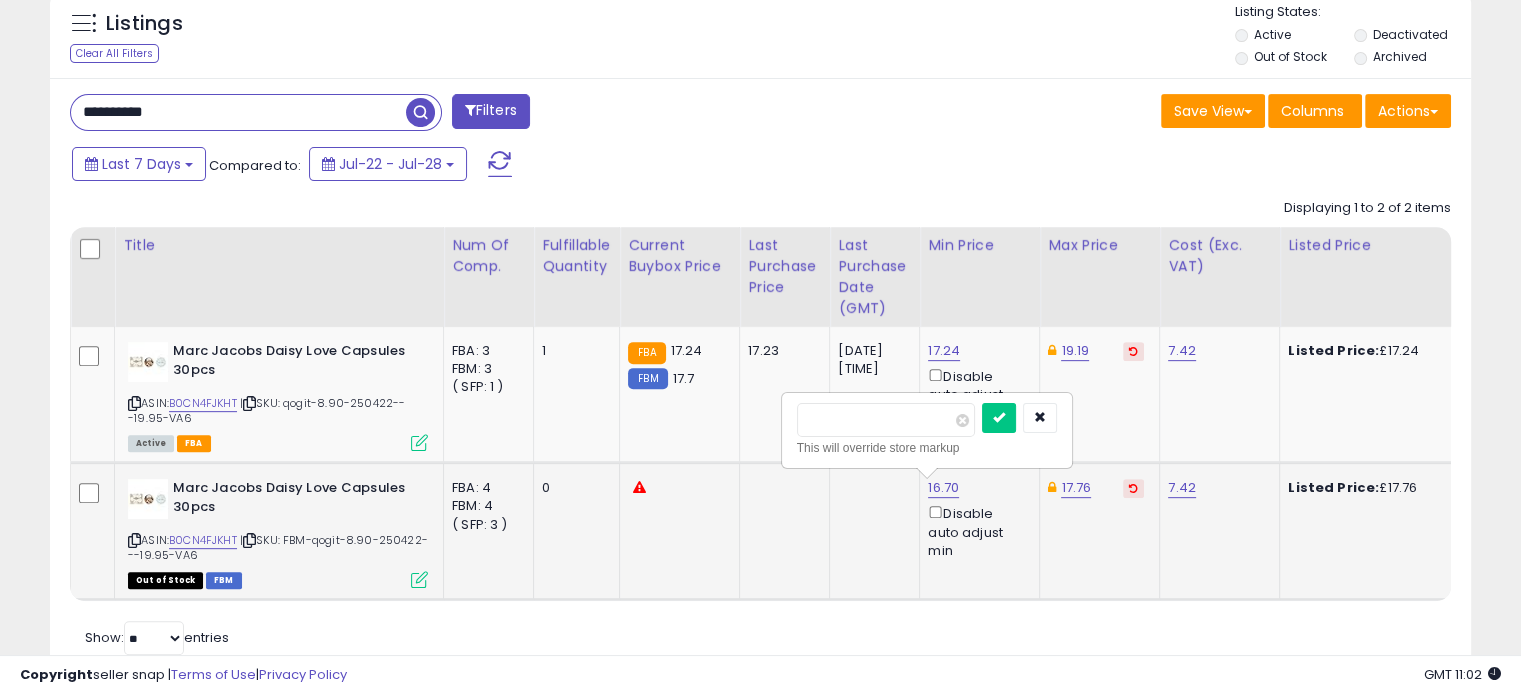 drag, startPoint x: 856, startPoint y: 415, endPoint x: 804, endPoint y: 415, distance: 52 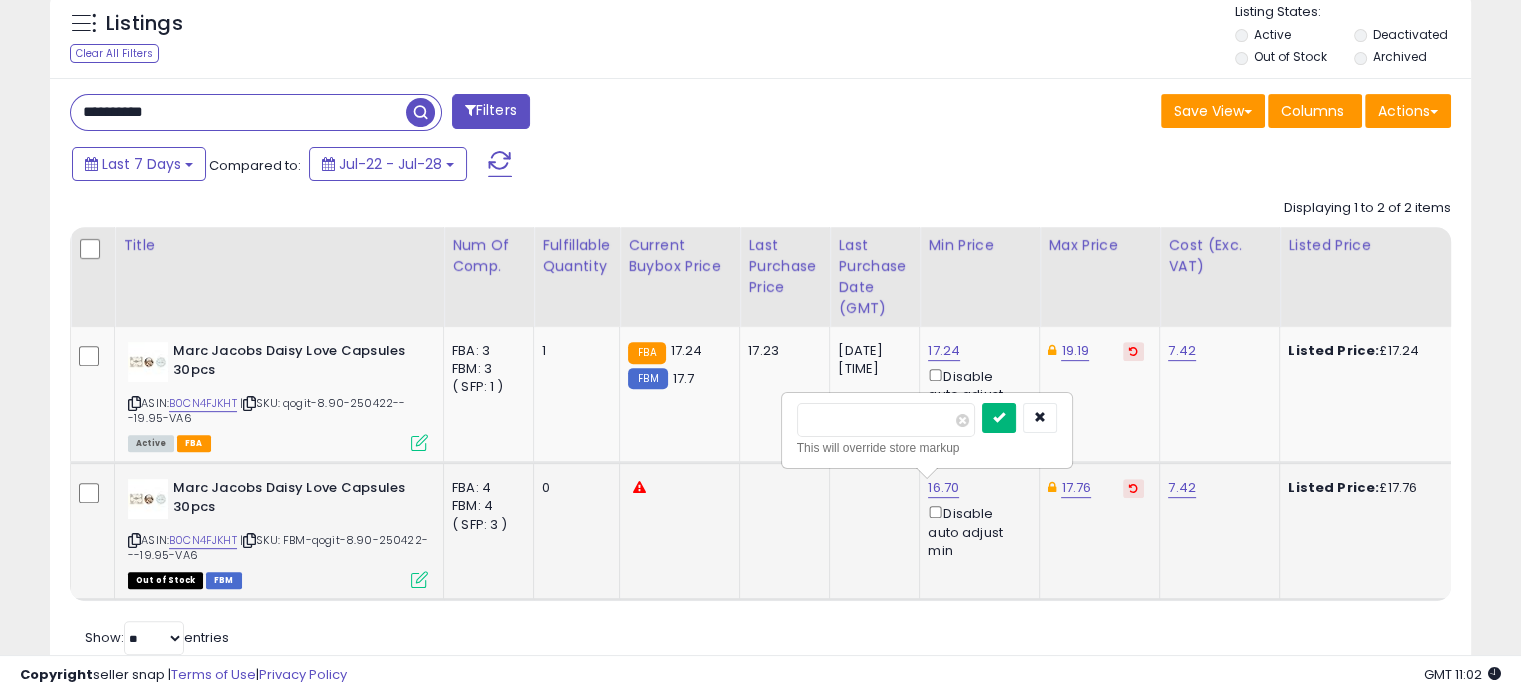 type on "*****" 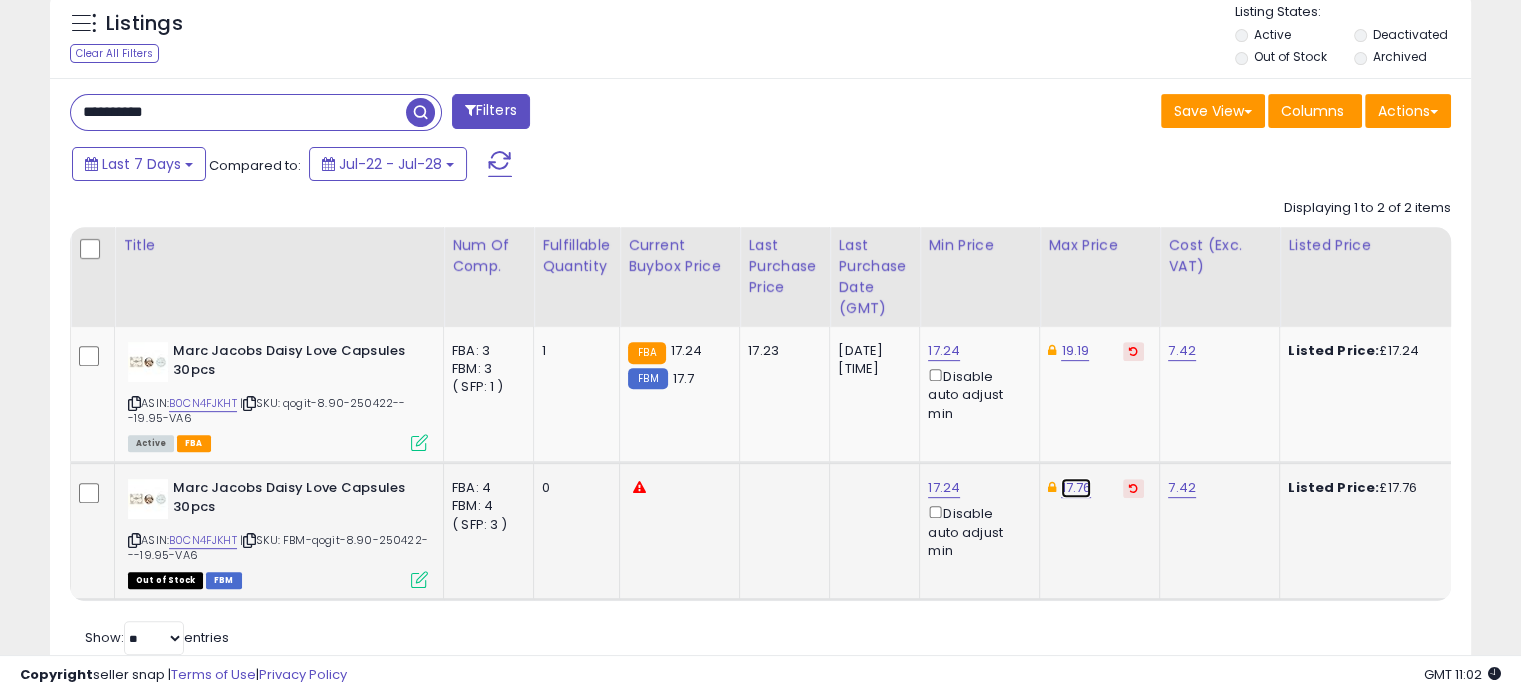 click on "17.76" at bounding box center (1075, 351) 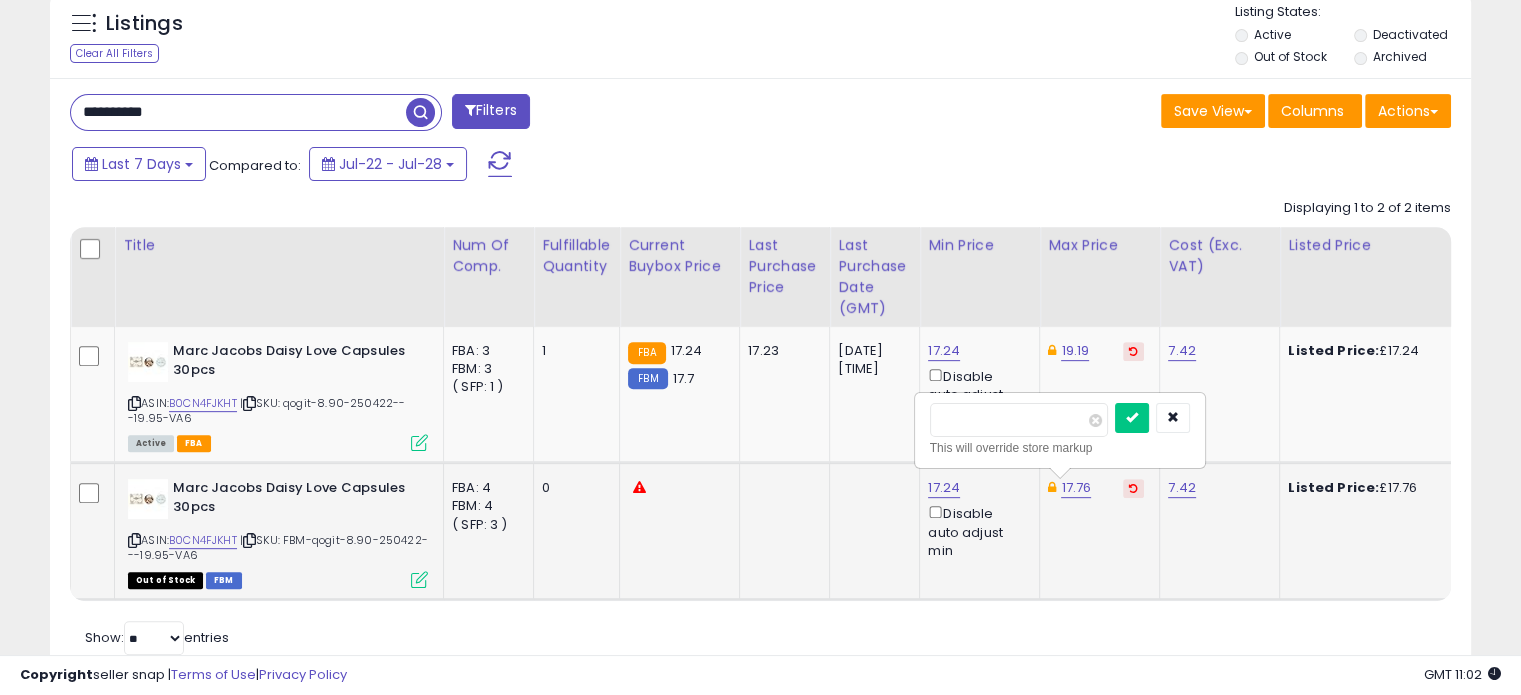 drag, startPoint x: 985, startPoint y: 419, endPoint x: 946, endPoint y: 418, distance: 39.012817 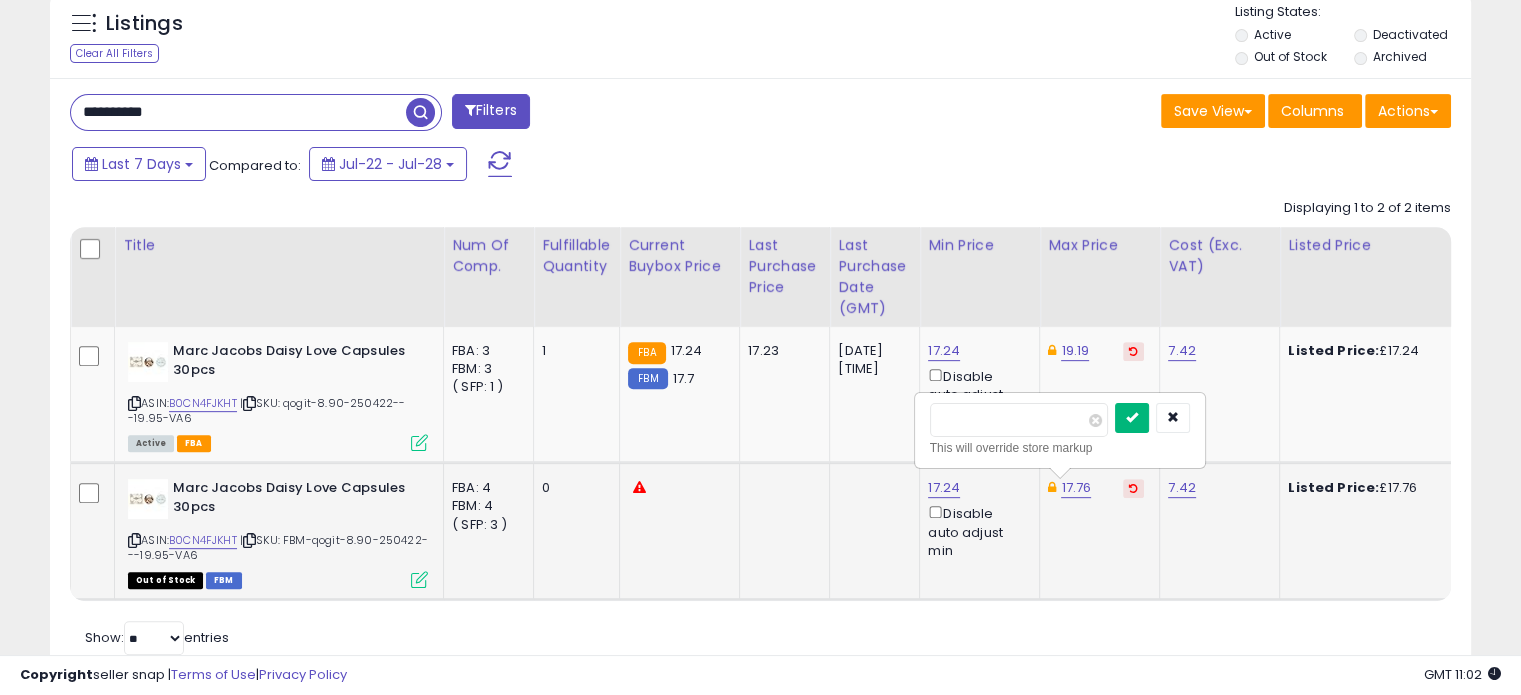 type on "**" 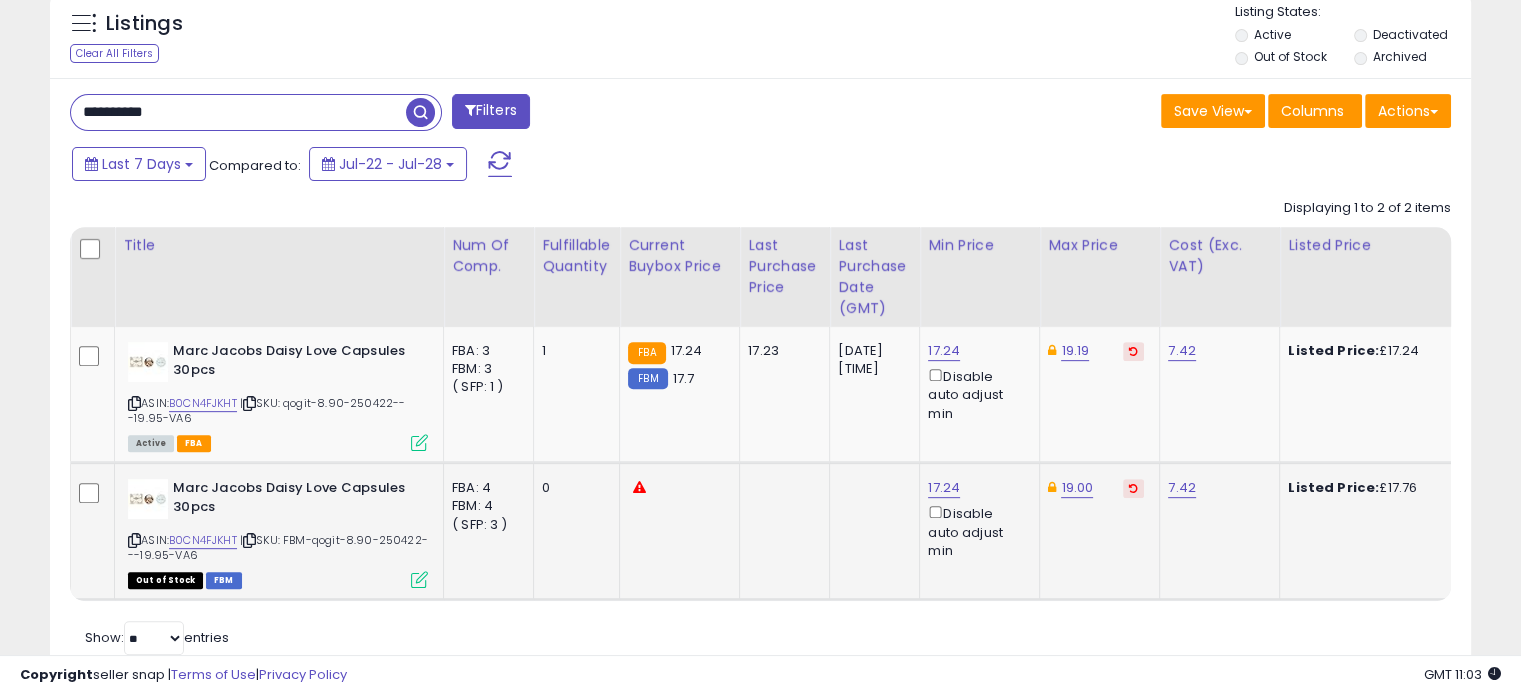 click on "**********" at bounding box center (238, 112) 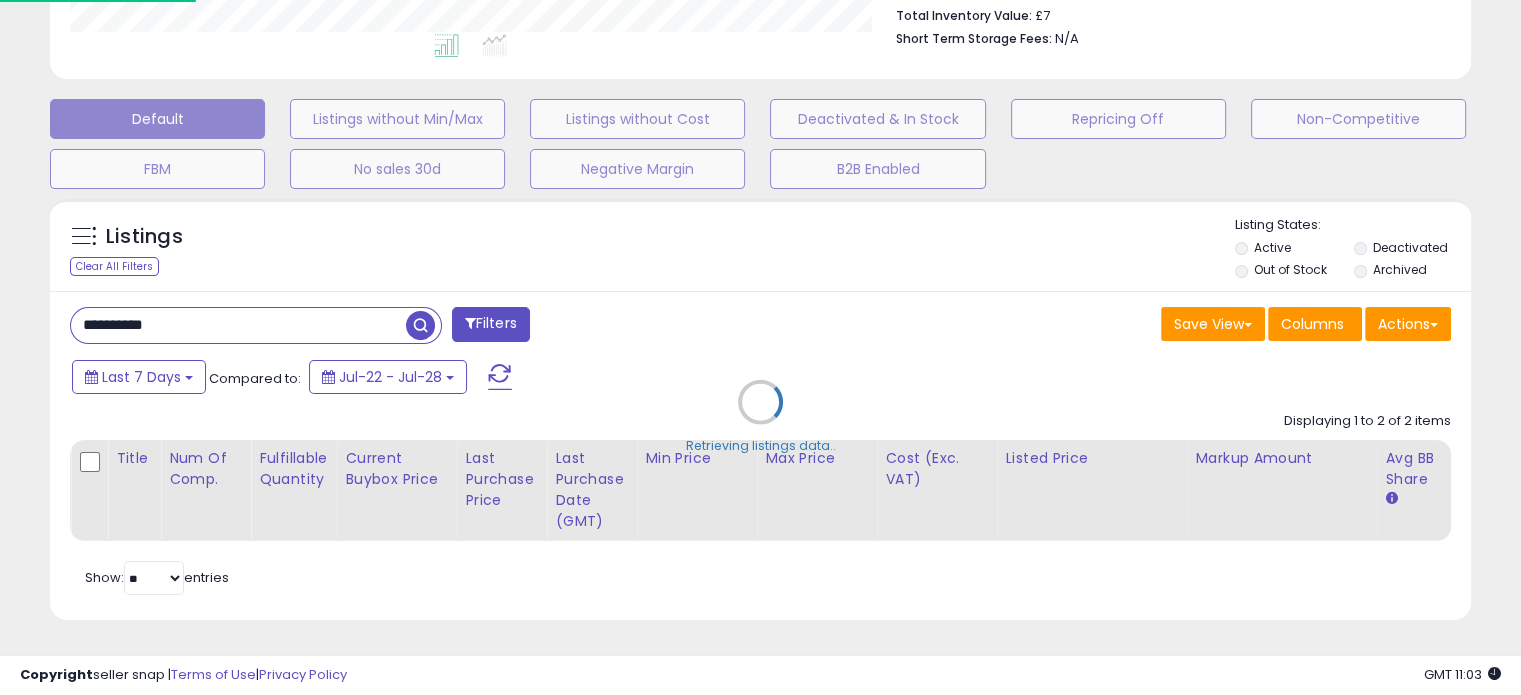 scroll, scrollTop: 999589, scrollLeft: 999168, axis: both 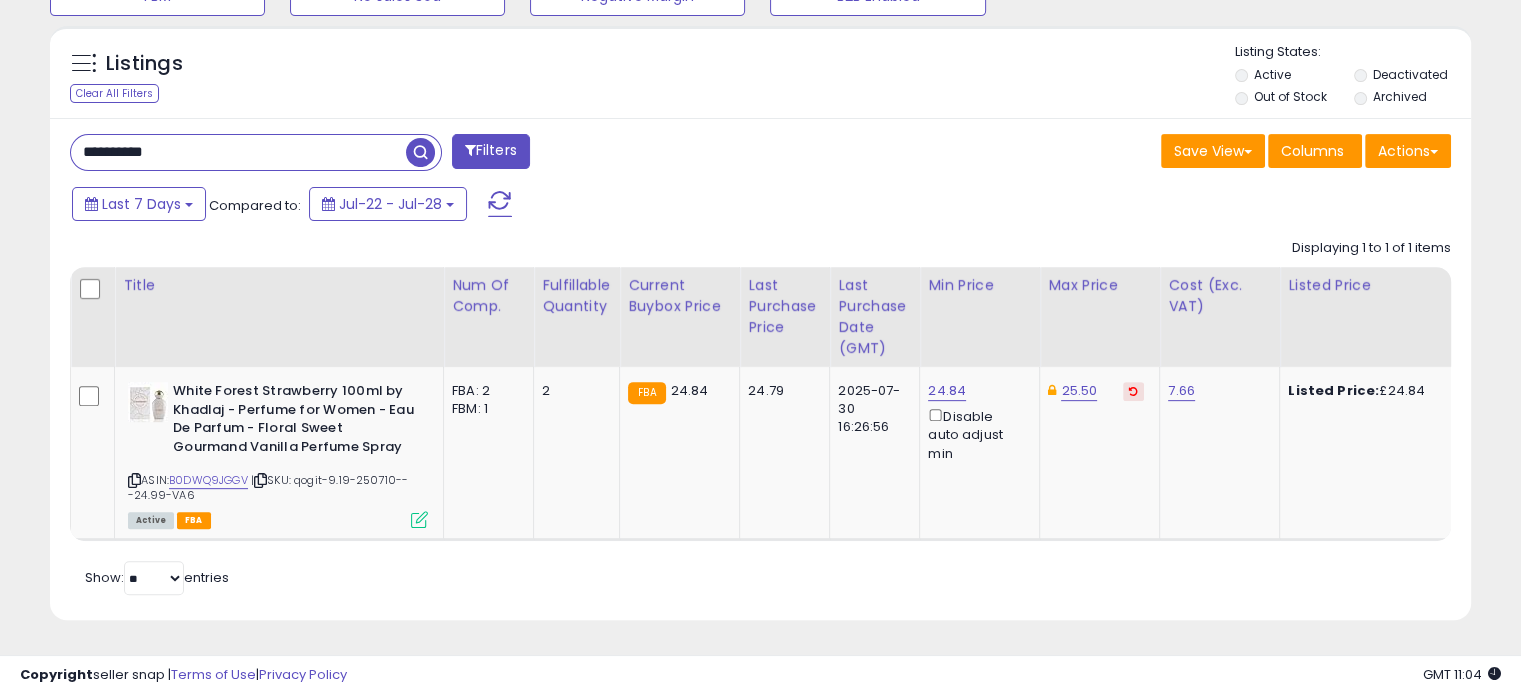 click on "**********" at bounding box center (238, 152) 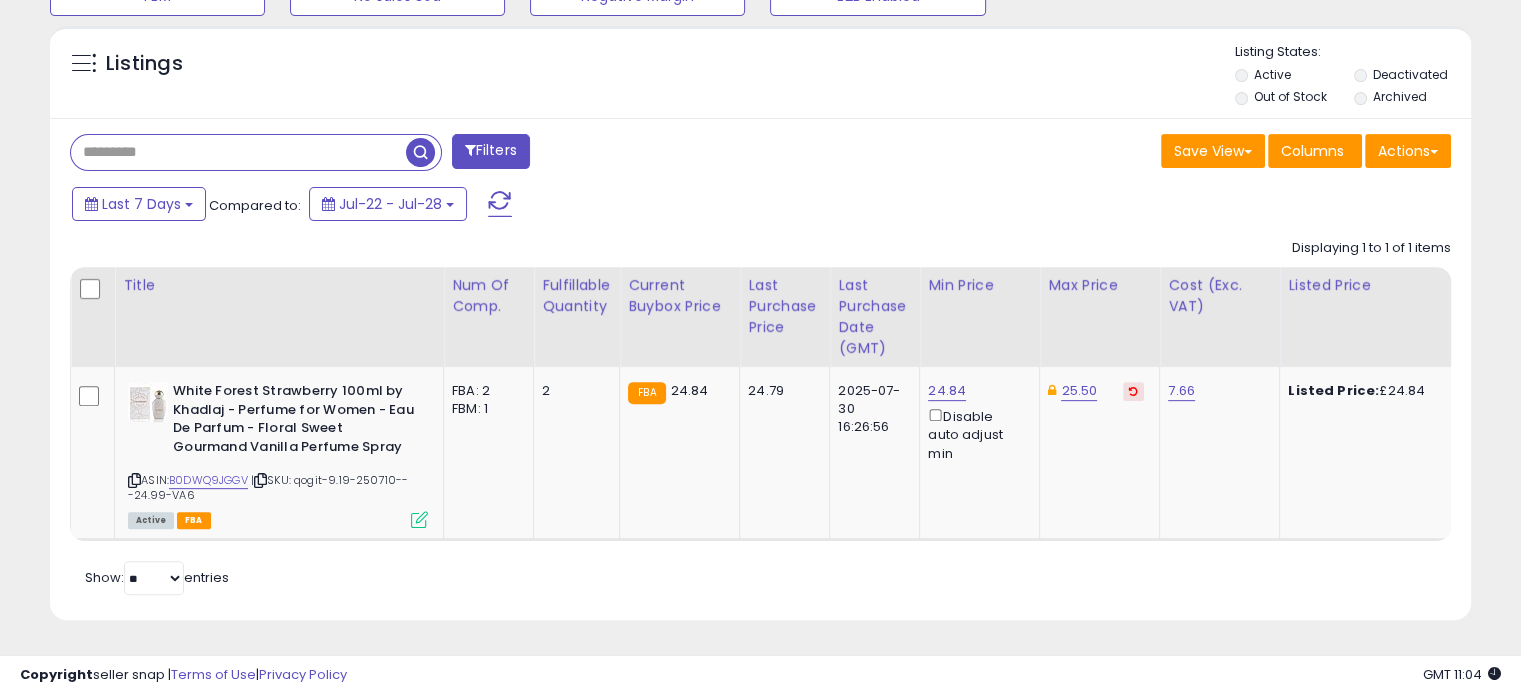 click at bounding box center [238, 152] 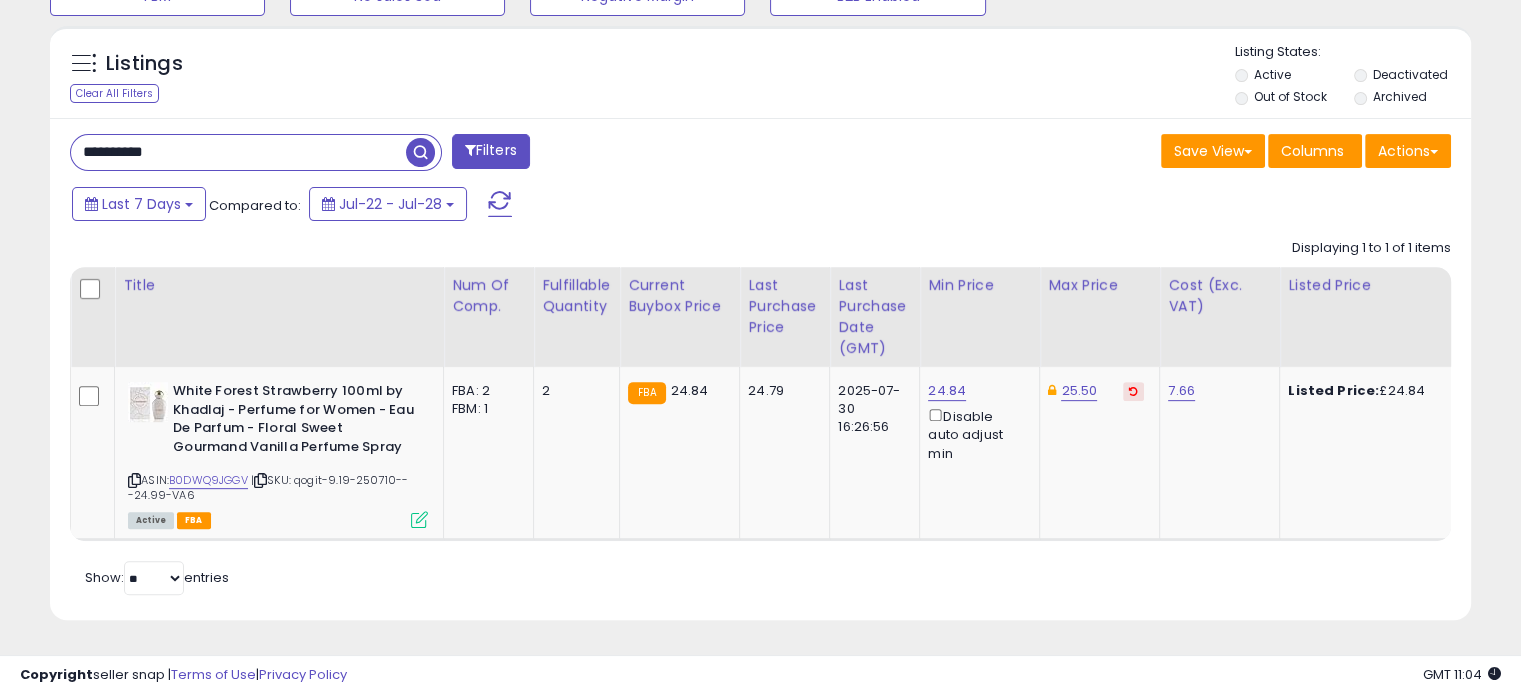 click at bounding box center [420, 152] 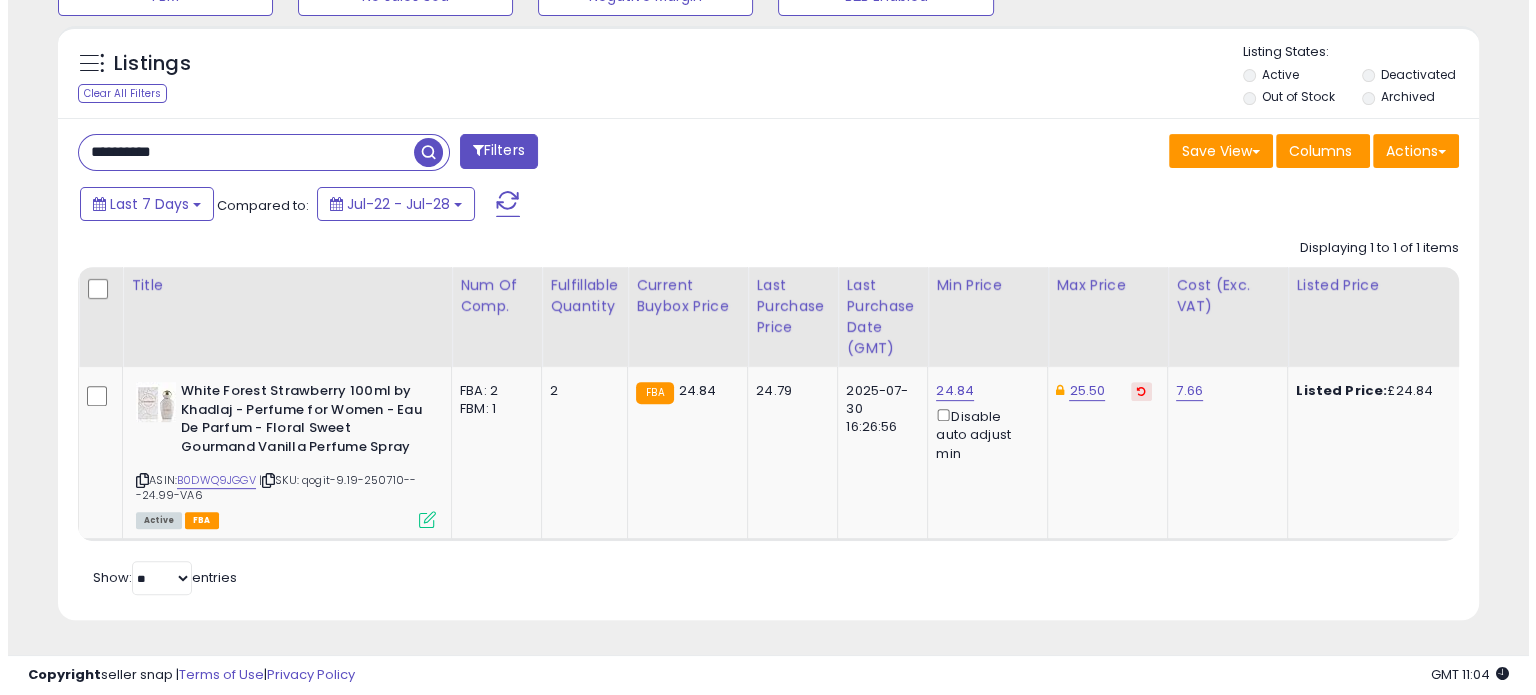 scroll, scrollTop: 544, scrollLeft: 0, axis: vertical 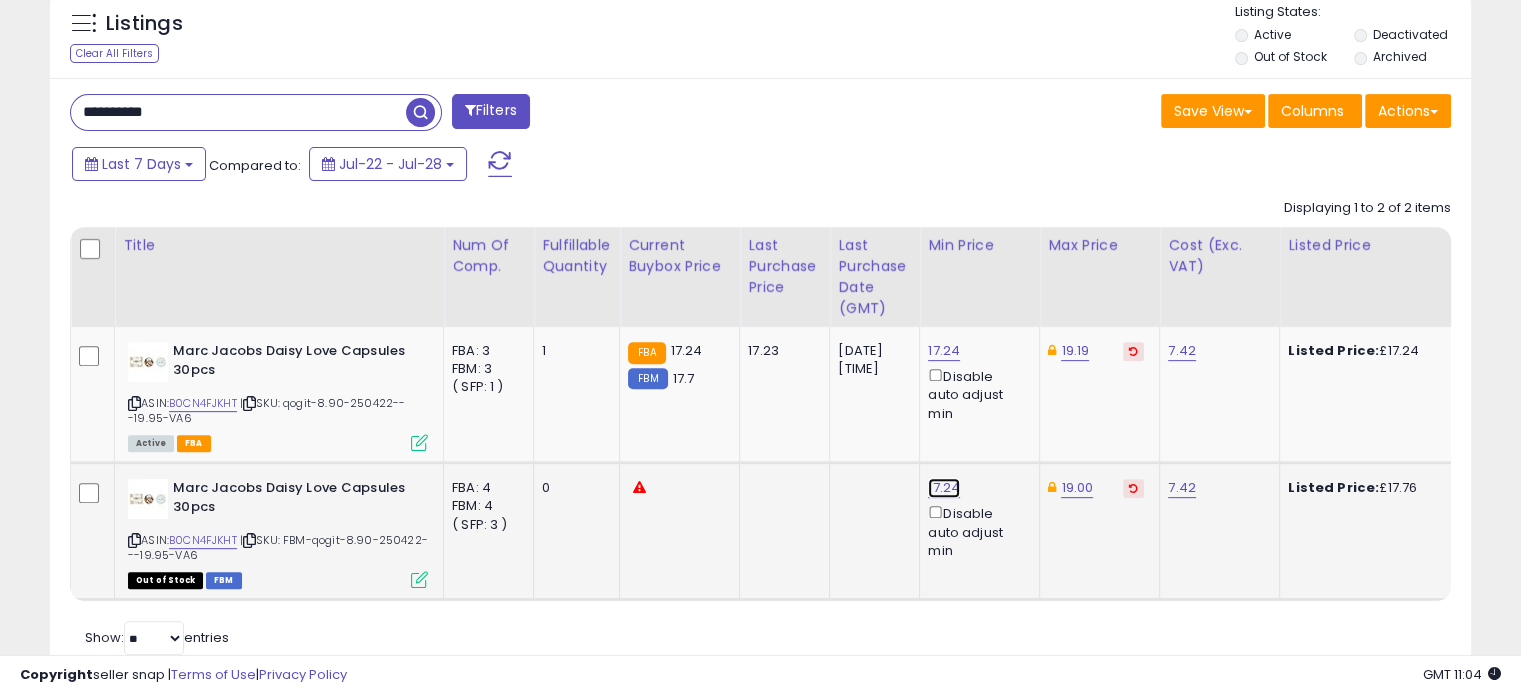 click on "17.24" at bounding box center (944, 351) 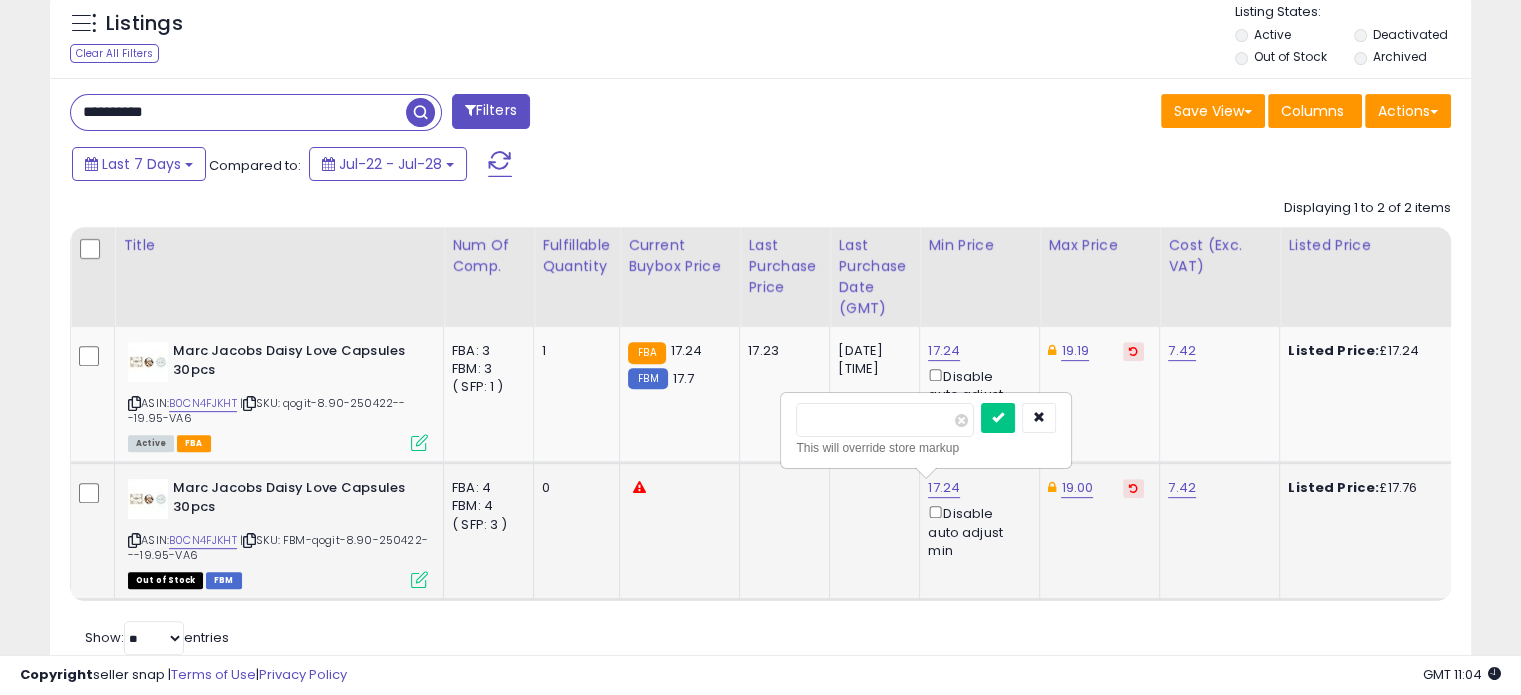 click on "19.00" 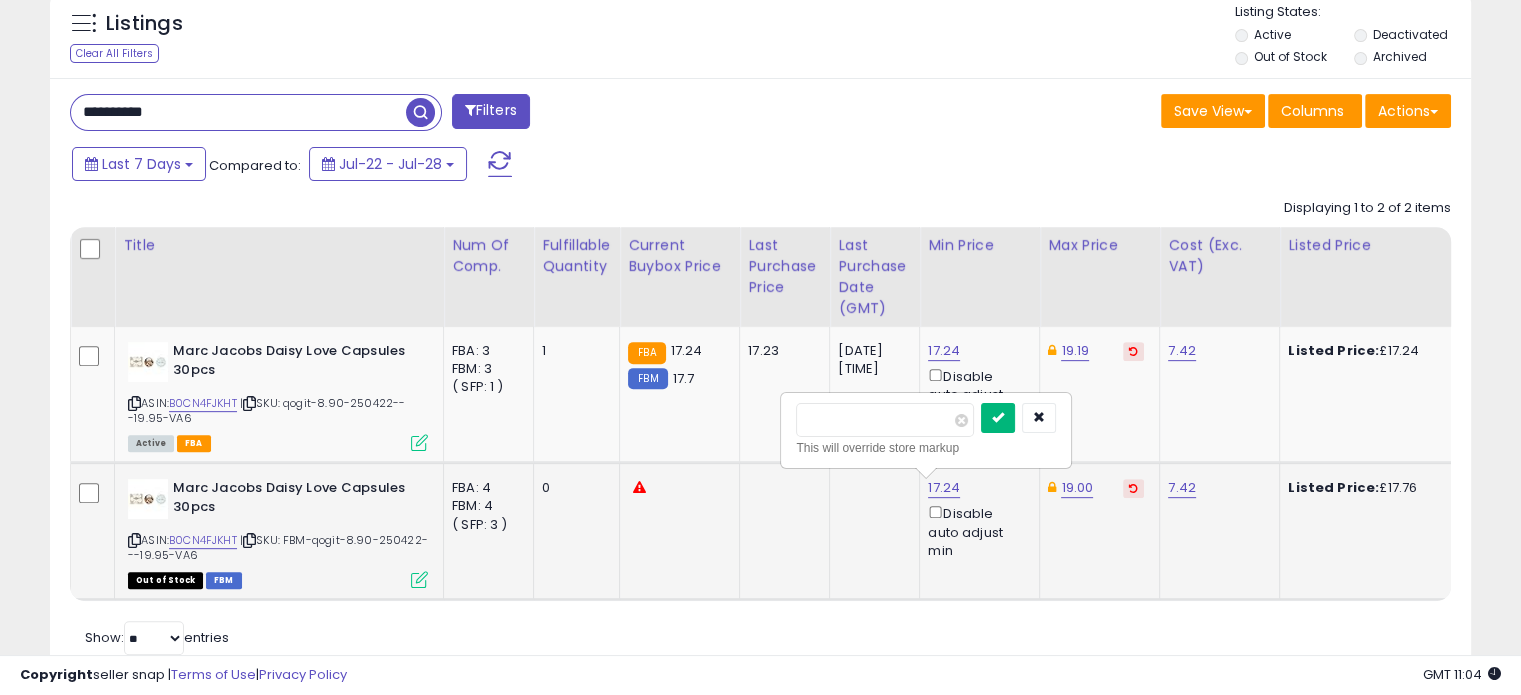 click at bounding box center [998, 418] 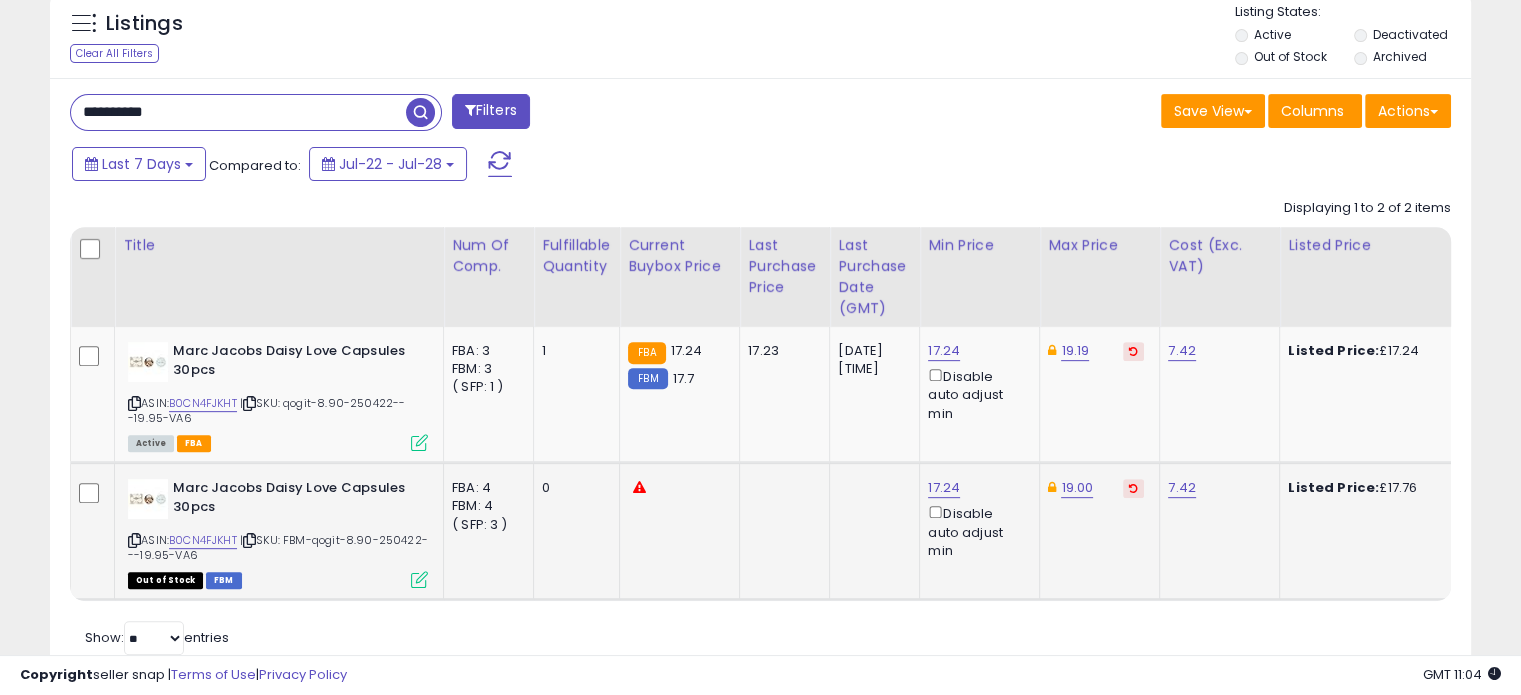 click on "**********" at bounding box center (238, 112) 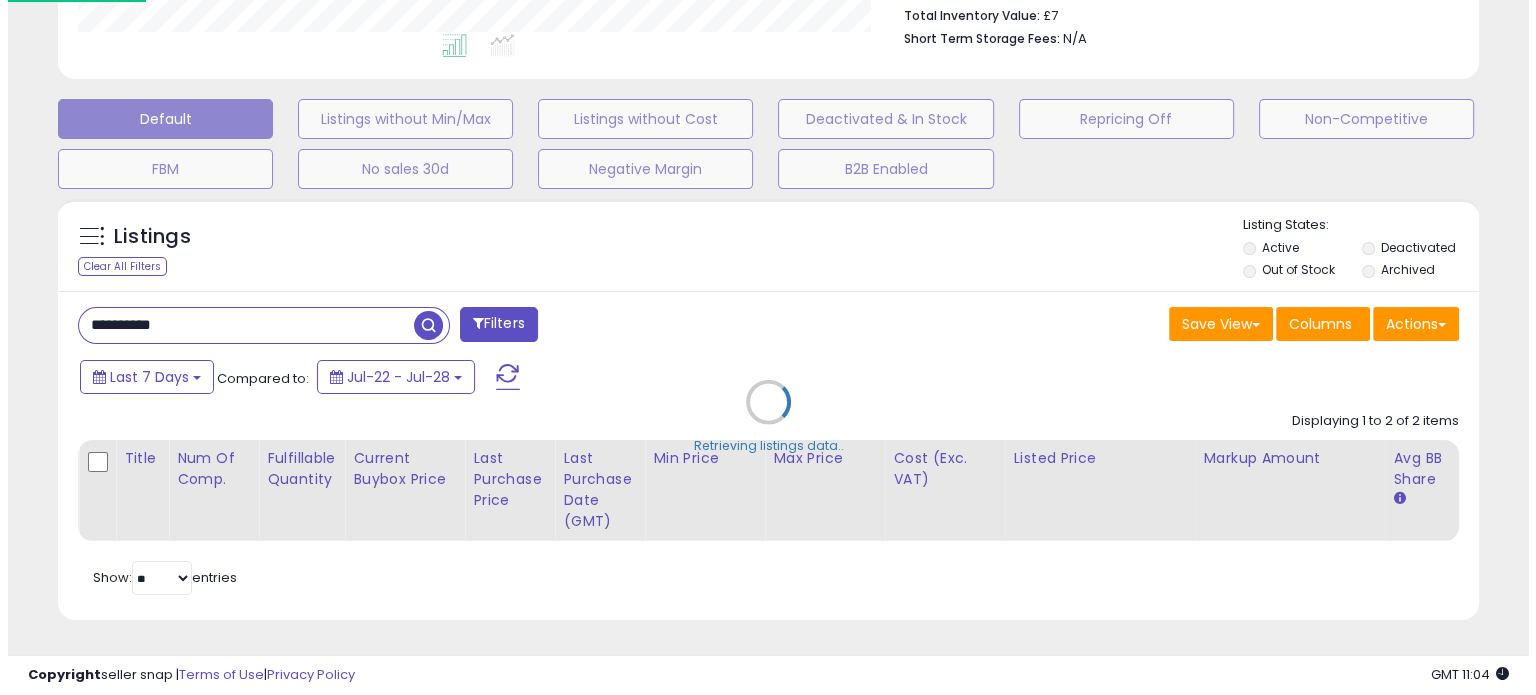 scroll, scrollTop: 544, scrollLeft: 0, axis: vertical 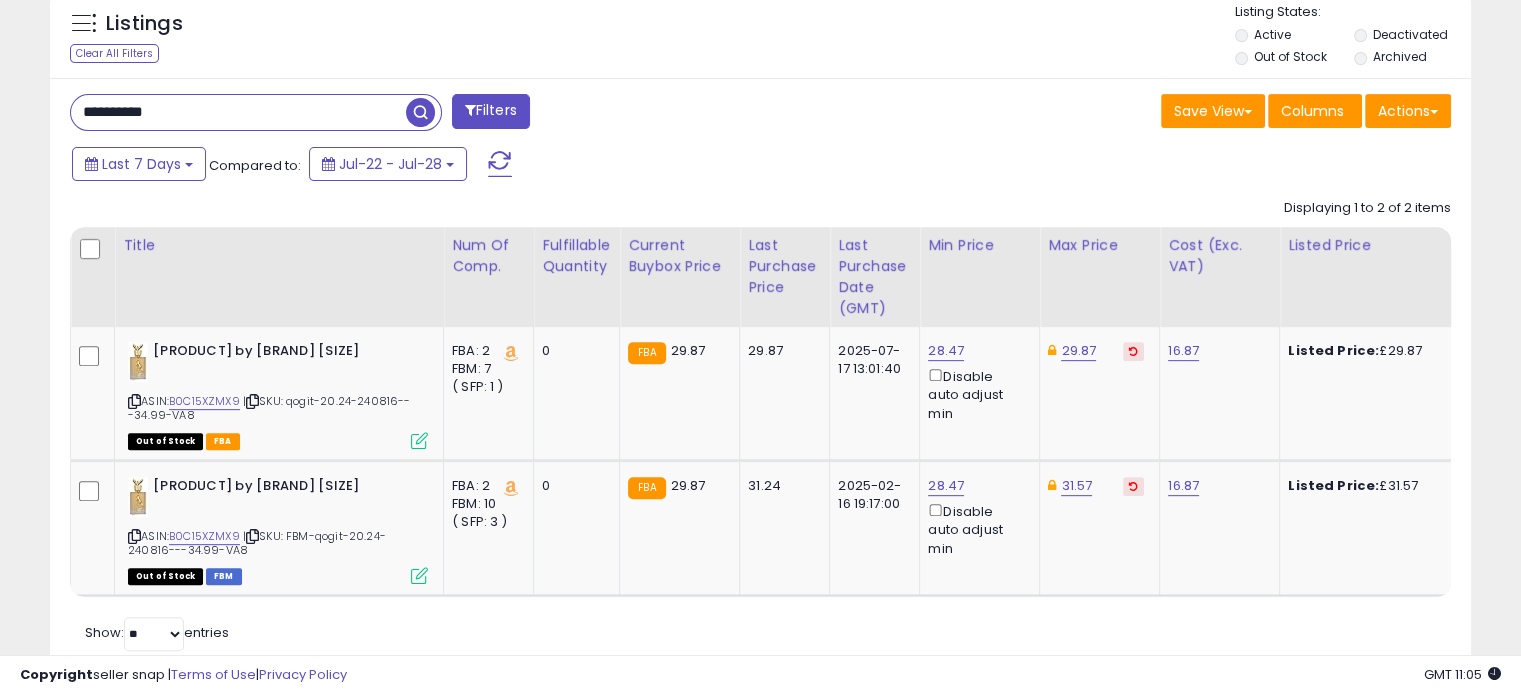 click on "**********" at bounding box center [238, 112] 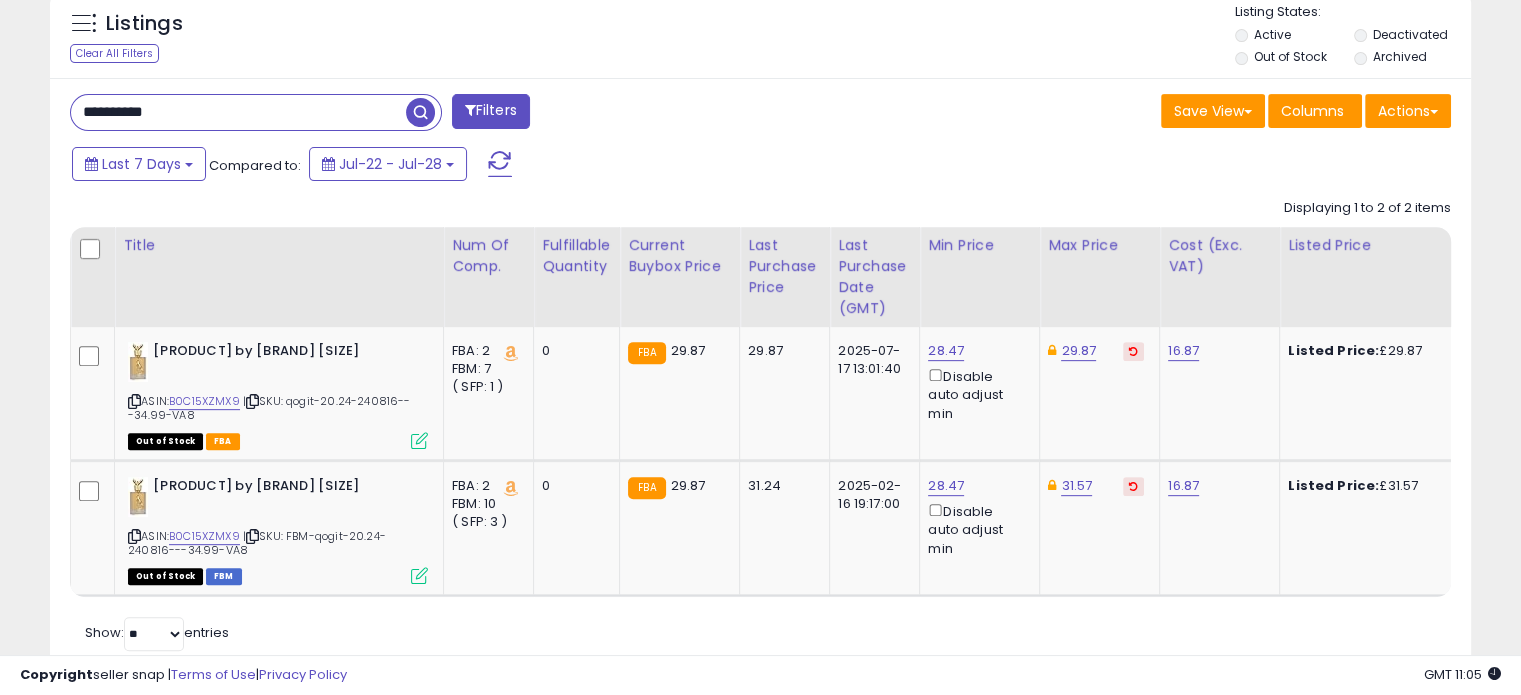 paste 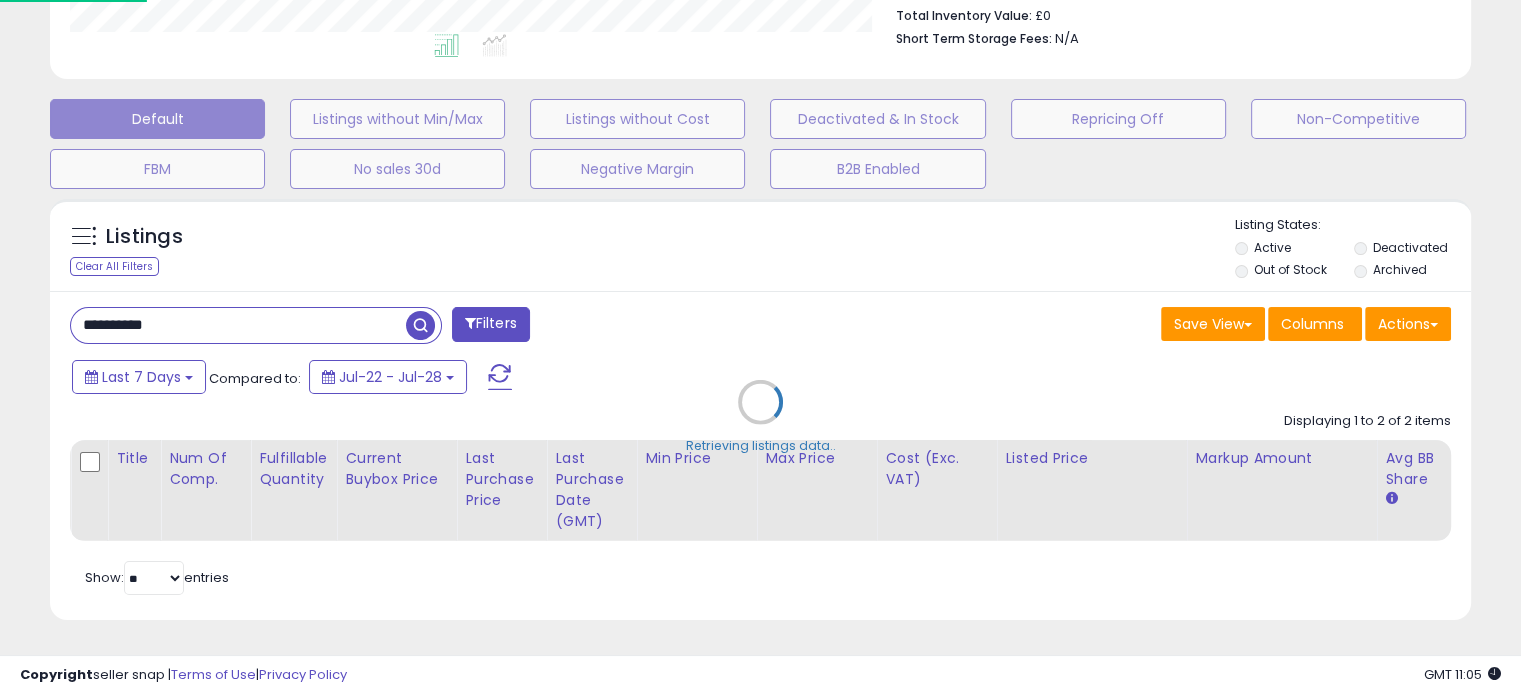 scroll, scrollTop: 999589, scrollLeft: 999168, axis: both 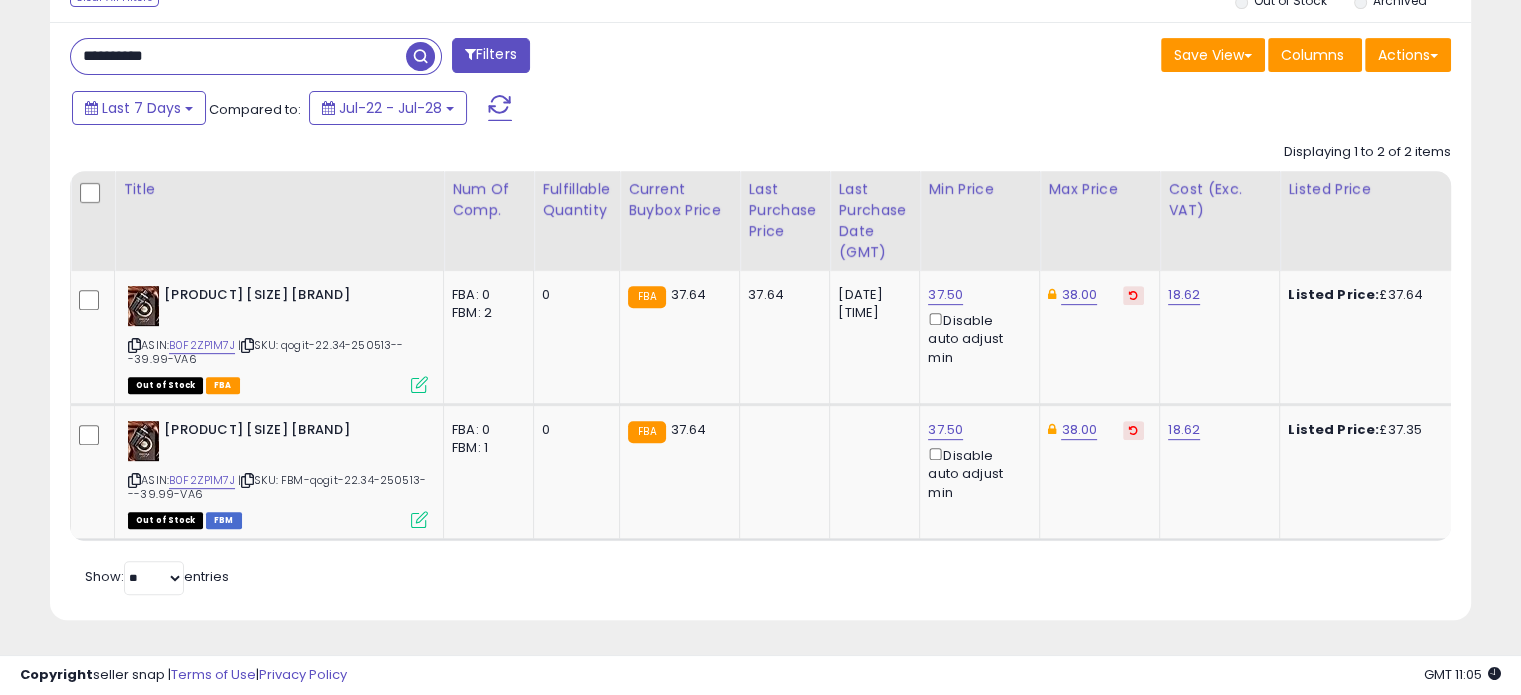 click on "**********" at bounding box center [238, 56] 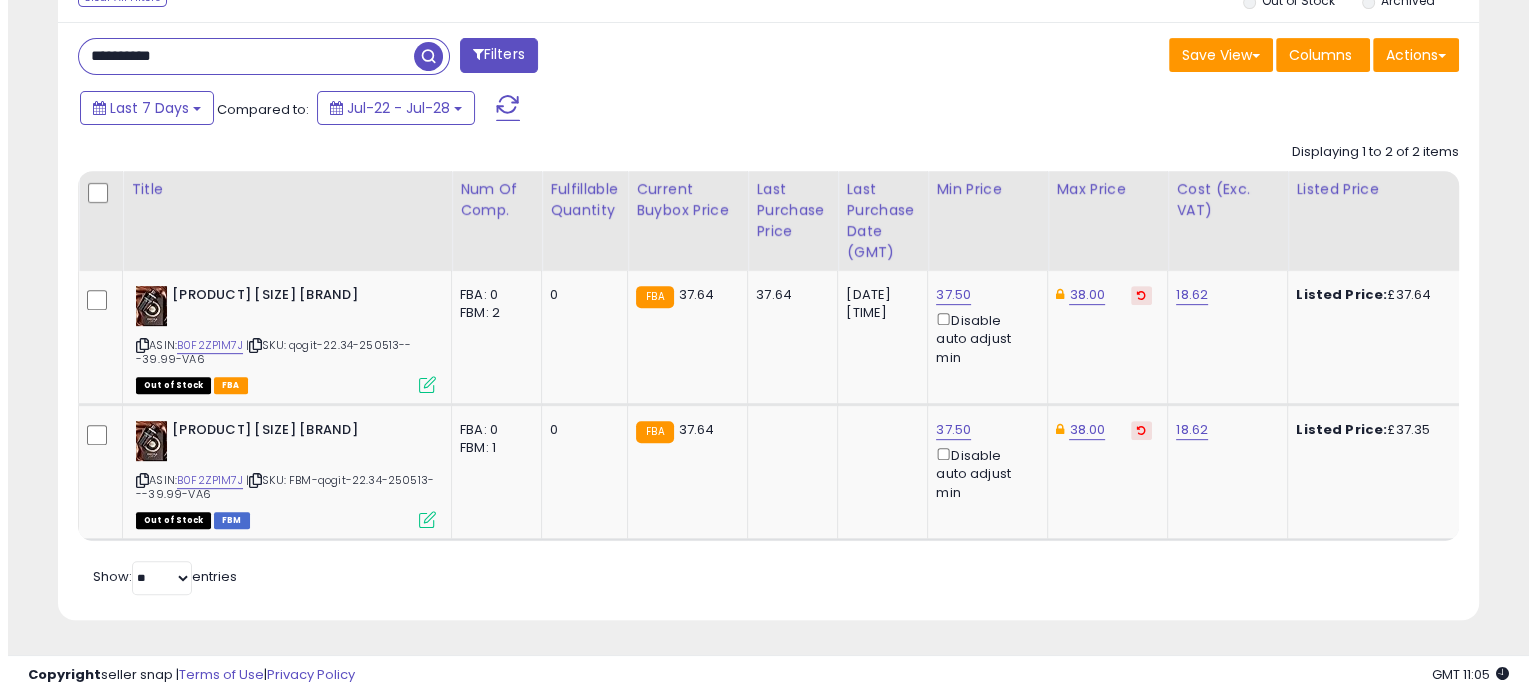scroll, scrollTop: 544, scrollLeft: 0, axis: vertical 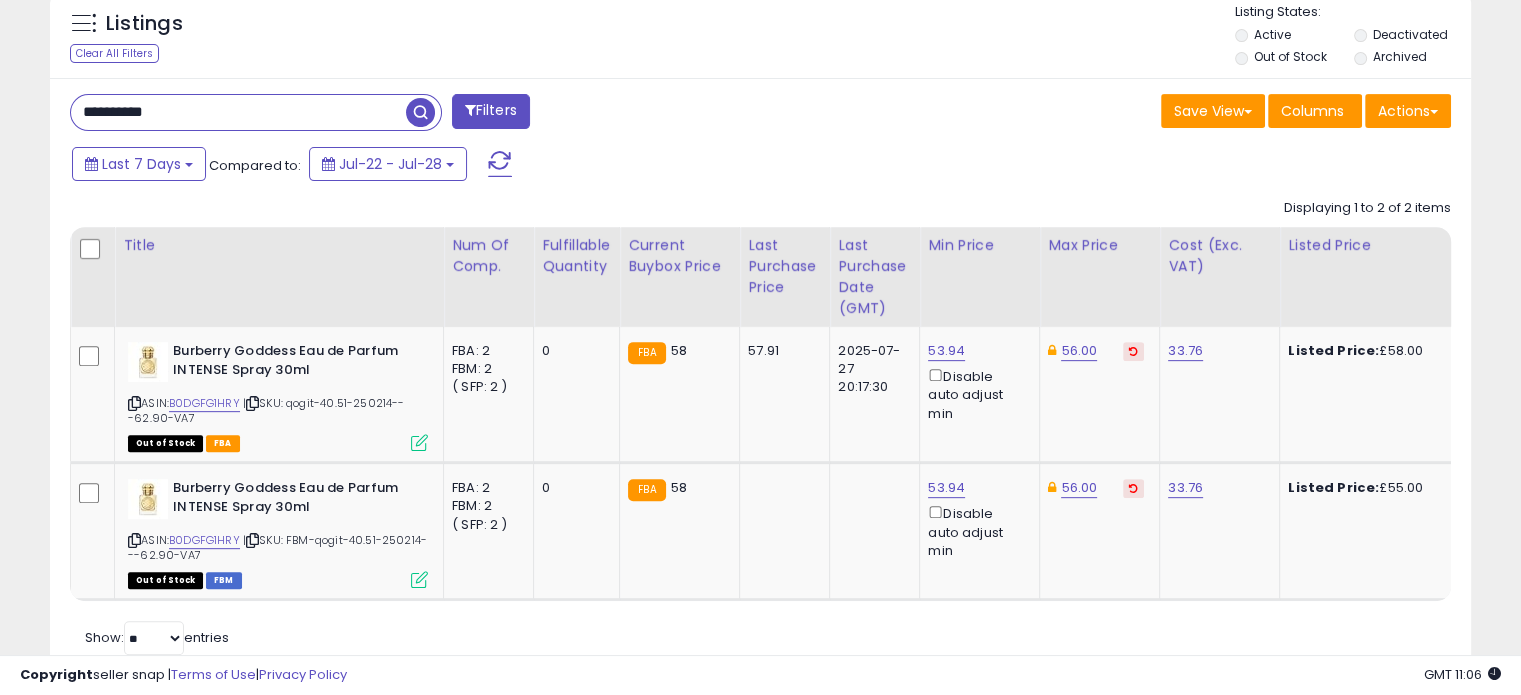 click on "**********" at bounding box center (238, 112) 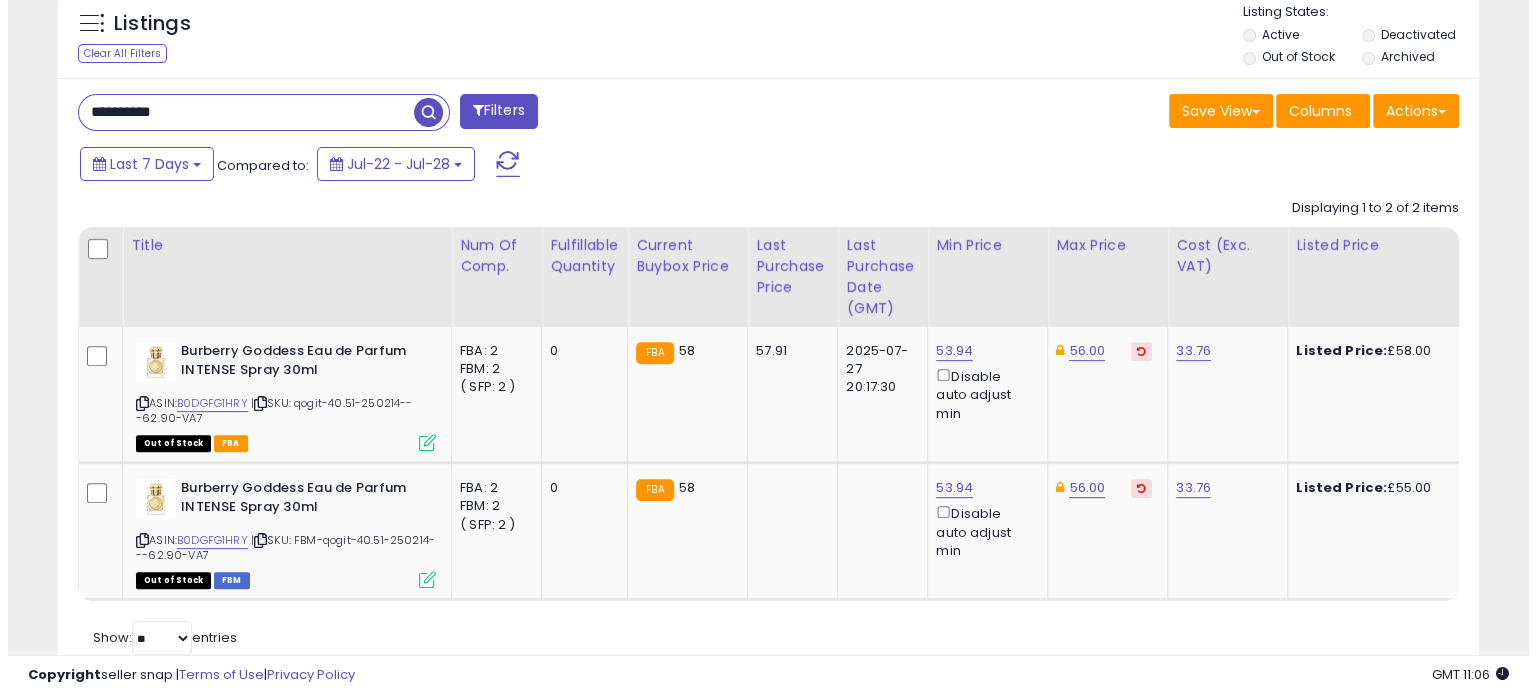 scroll, scrollTop: 544, scrollLeft: 0, axis: vertical 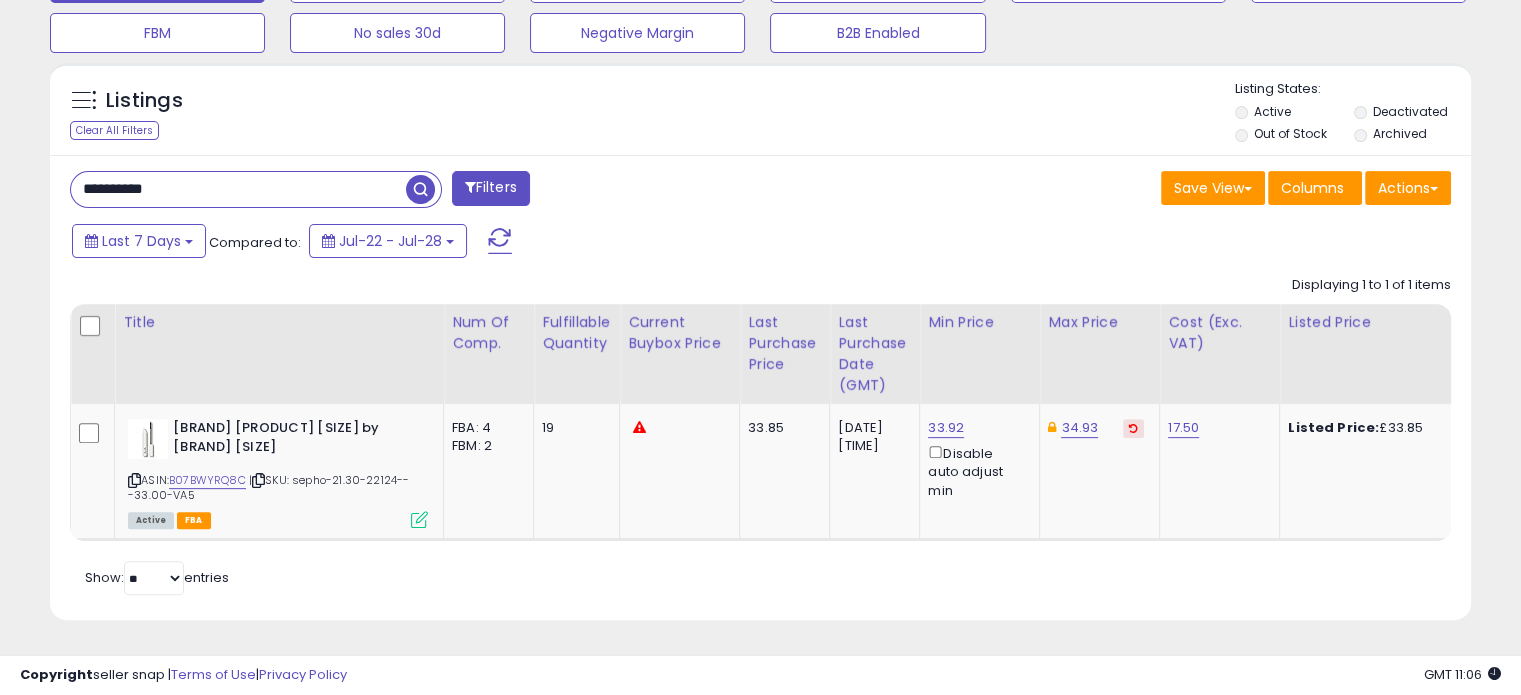 click on "**********" at bounding box center [238, 189] 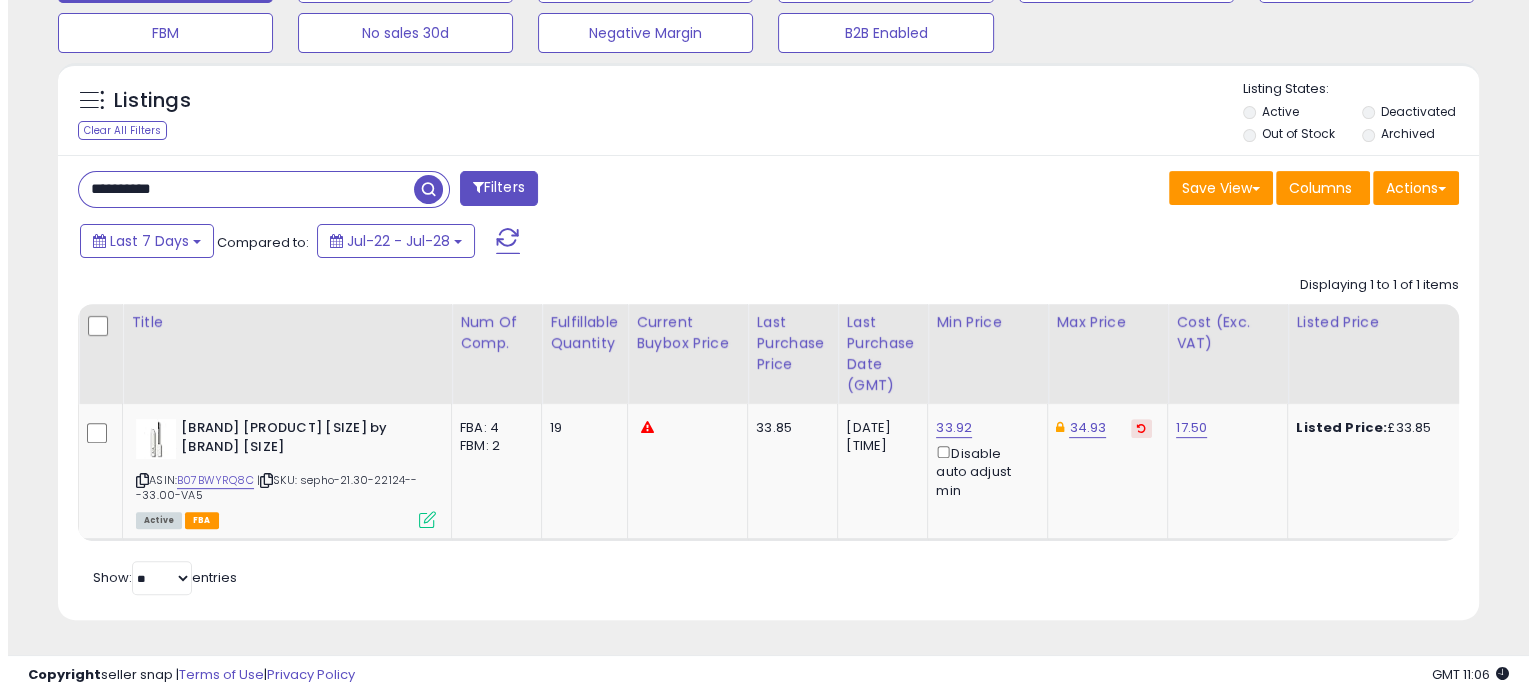 scroll, scrollTop: 544, scrollLeft: 0, axis: vertical 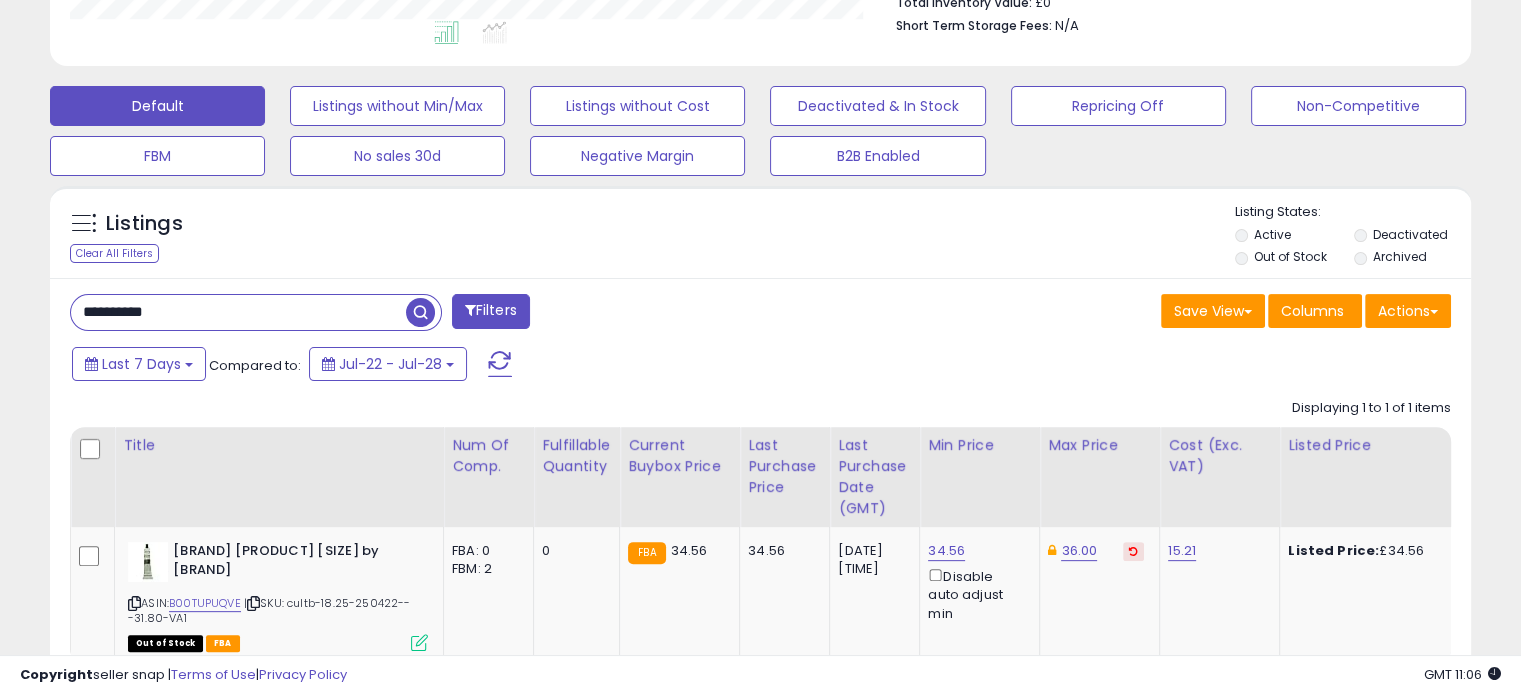 click on "**********" at bounding box center [238, 312] 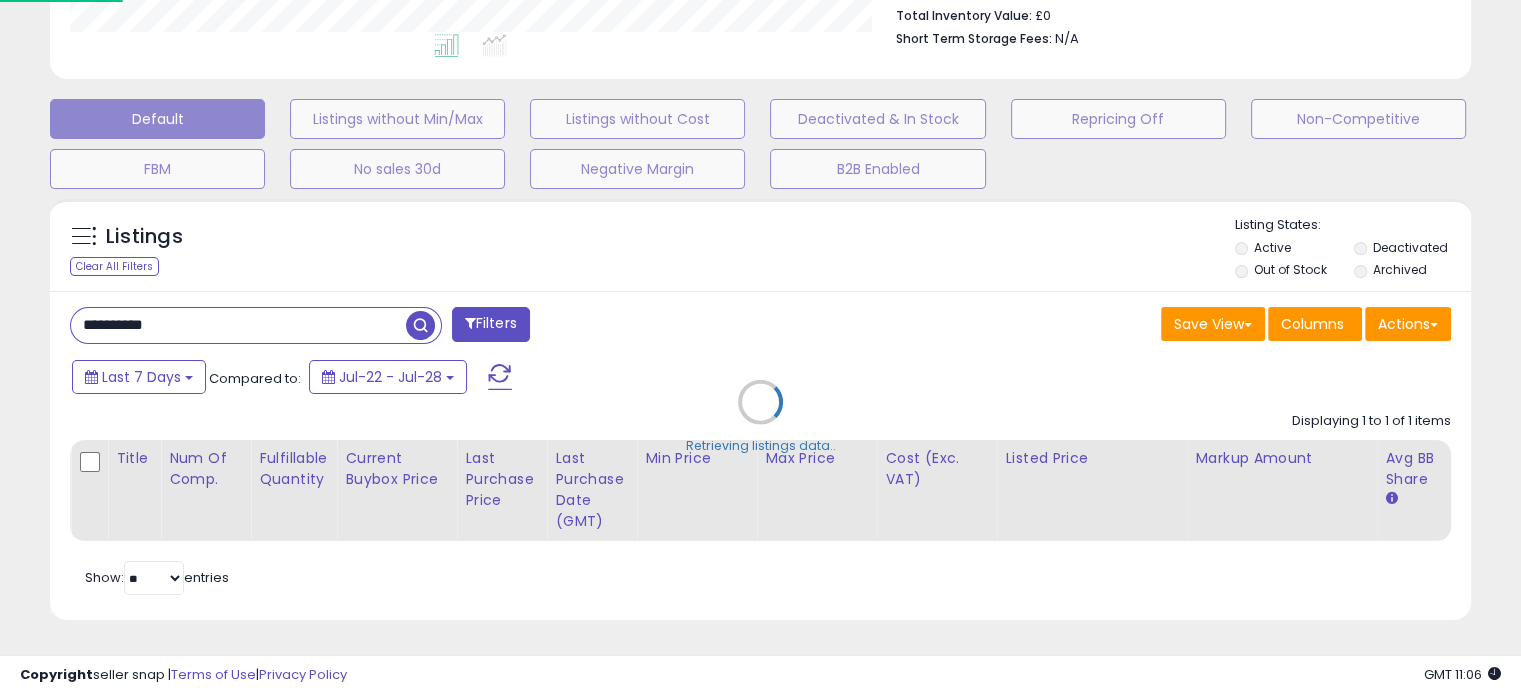 scroll, scrollTop: 999589, scrollLeft: 999168, axis: both 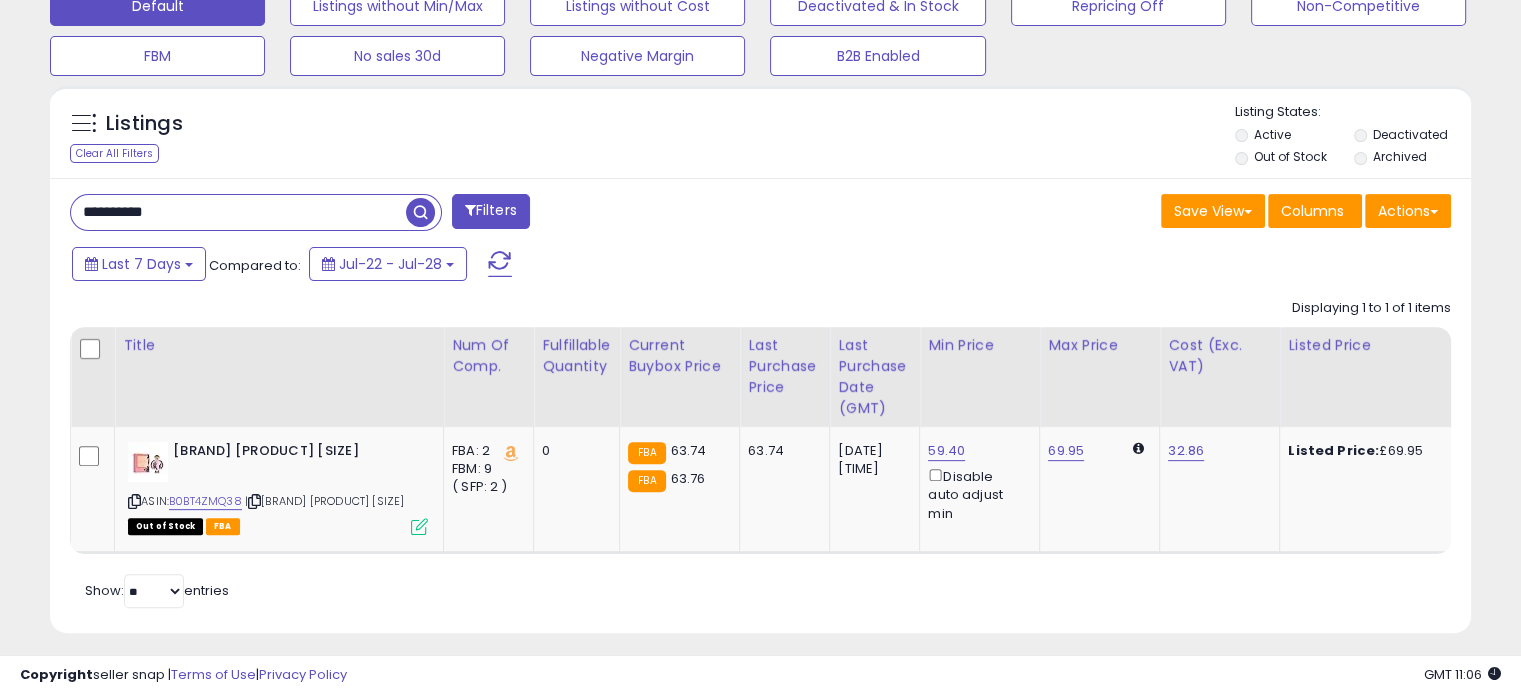 click on "**********" at bounding box center [238, 212] 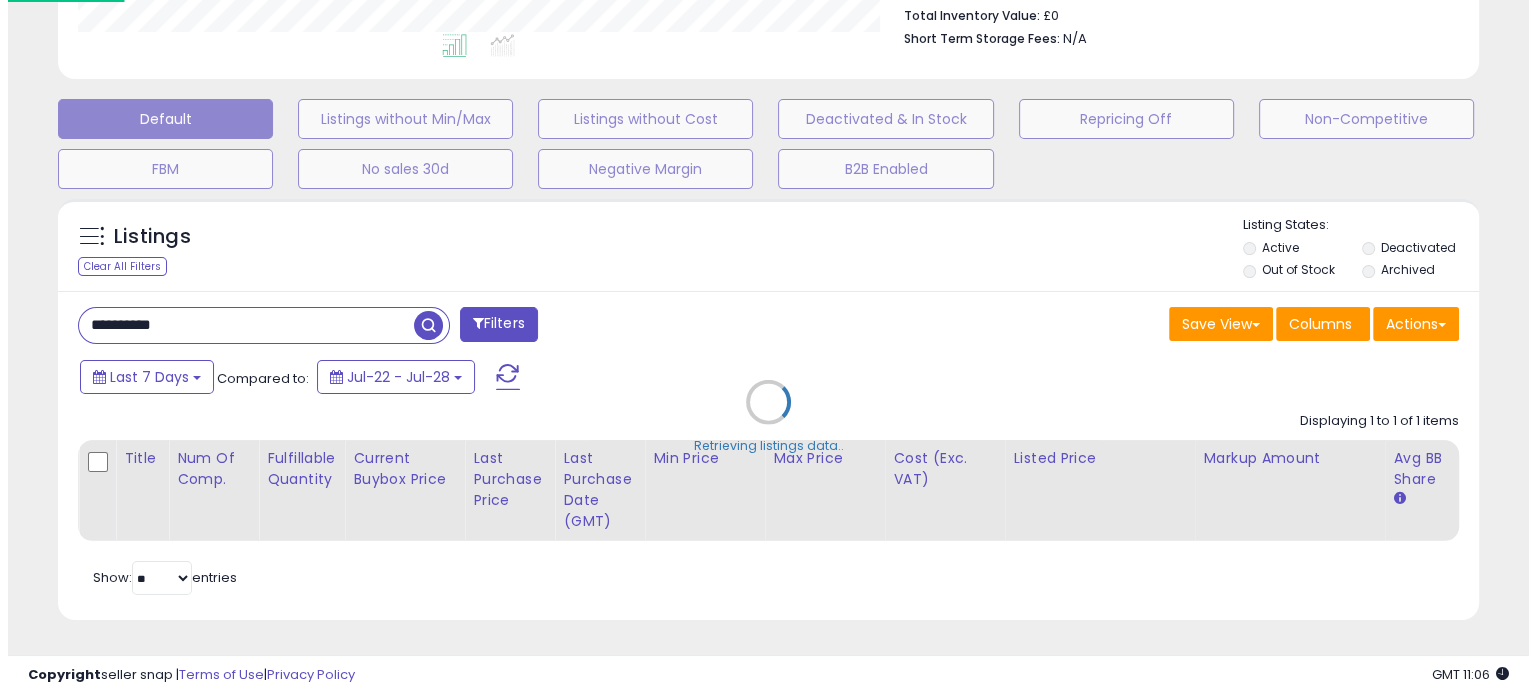 scroll, scrollTop: 544, scrollLeft: 0, axis: vertical 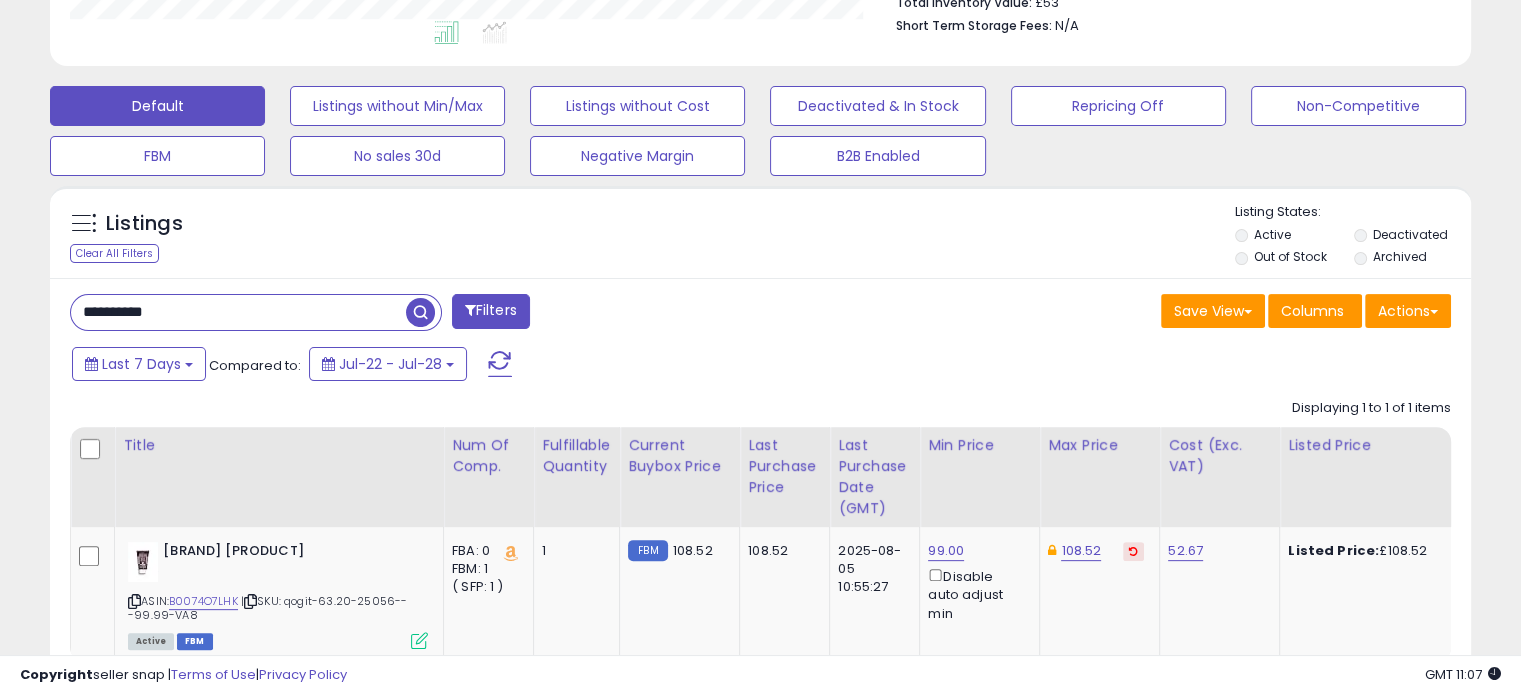 click on "**********" at bounding box center (238, 312) 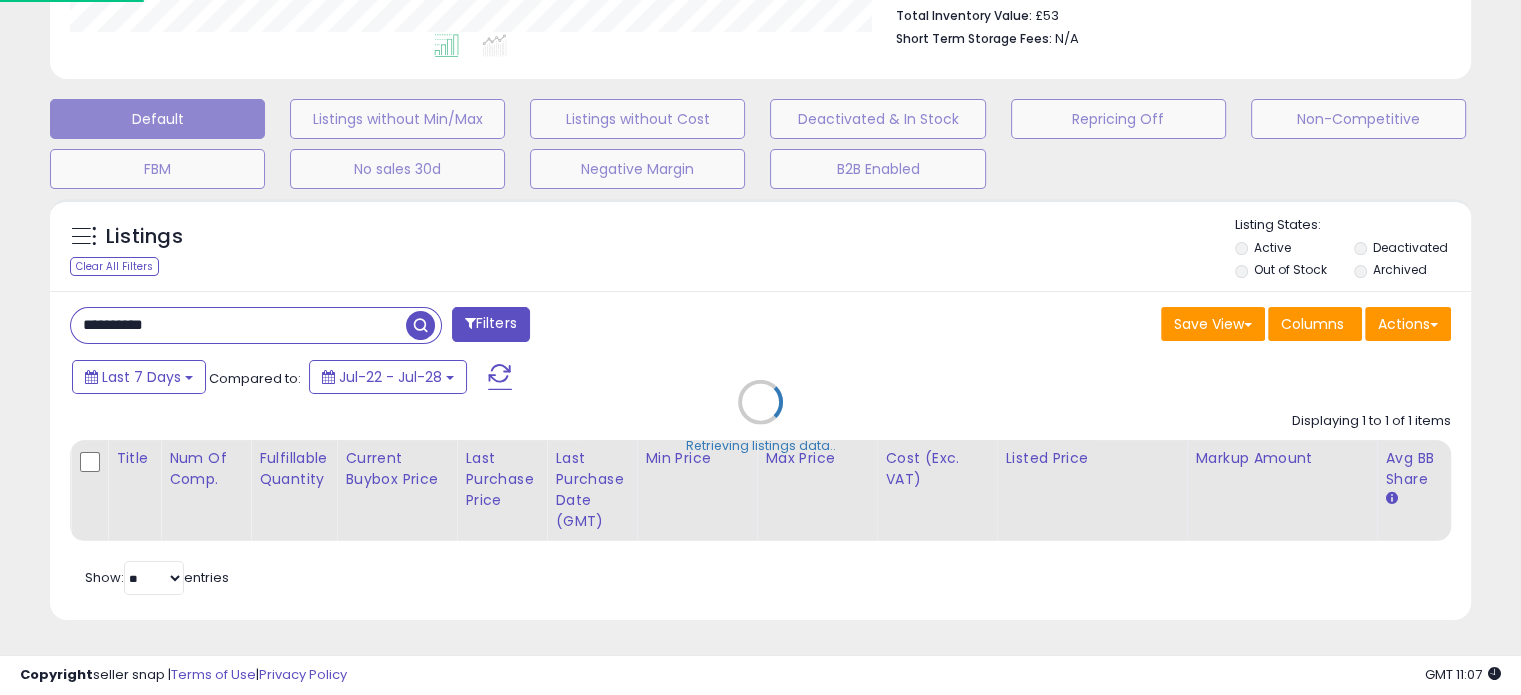 scroll 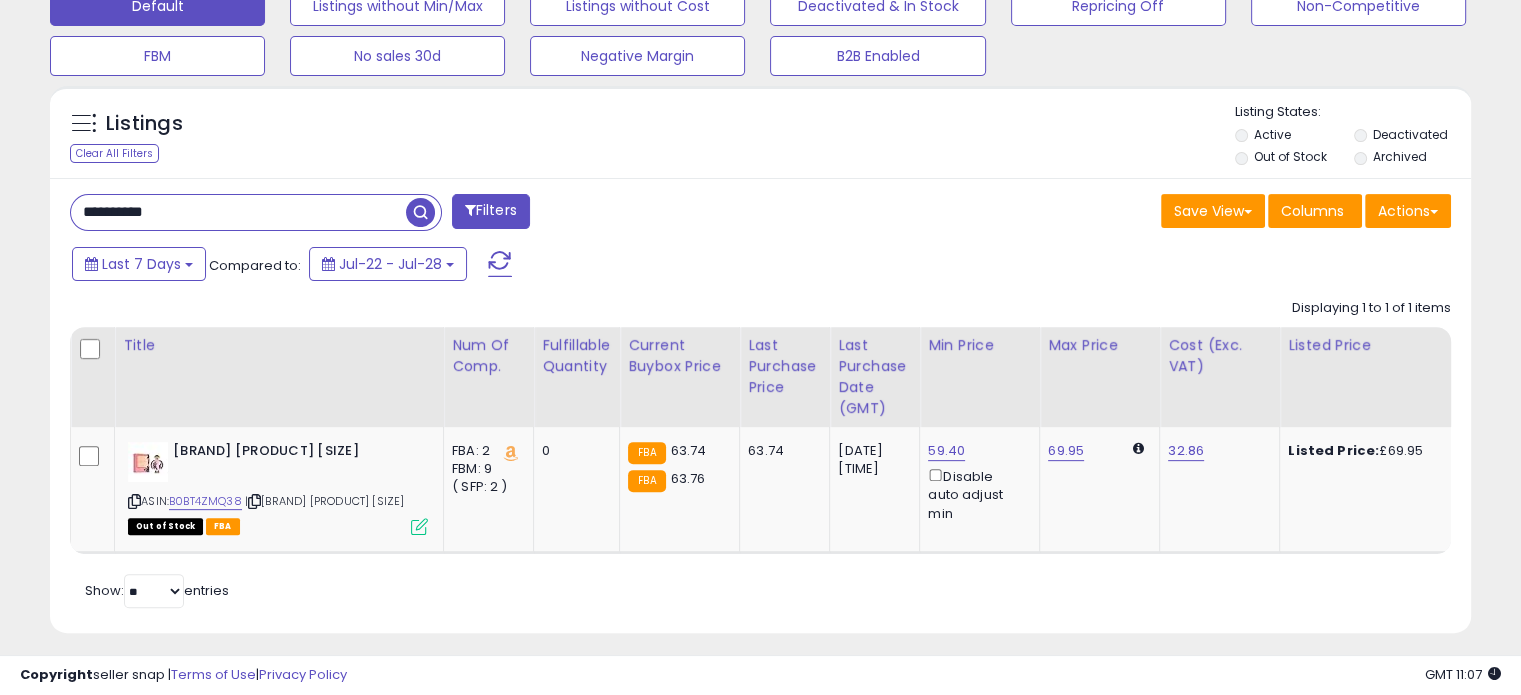 click on "**********" at bounding box center (238, 212) 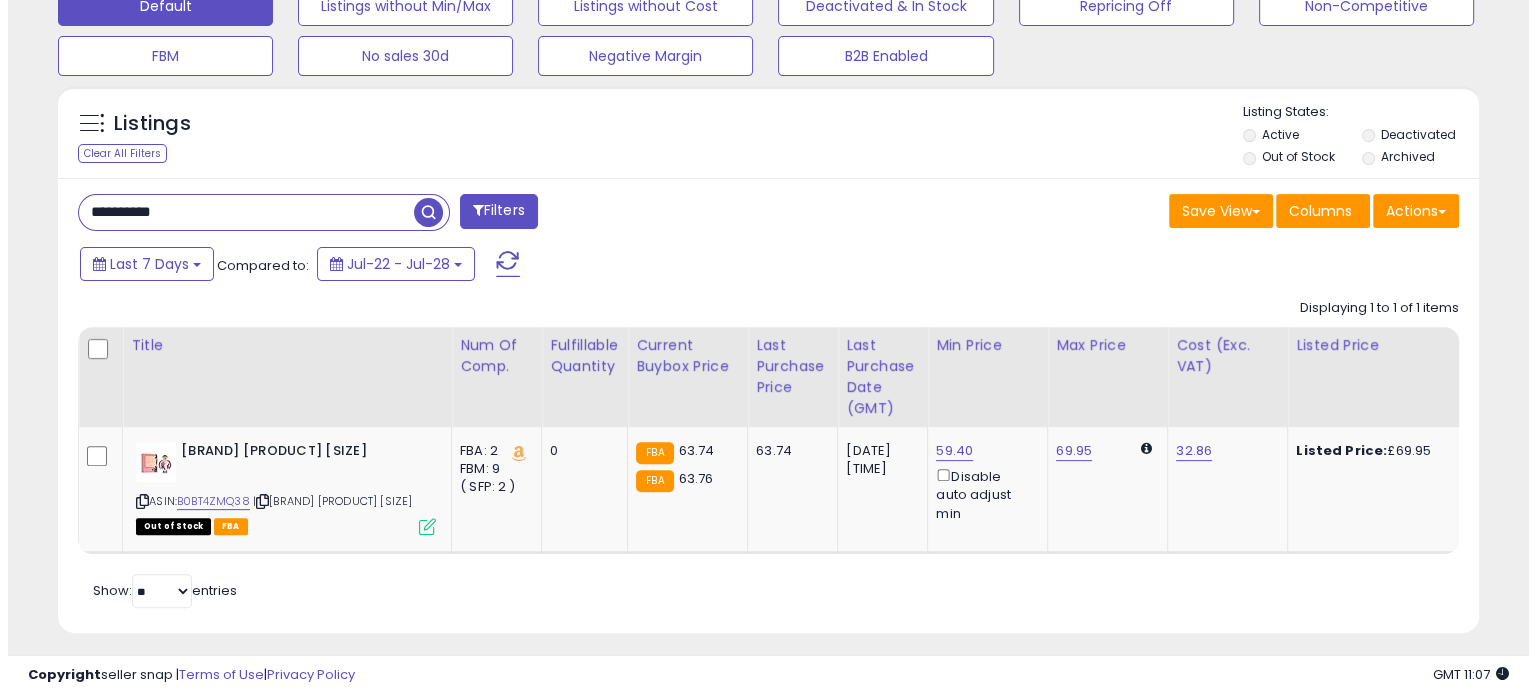 scroll, scrollTop: 544, scrollLeft: 0, axis: vertical 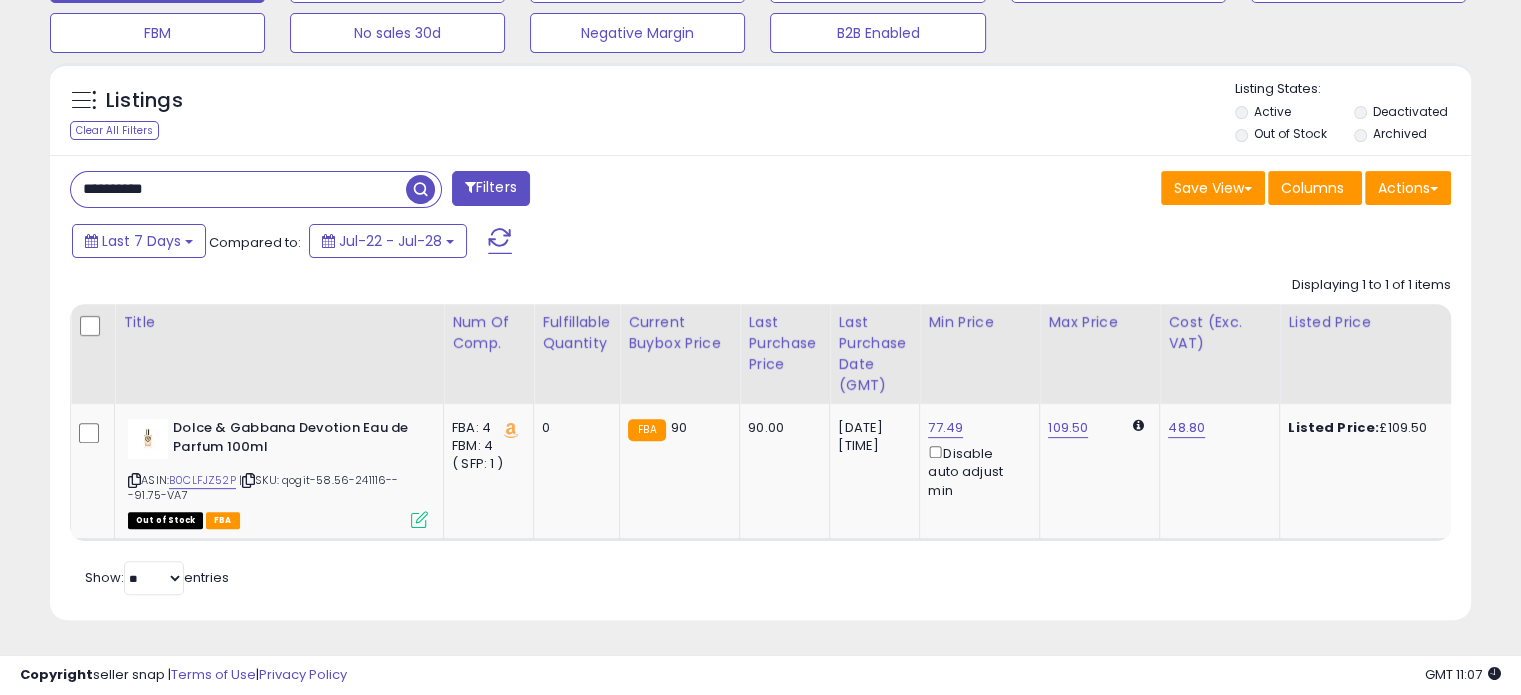 click on "**********" at bounding box center [238, 189] 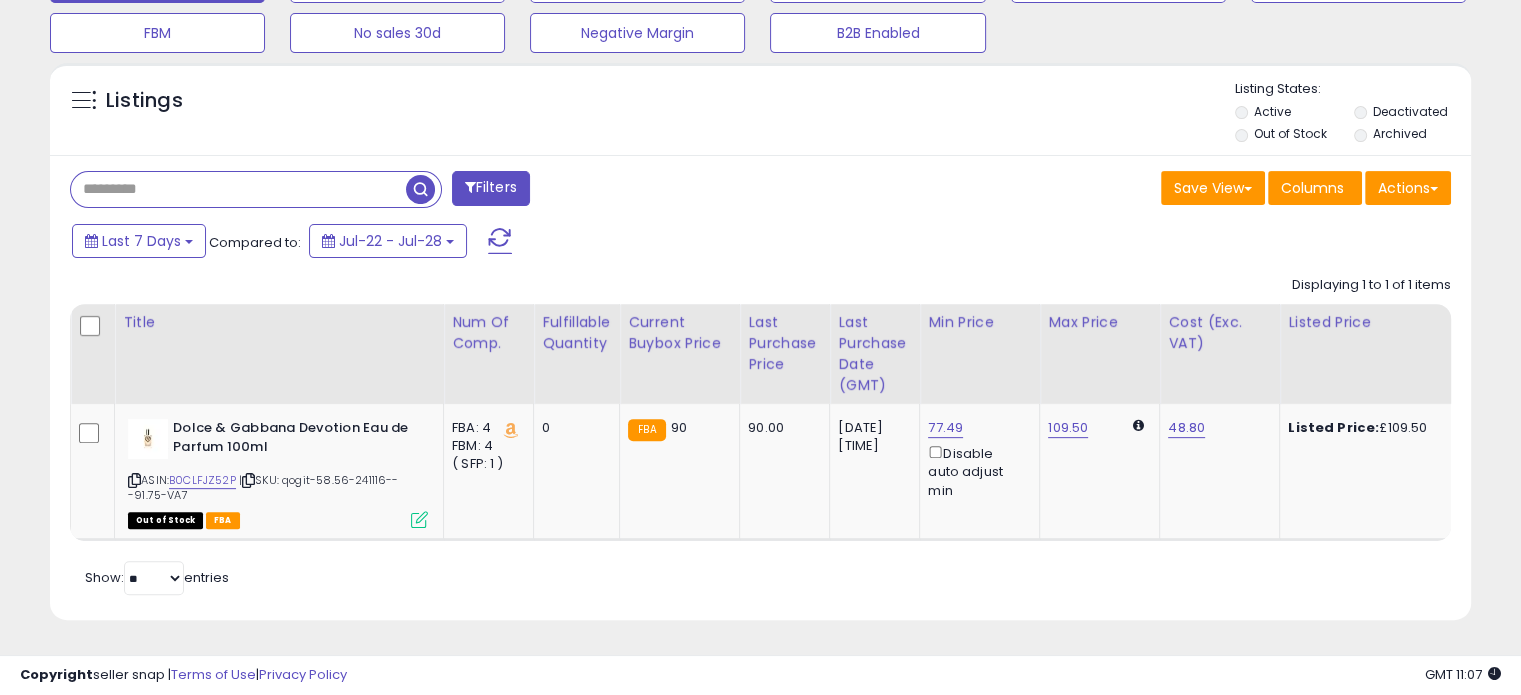 type 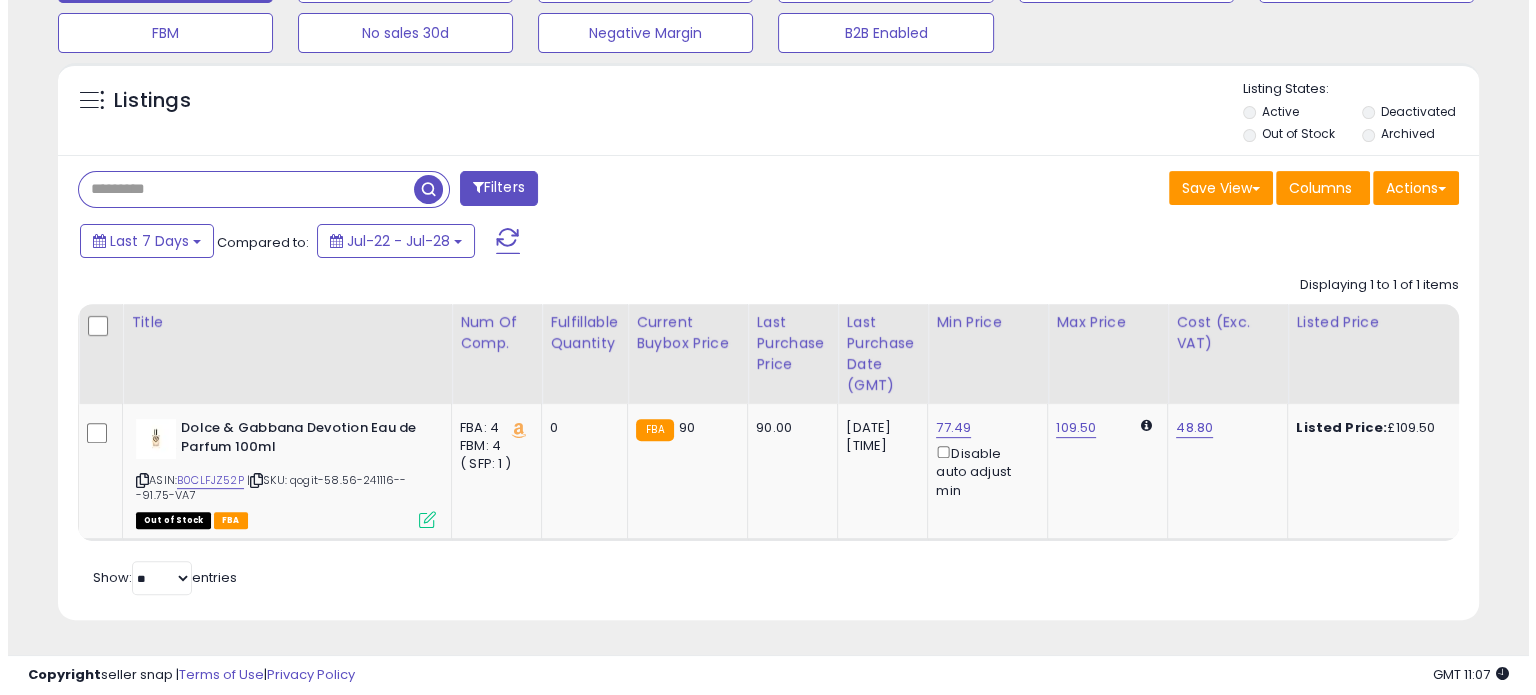 scroll, scrollTop: 544, scrollLeft: 0, axis: vertical 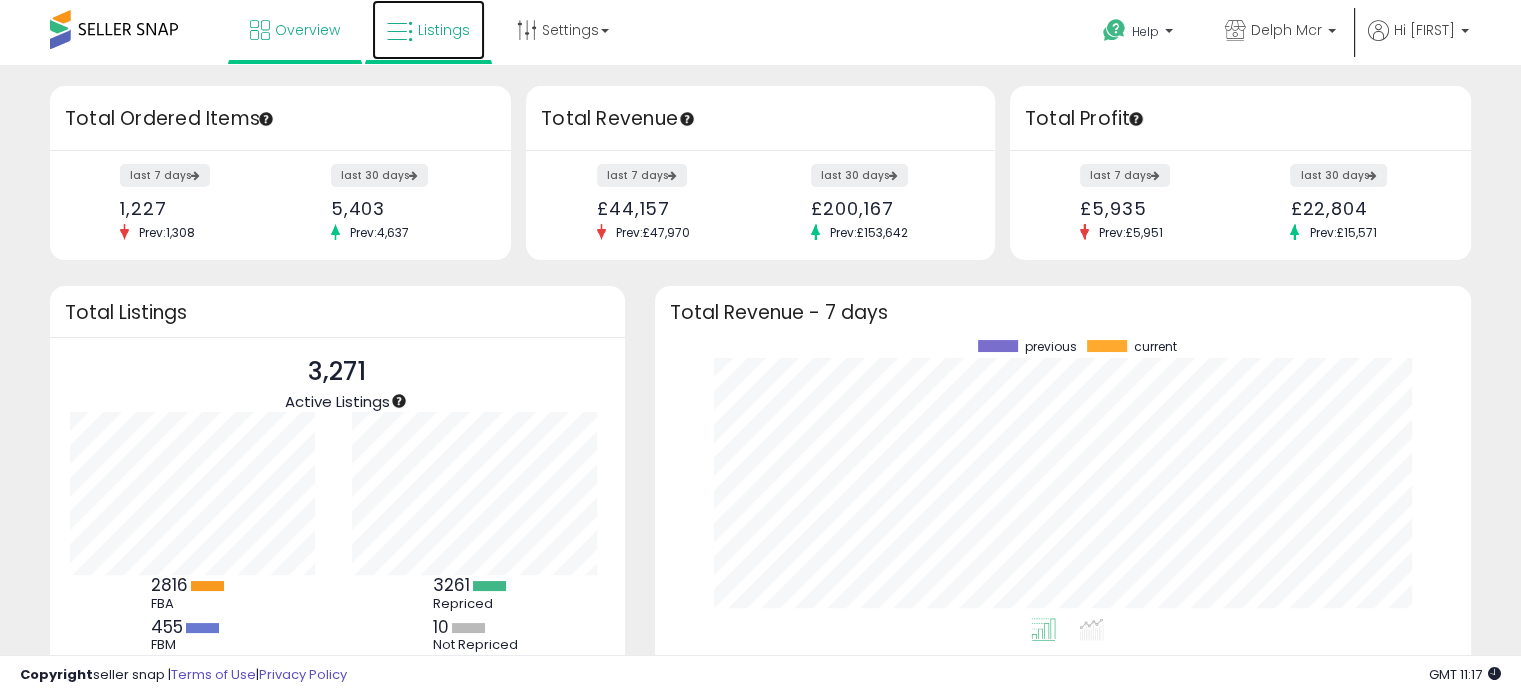 click on "Listings" at bounding box center [444, 30] 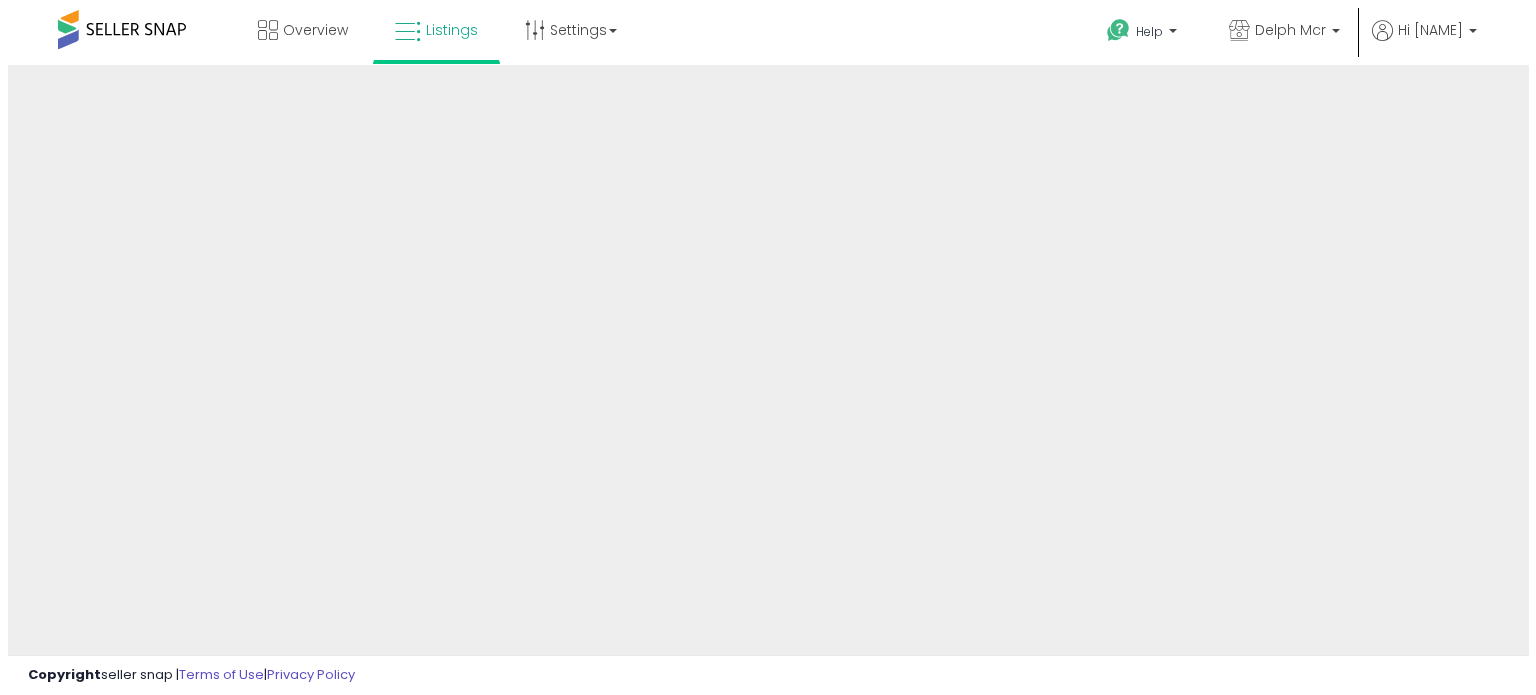scroll, scrollTop: 0, scrollLeft: 0, axis: both 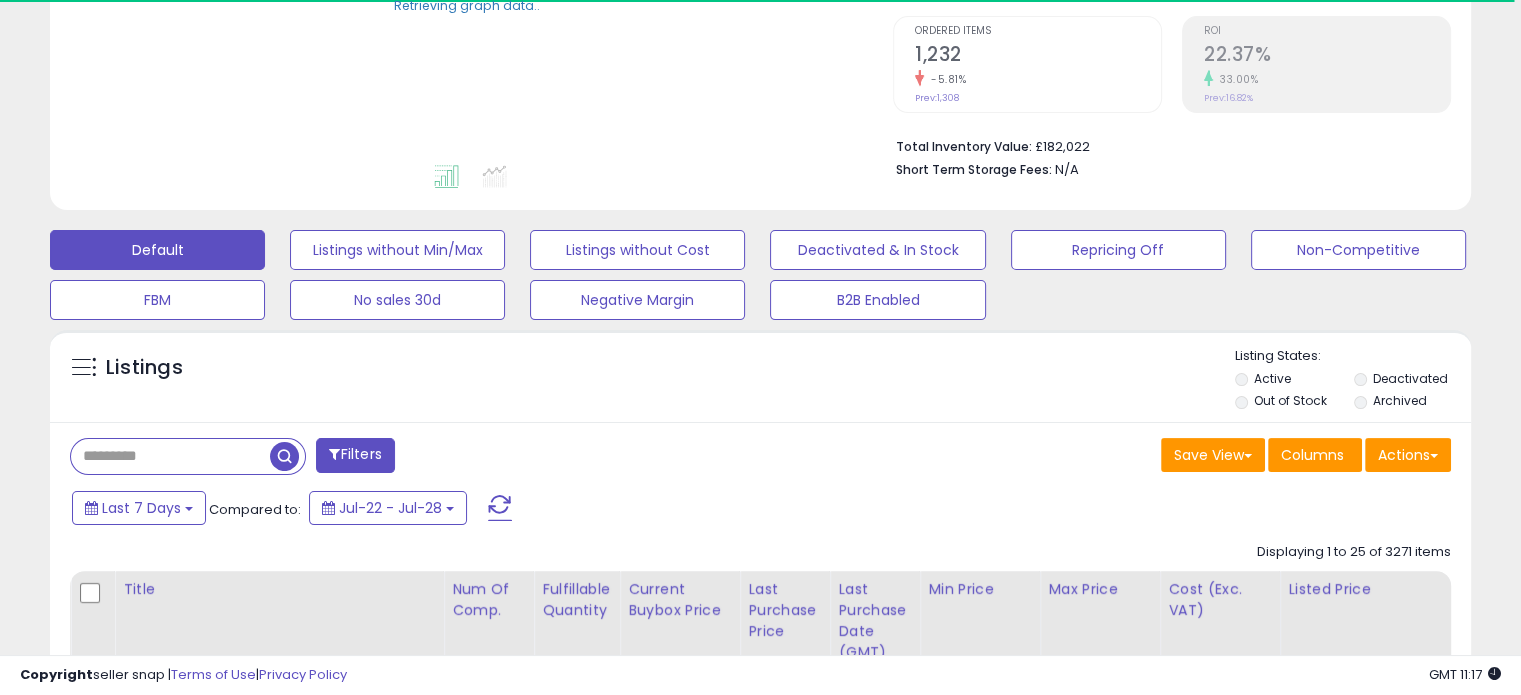 click at bounding box center (170, 456) 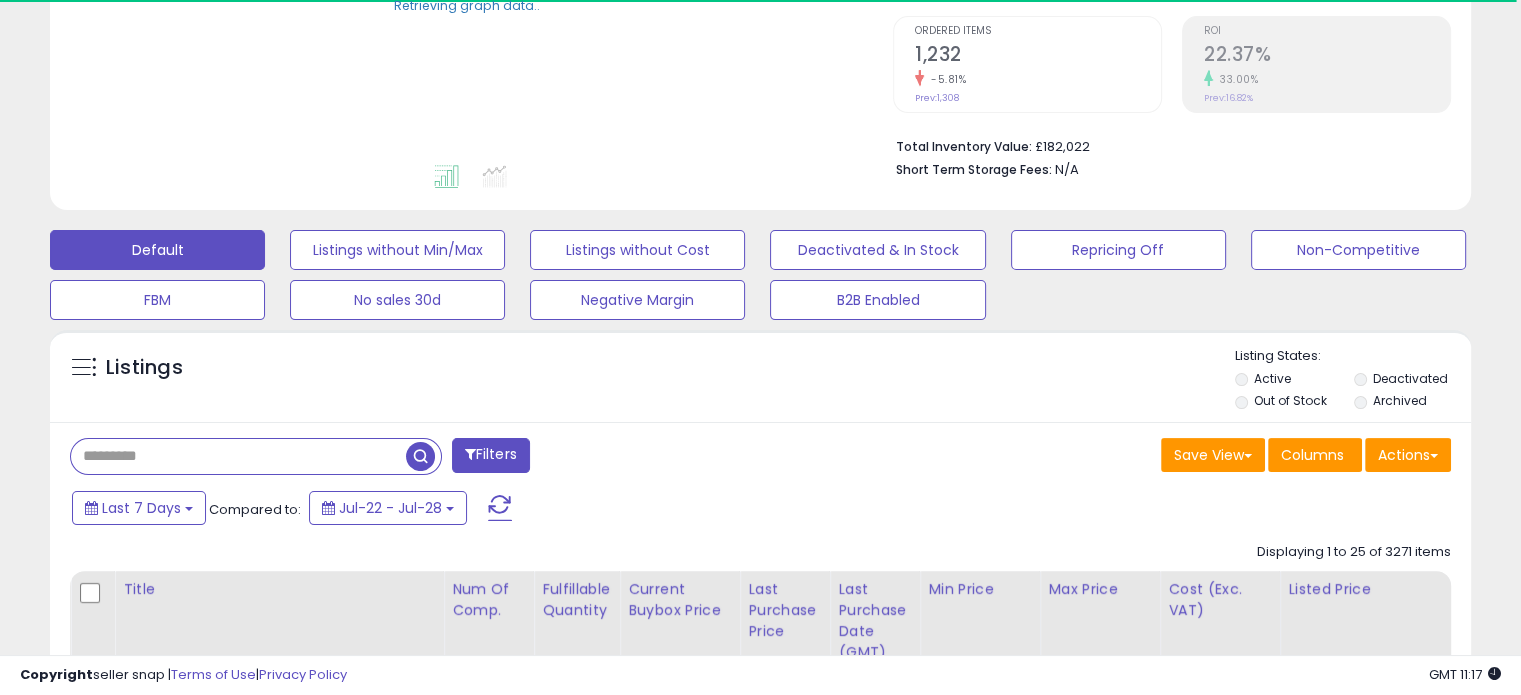 paste on "**********" 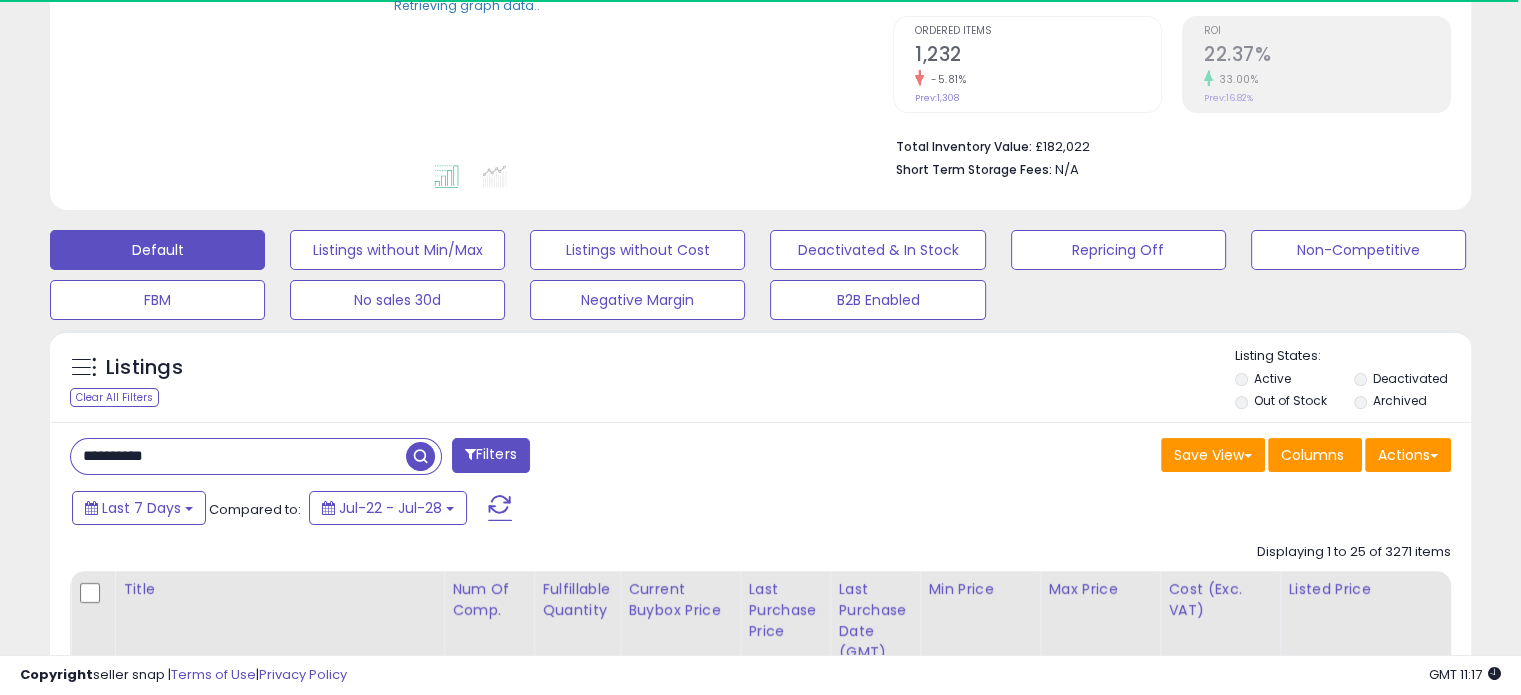 type on "**********" 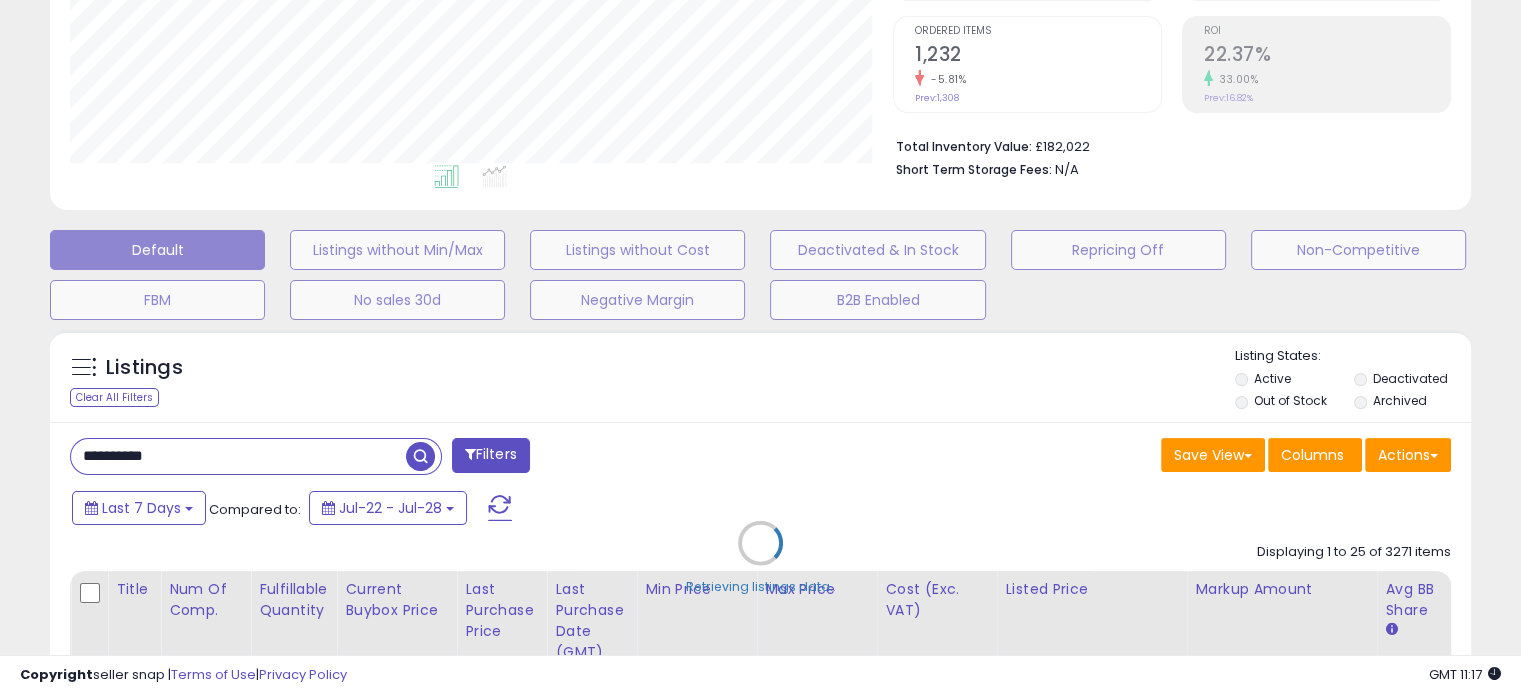 scroll, scrollTop: 999589, scrollLeft: 999176, axis: both 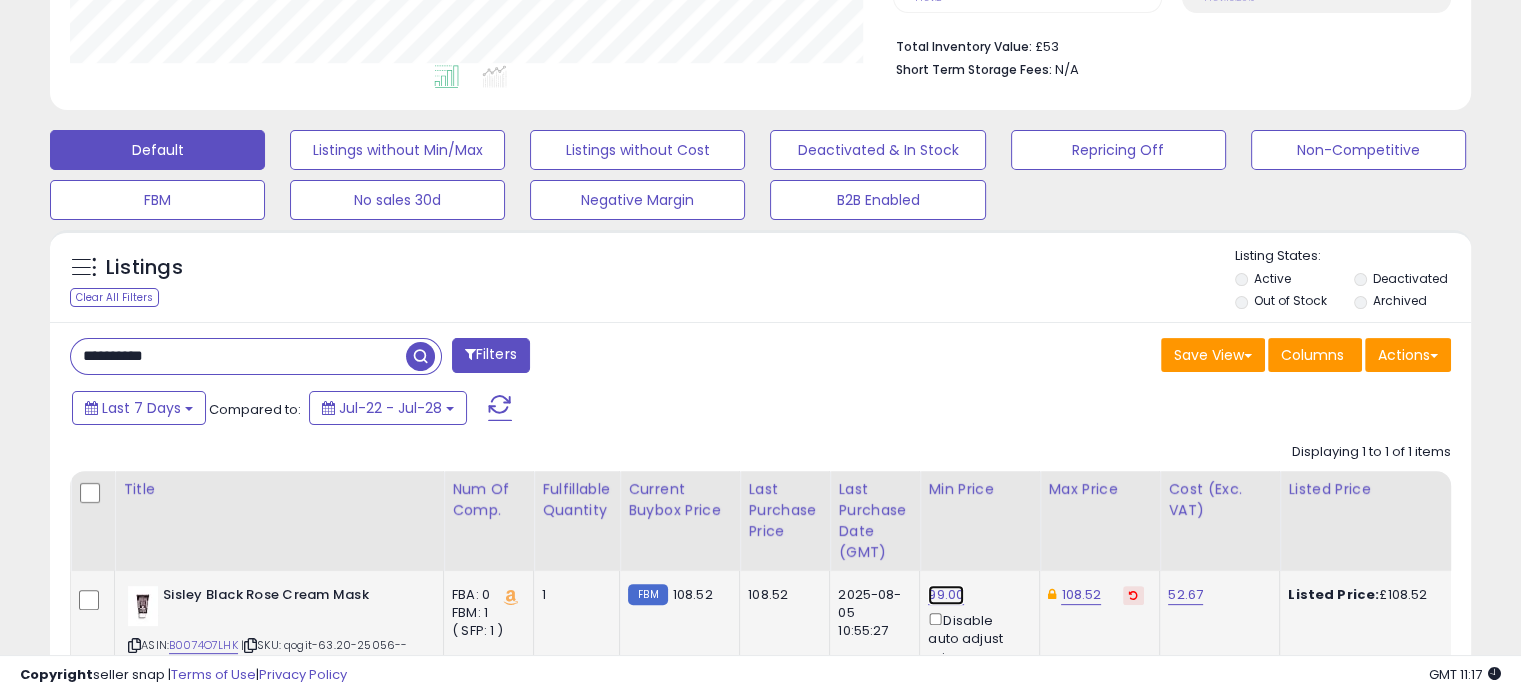 click on "99.00" at bounding box center [946, 595] 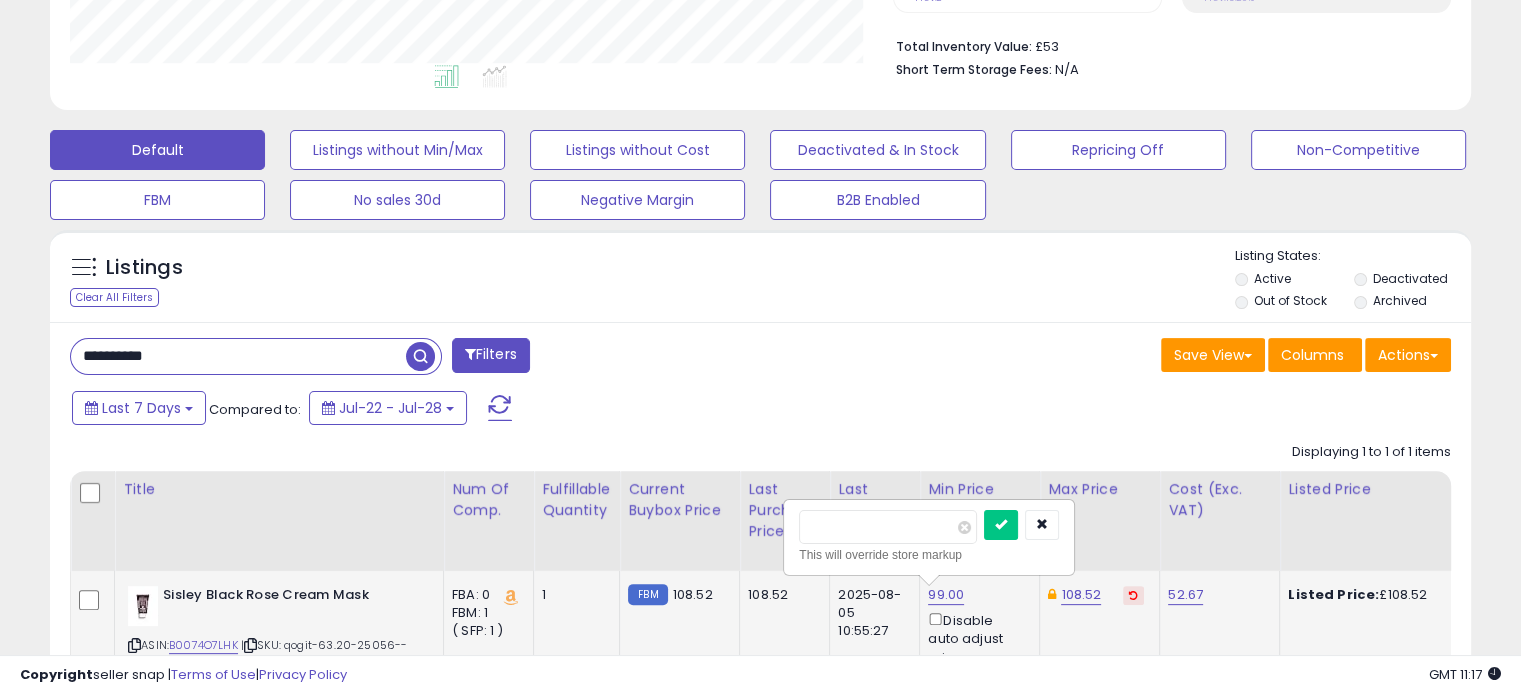 drag, startPoint x: 849, startPoint y: 533, endPoint x: 833, endPoint y: 534, distance: 16.03122 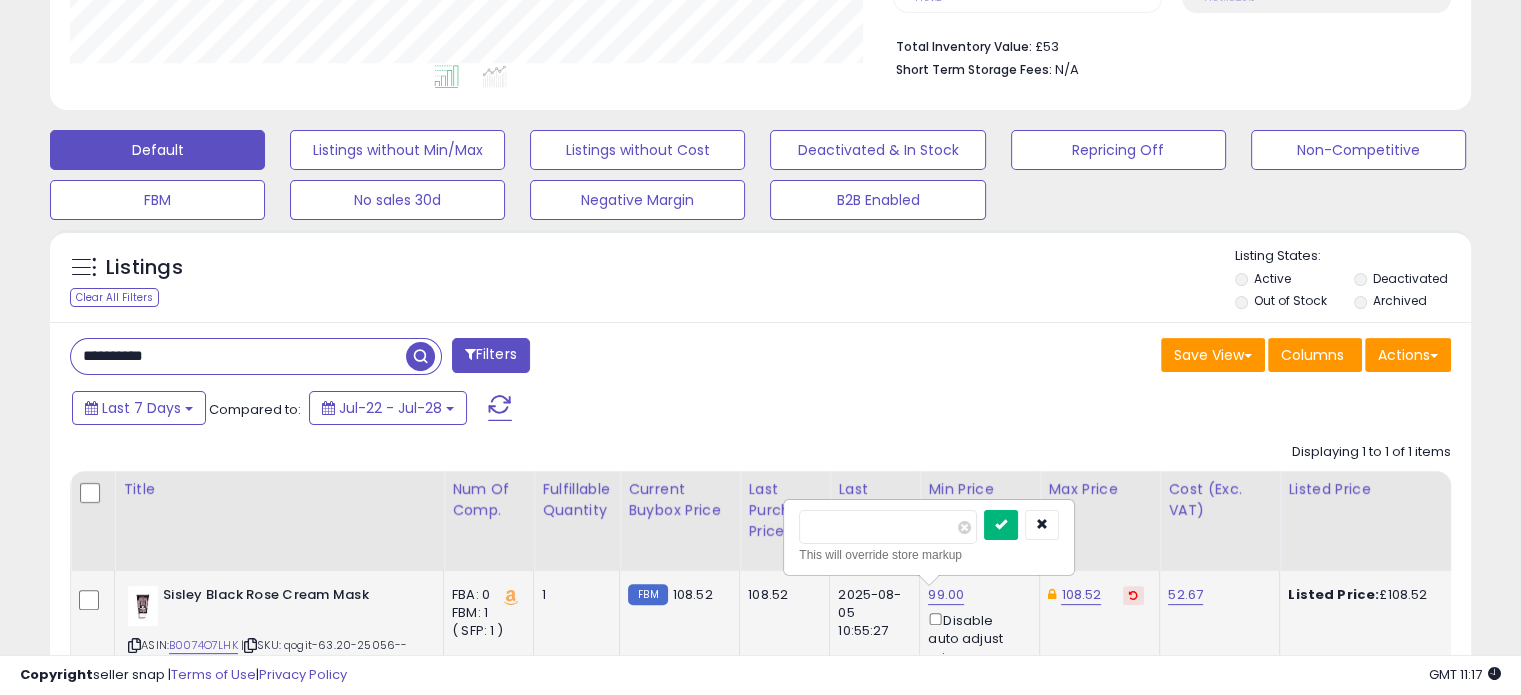 type on "*****" 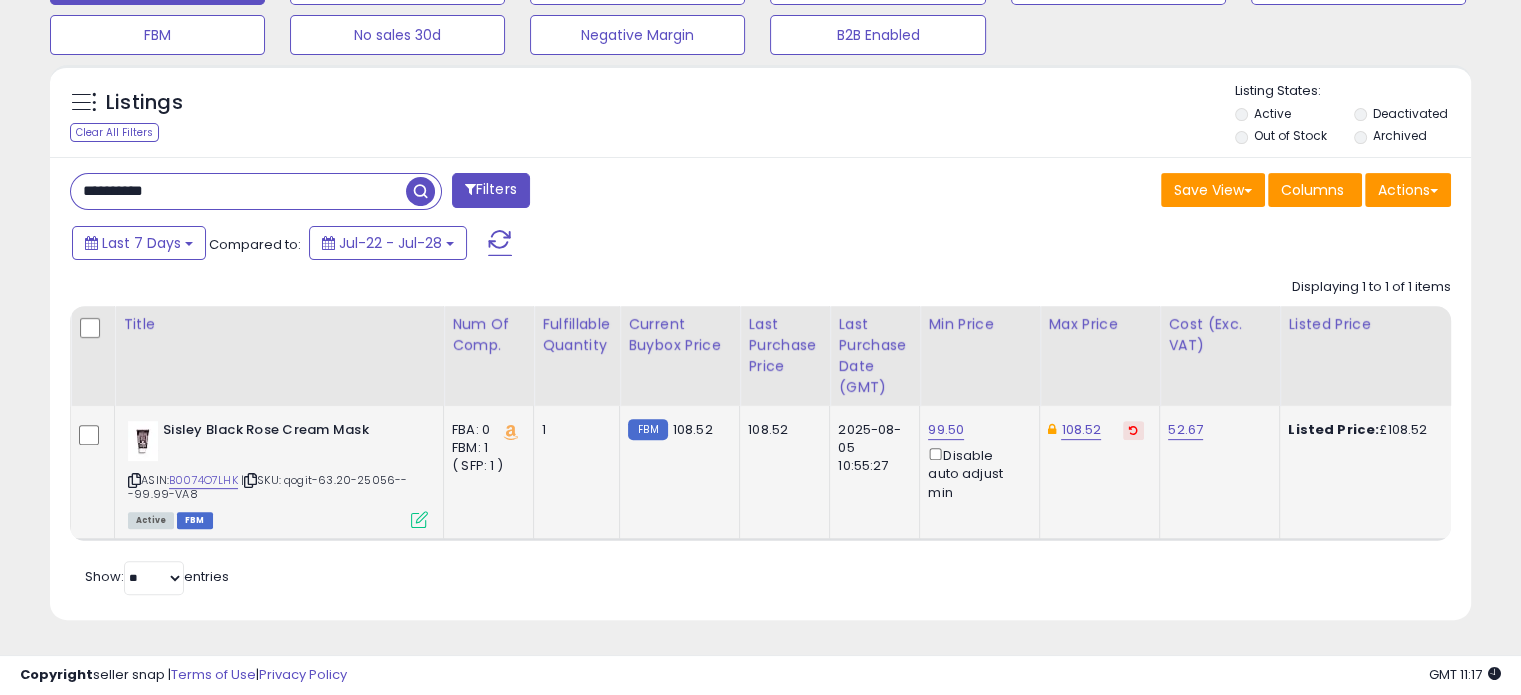 scroll, scrollTop: 678, scrollLeft: 0, axis: vertical 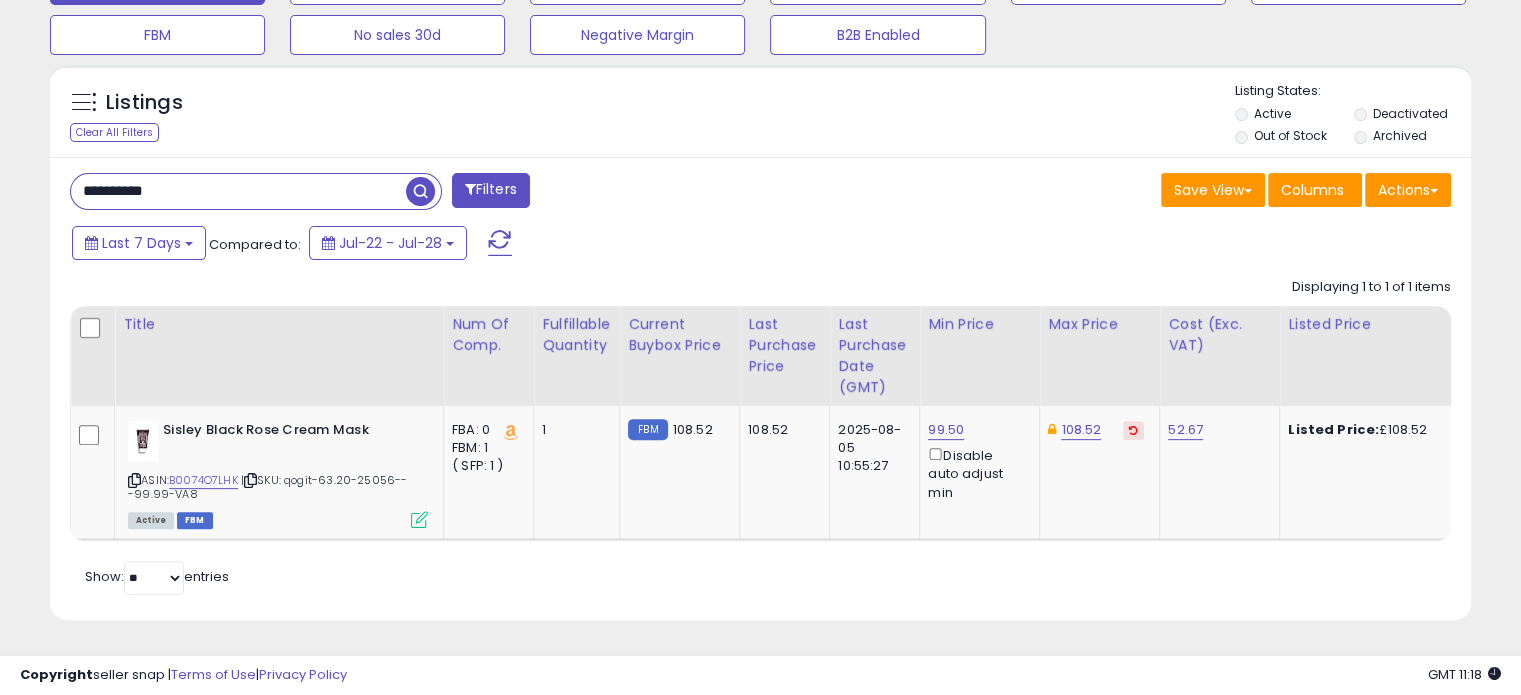 click on "**********" at bounding box center [238, 191] 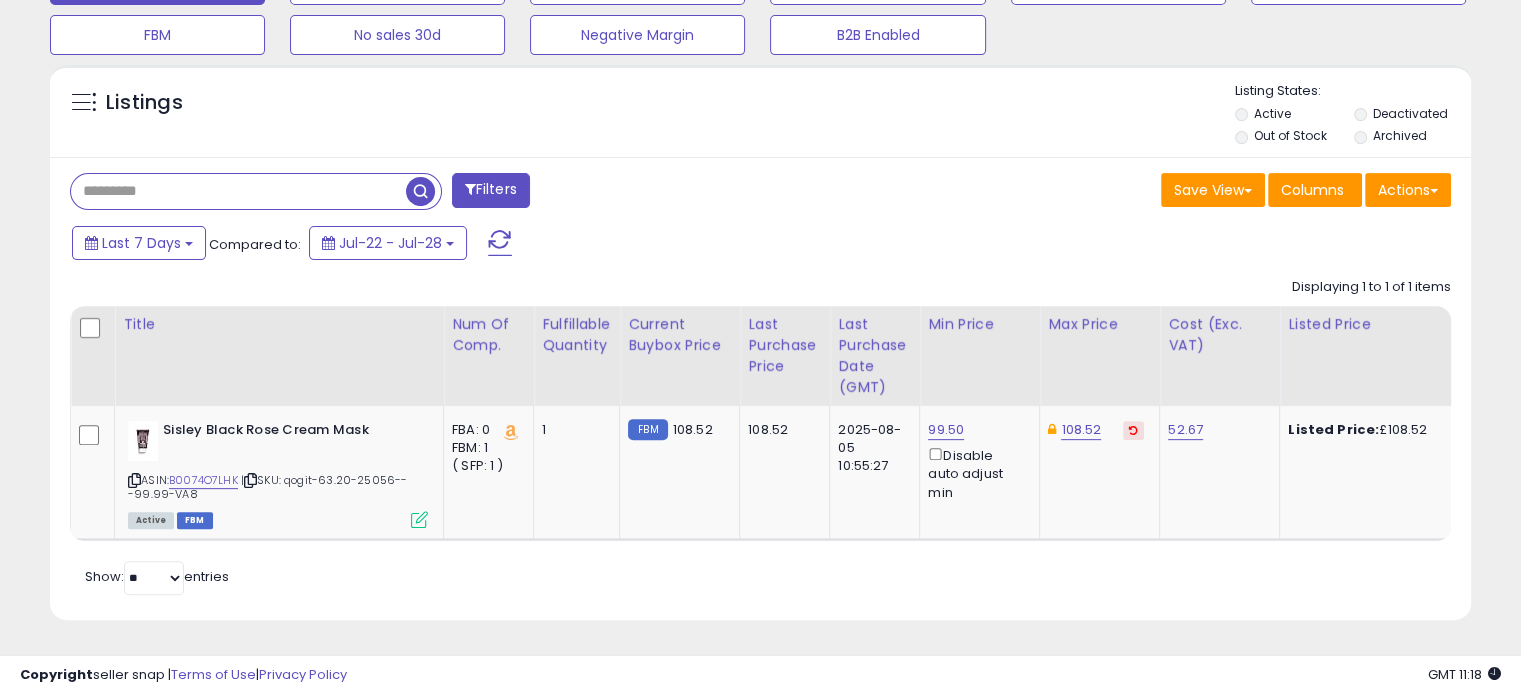 type 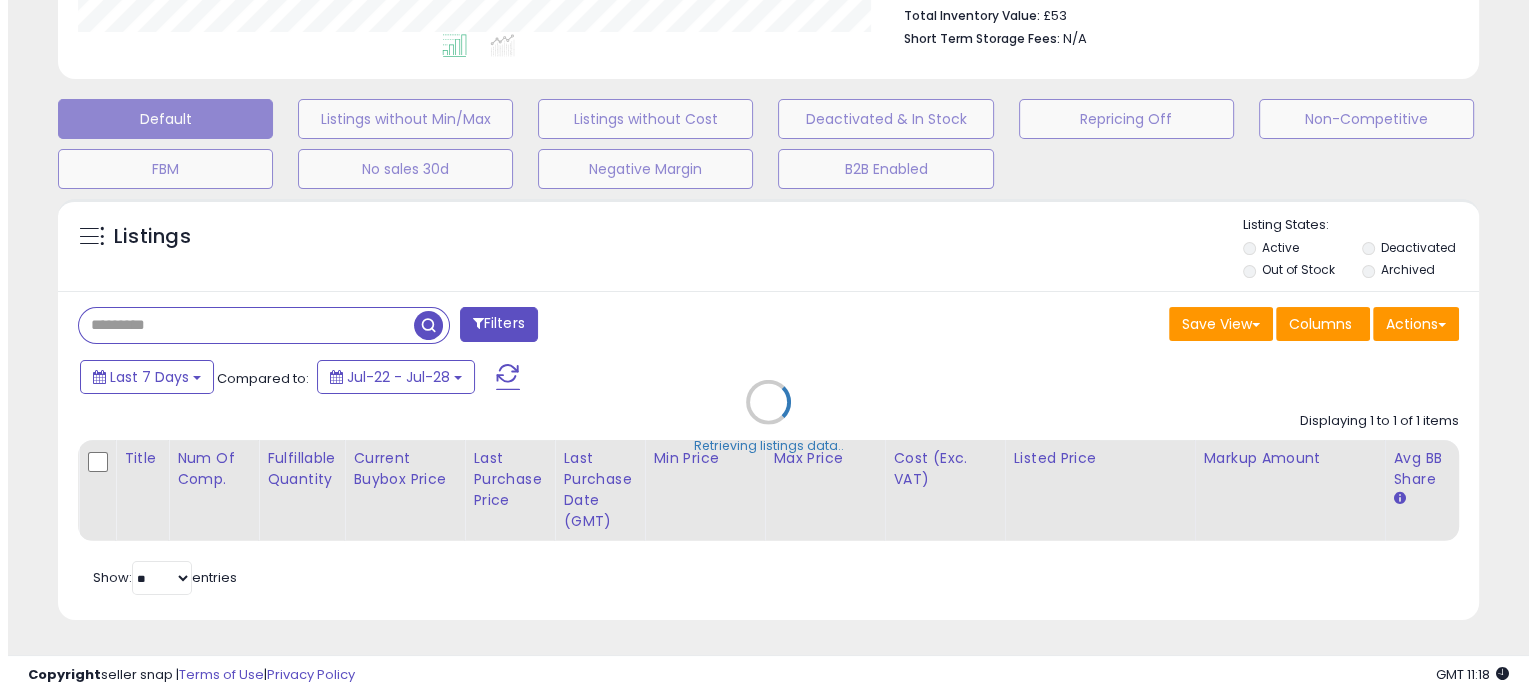 scroll, scrollTop: 544, scrollLeft: 0, axis: vertical 